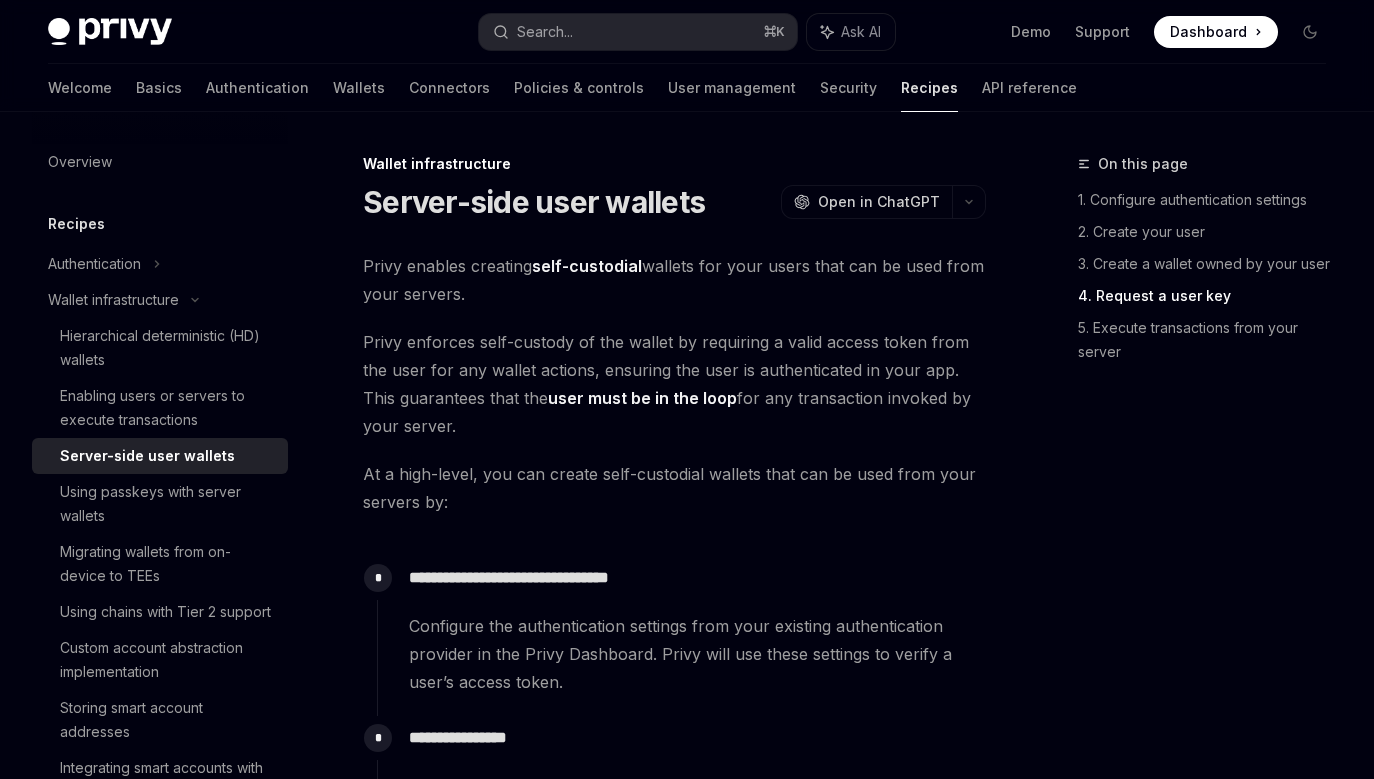 scroll, scrollTop: 3650, scrollLeft: 0, axis: vertical 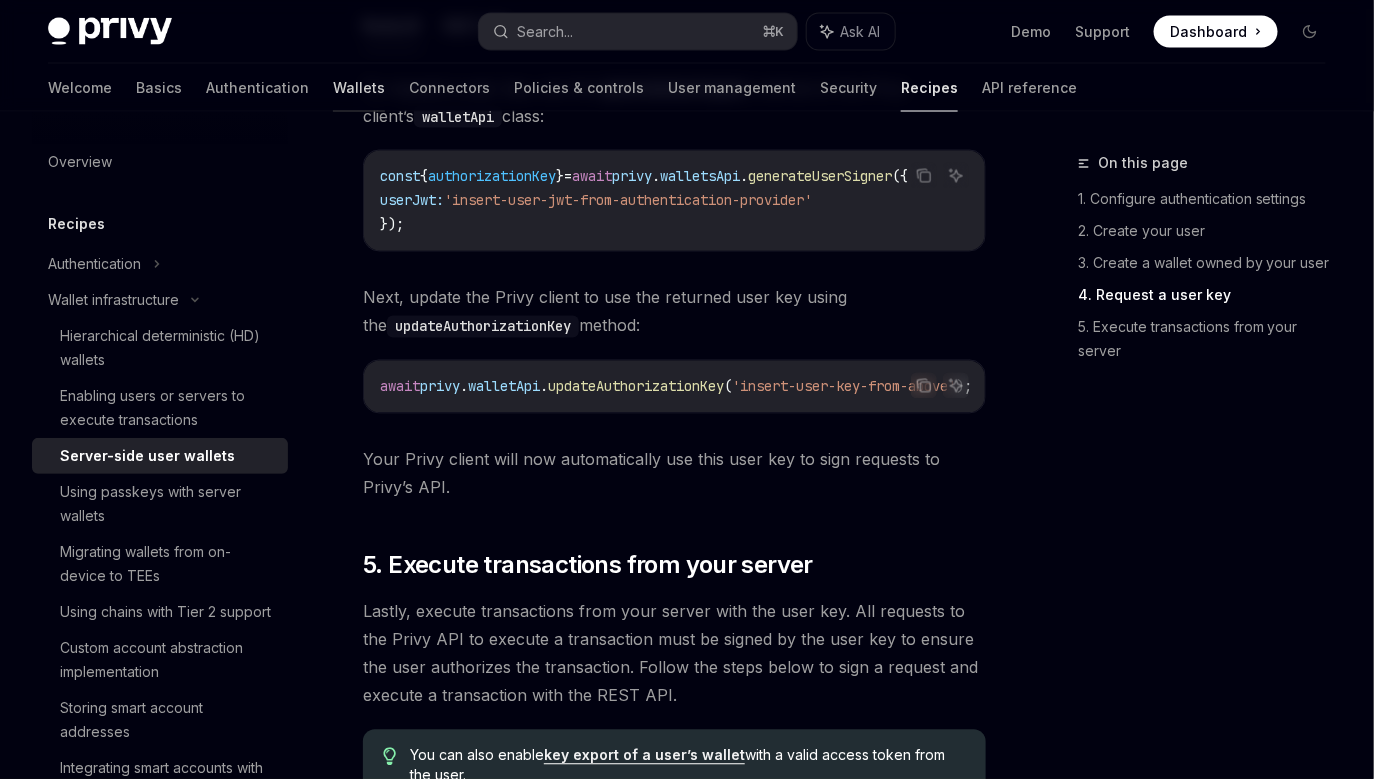 click on "Wallets" at bounding box center [359, 88] 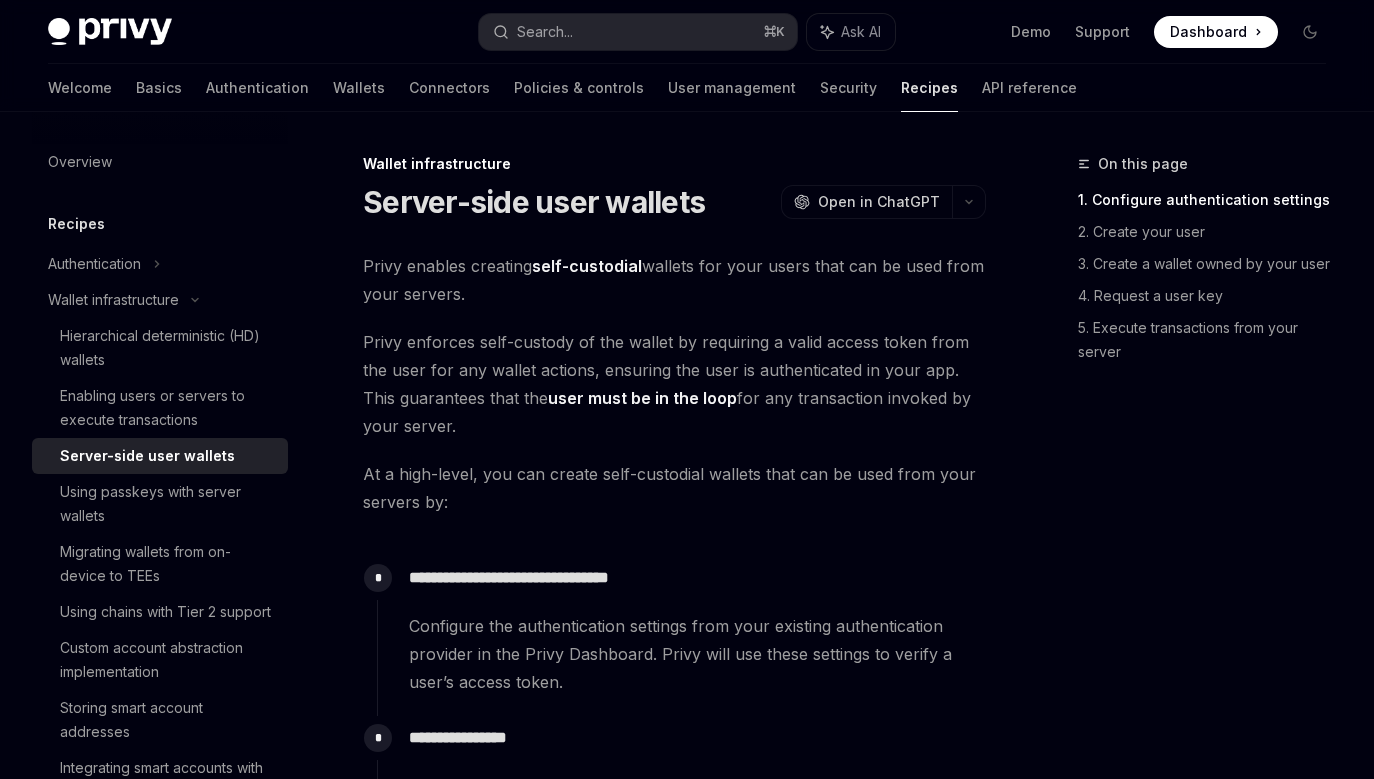 scroll, scrollTop: 275, scrollLeft: 0, axis: vertical 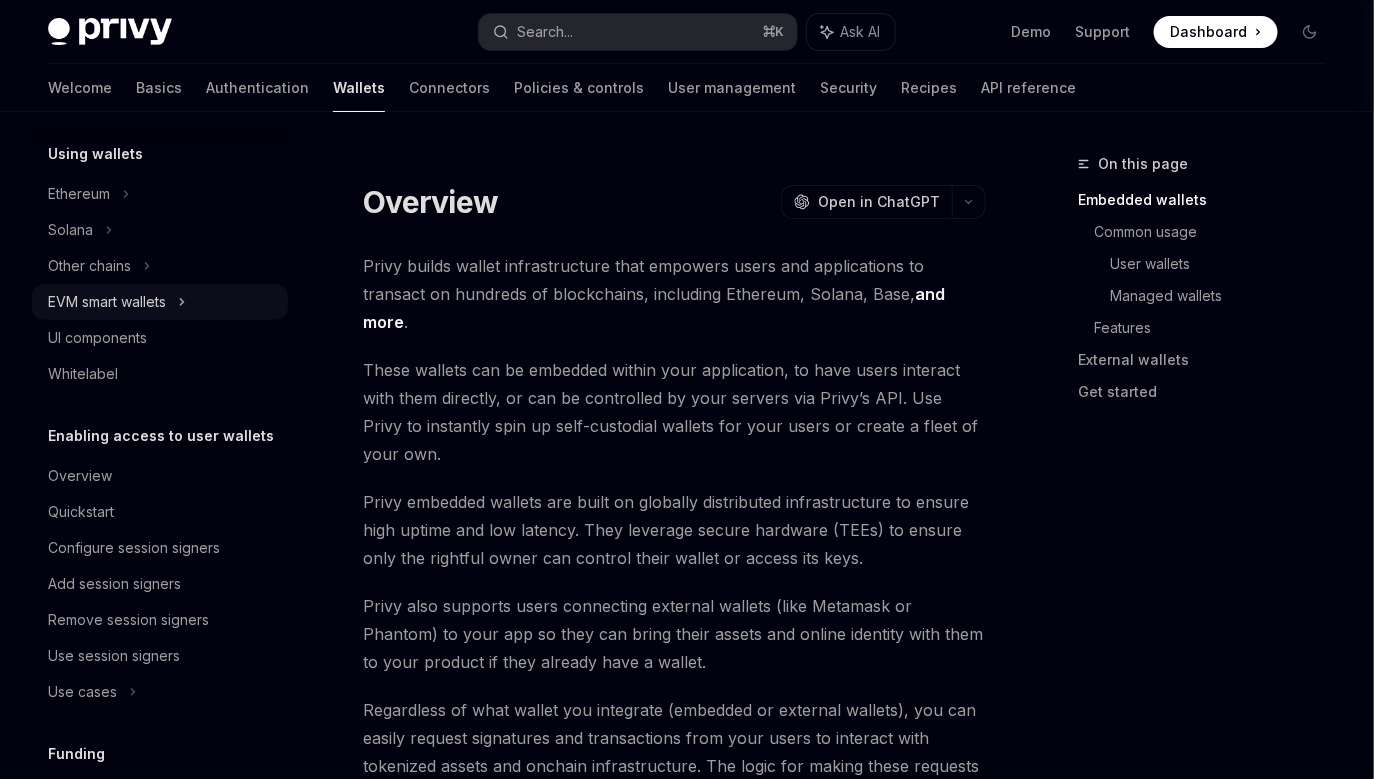 click on "EVM smart wallets" at bounding box center (107, 302) 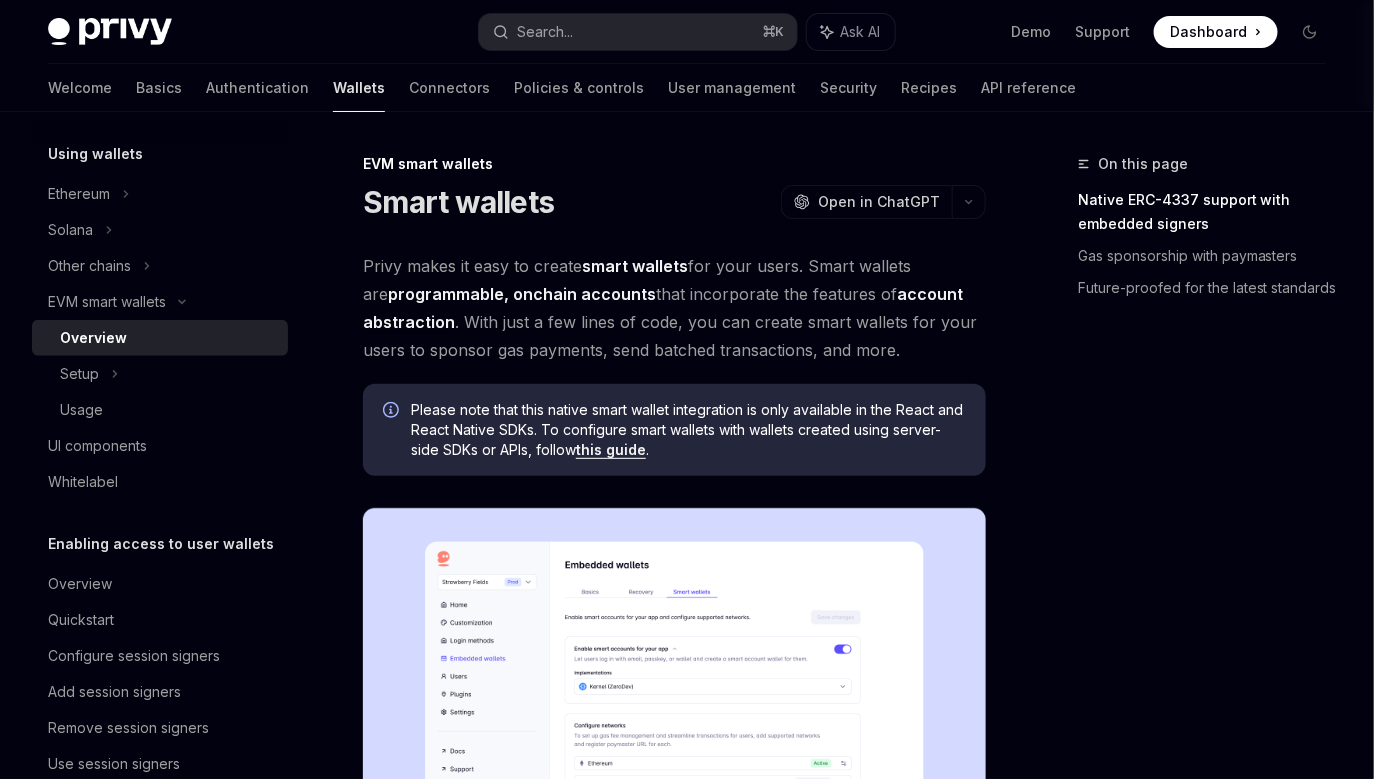 click on "Overview" at bounding box center (93, 338) 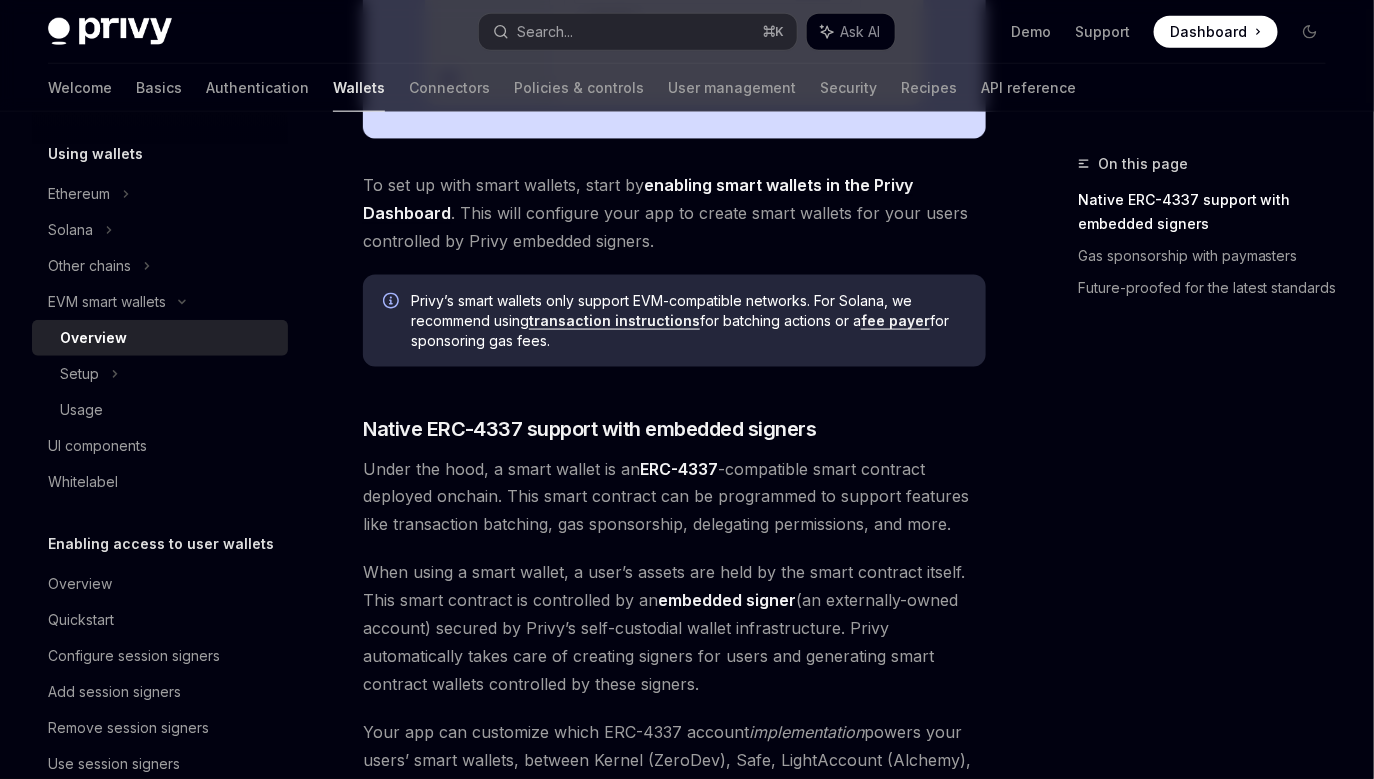 scroll, scrollTop: 784, scrollLeft: 0, axis: vertical 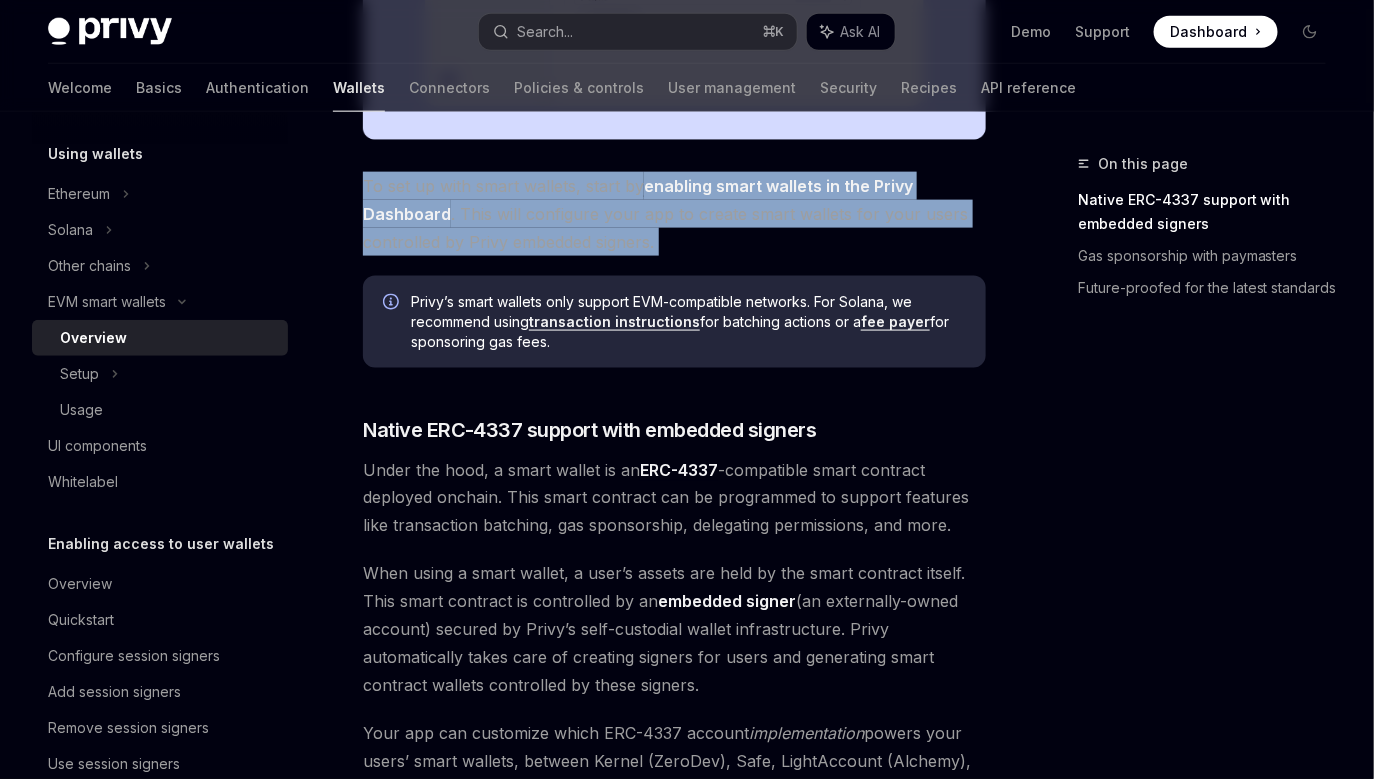 drag, startPoint x: 360, startPoint y: 179, endPoint x: 695, endPoint y: 263, distance: 345.37082 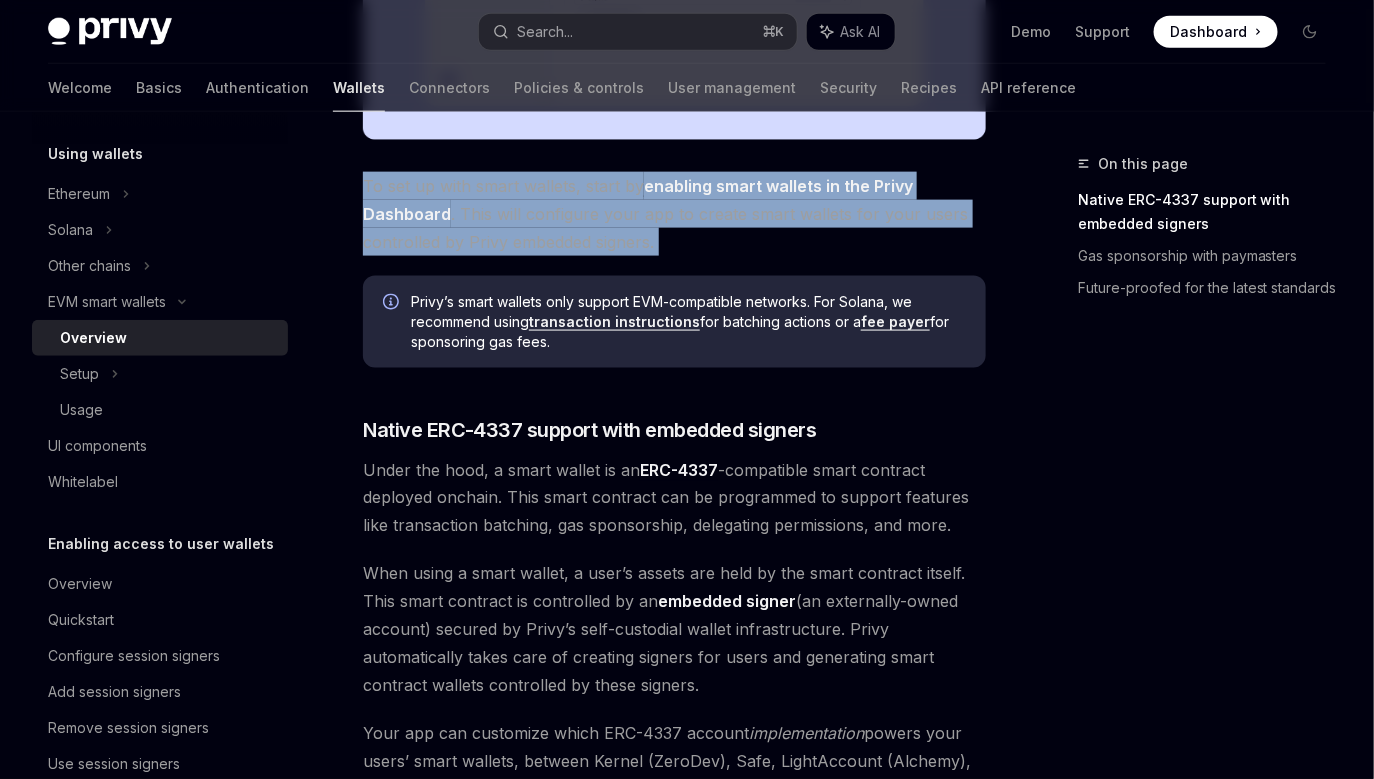 click on "On this page Native ERC-4337 support with embedded signers Gas sponsorship with paymasters Future-proofed for the latest standards EVM smart wallets Smart wallets OpenAI Open in ChatGPT OpenAI Open in ChatGPT Privy makes it easy to create  smart wallets  for your users. Smart wallets are  programmable, onchain accounts  that incorporate the features of  account abstraction . With just a few lines of code, you can create smart wallets for your users to sponsor gas payments, send batched transactions, and more.
Please note that this native smart wallet integration is only available in the React and React
Native SDKs. To configure smart wallets with wallets created using server-side SDKs or APIs,
follow  this guide .
To set up with smart wallets, start by  enabling smart wallets in the Privy Dashboard . This will configure your app to create smart wallets for your users controlled by Privy embedded signers.
Privy’s smart wallets only support EVM-compatible networks. For Solana, we recommend using" at bounding box center [687, 488] 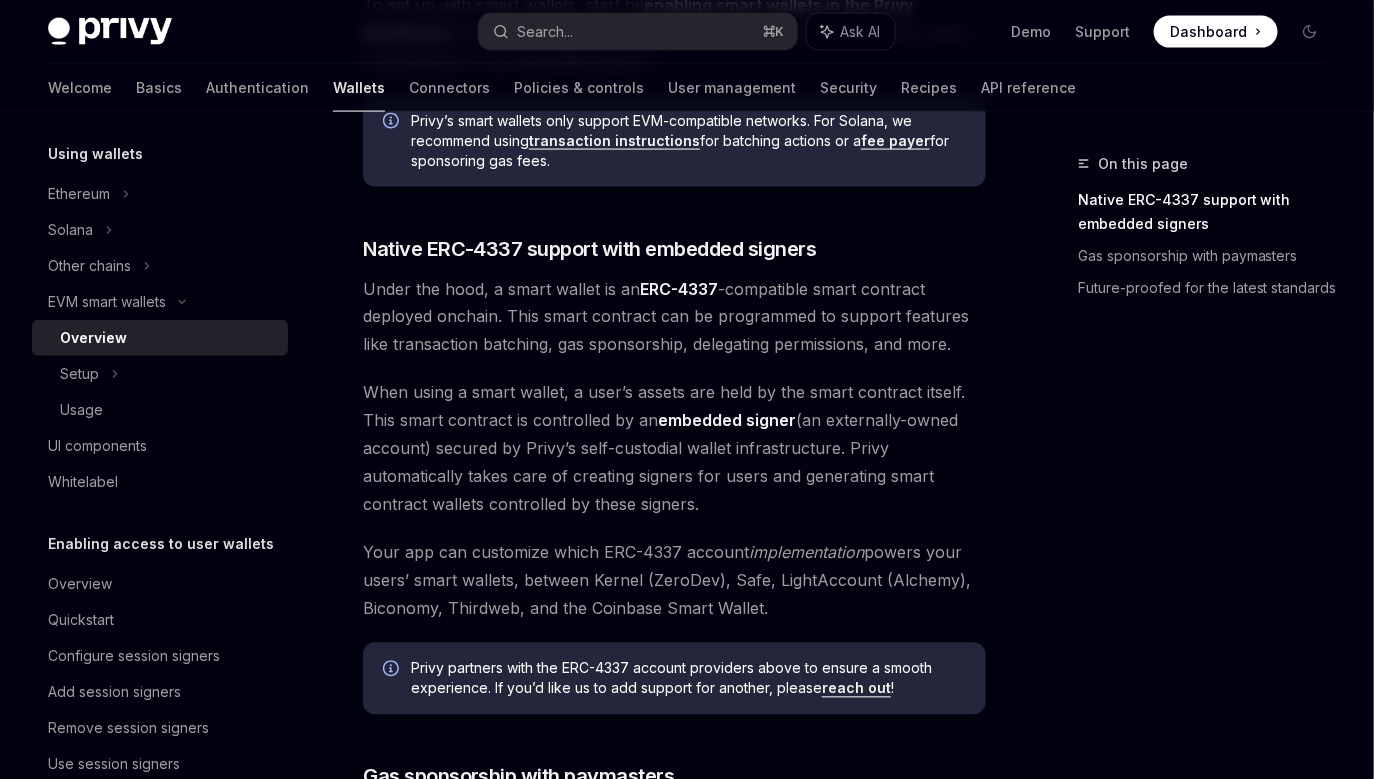 scroll, scrollTop: 967, scrollLeft: 0, axis: vertical 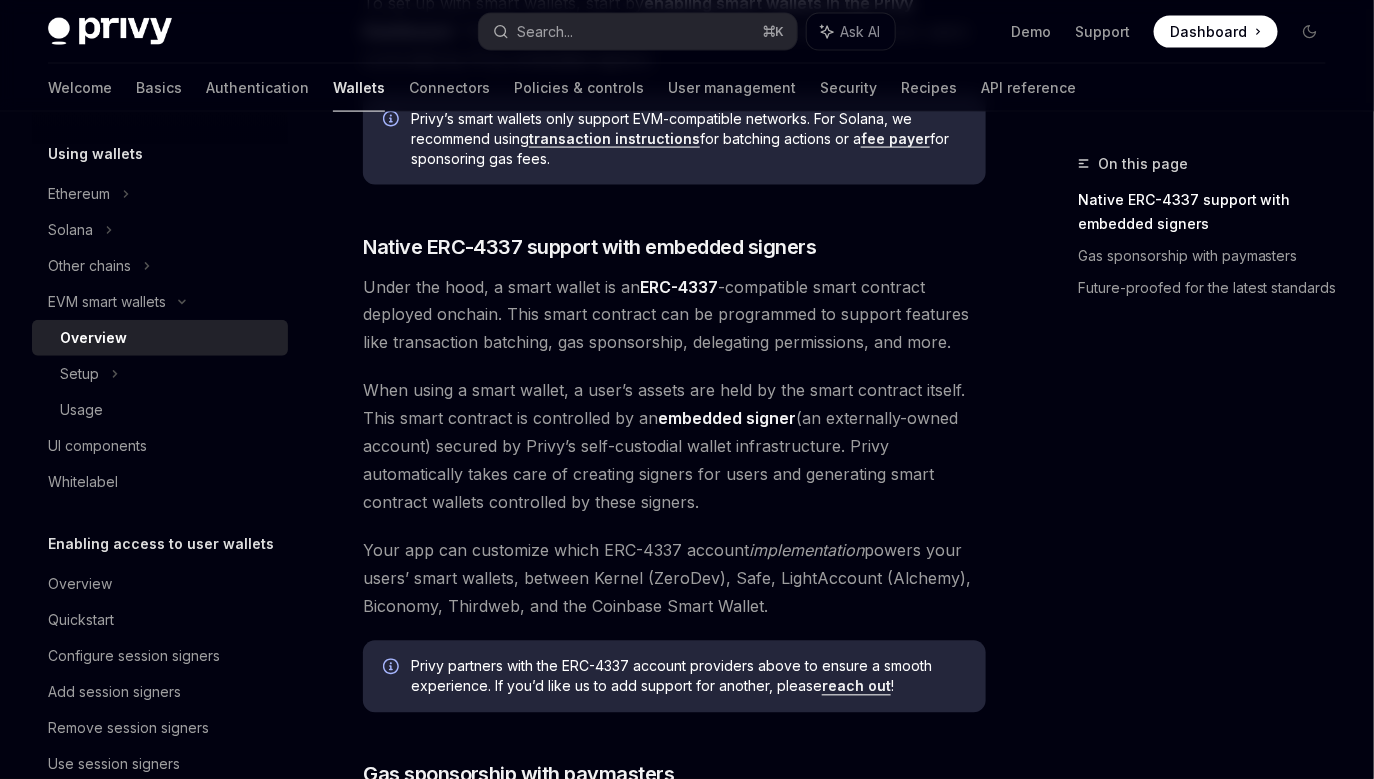 click on "Under the hood, a smart wallet is an  ERC-4337 -compatible smart contract deployed onchain. This smart contract can be programmed to support features like transaction batching, gas sponsorship, delegating permissions, and more." at bounding box center [674, 315] 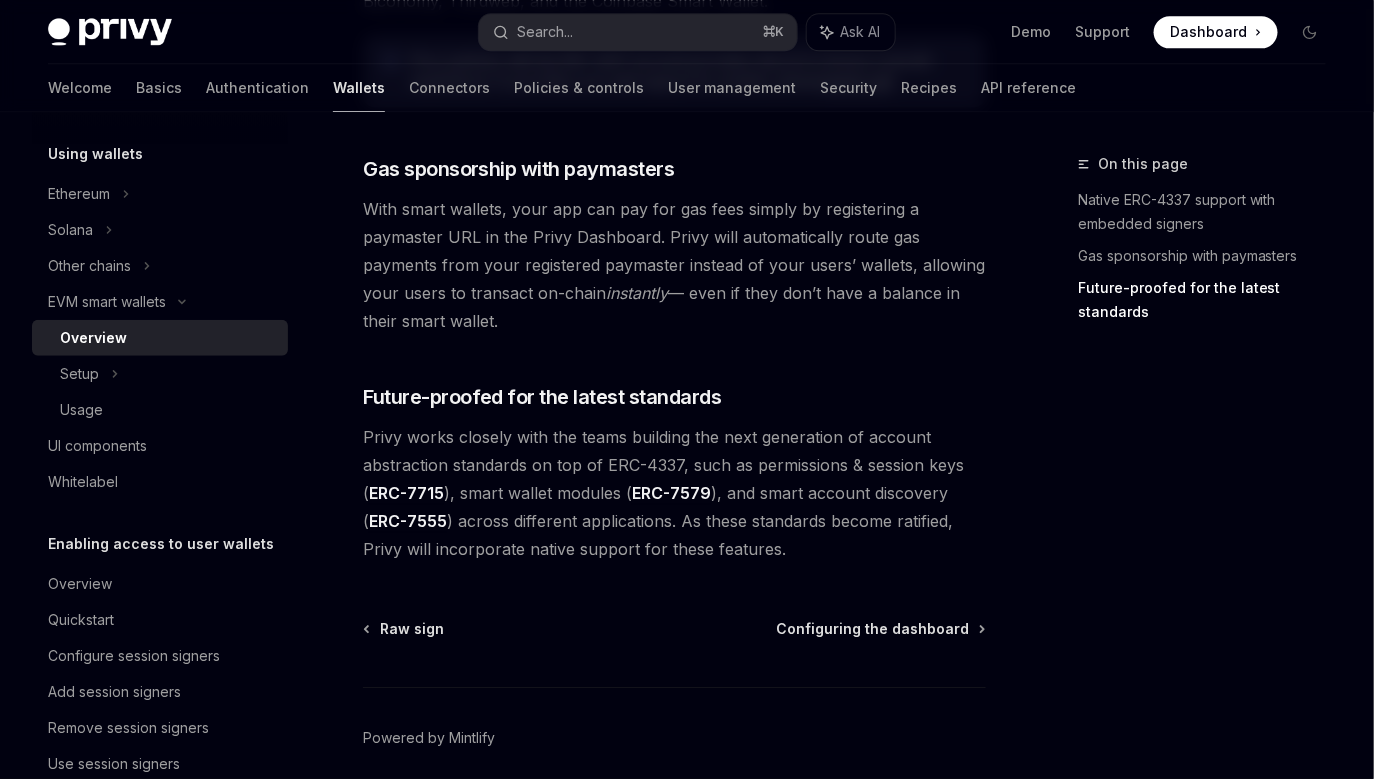 scroll, scrollTop: 1653, scrollLeft: 0, axis: vertical 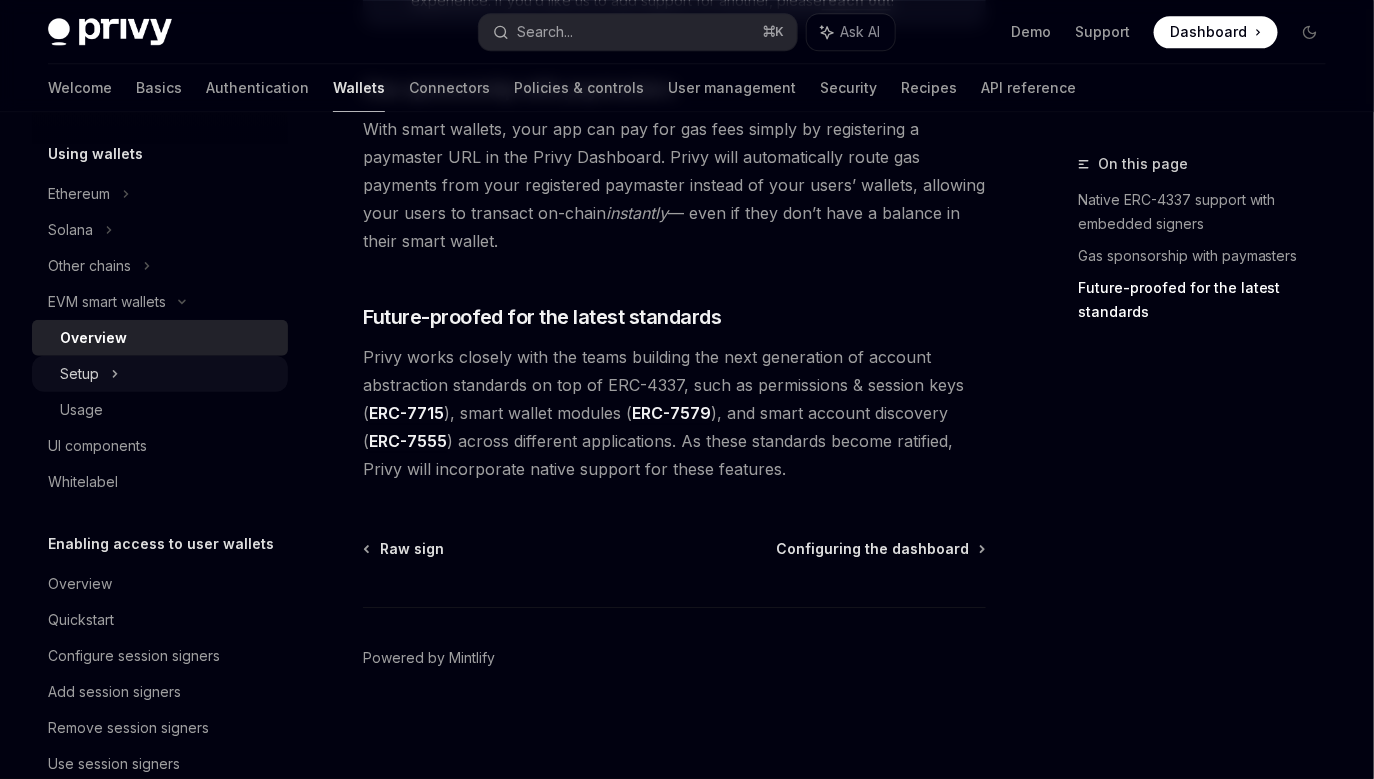 click on "Setup" at bounding box center (160, 374) 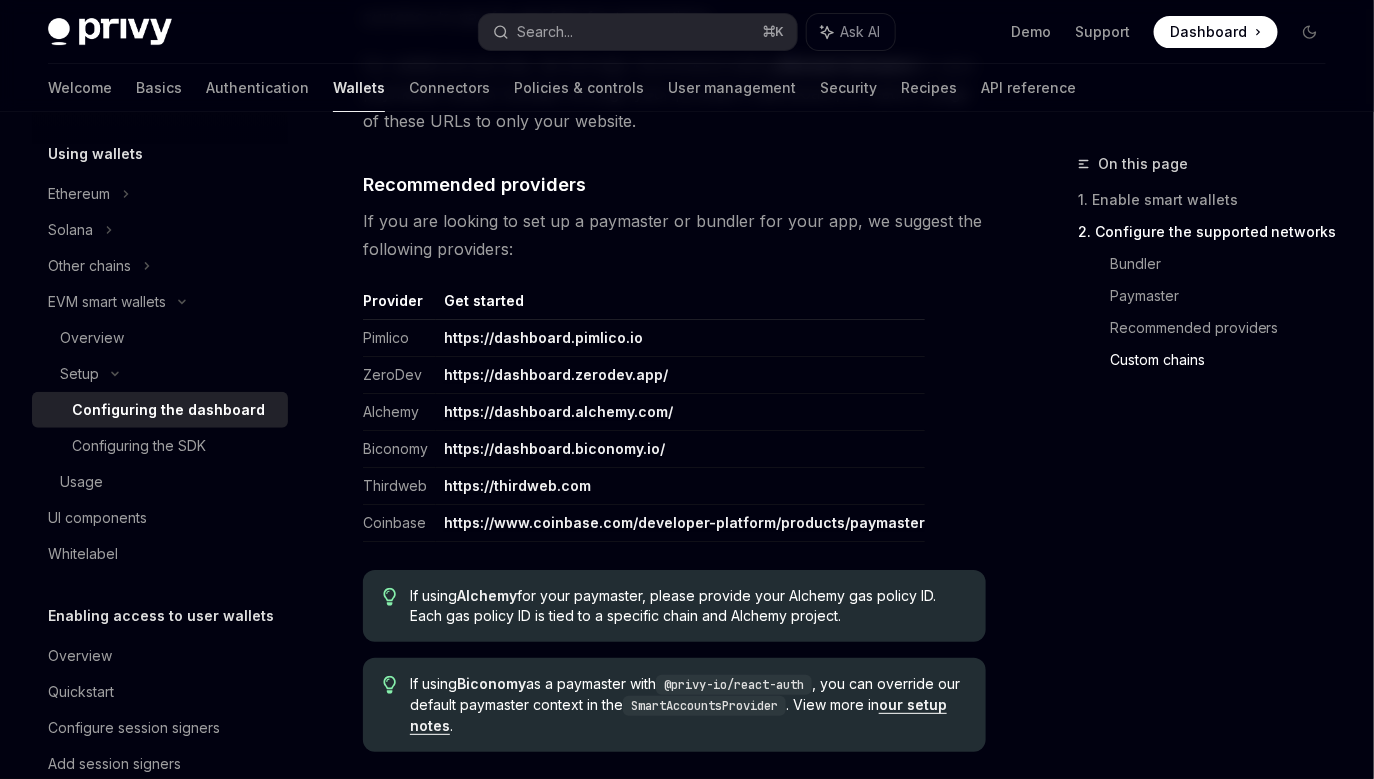 scroll, scrollTop: 2328, scrollLeft: 0, axis: vertical 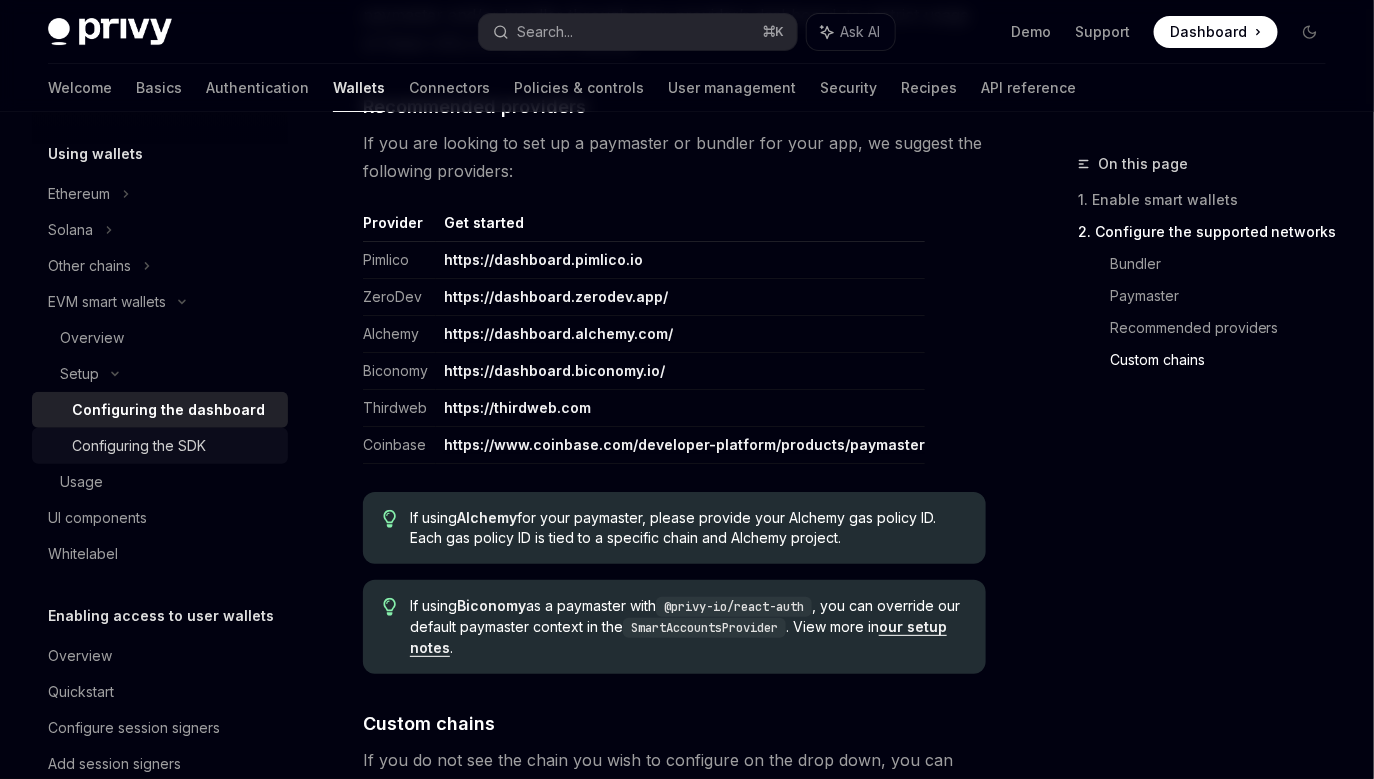 click on "Configuring the SDK" at bounding box center [139, 446] 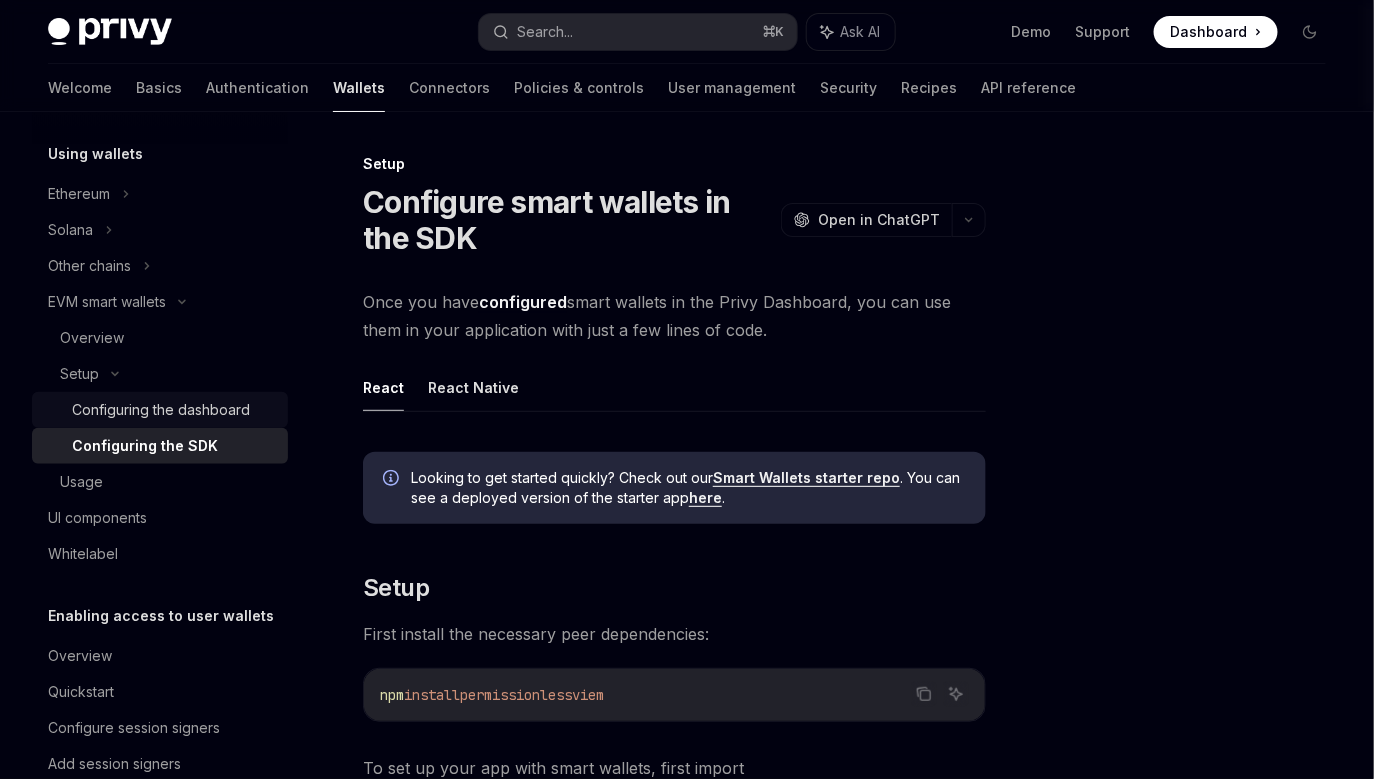 click on "Configuring the dashboard" at bounding box center [161, 410] 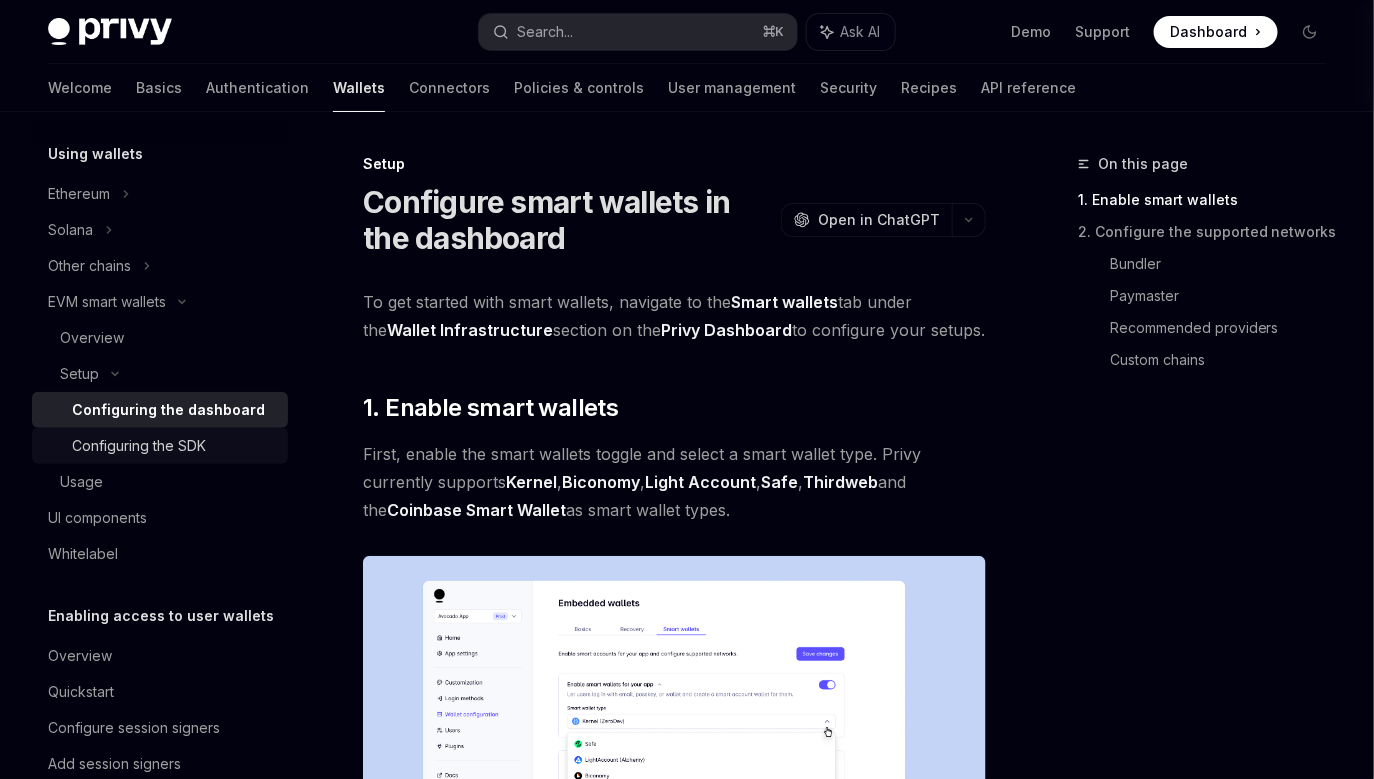 click on "Configuring the SDK" at bounding box center (160, 446) 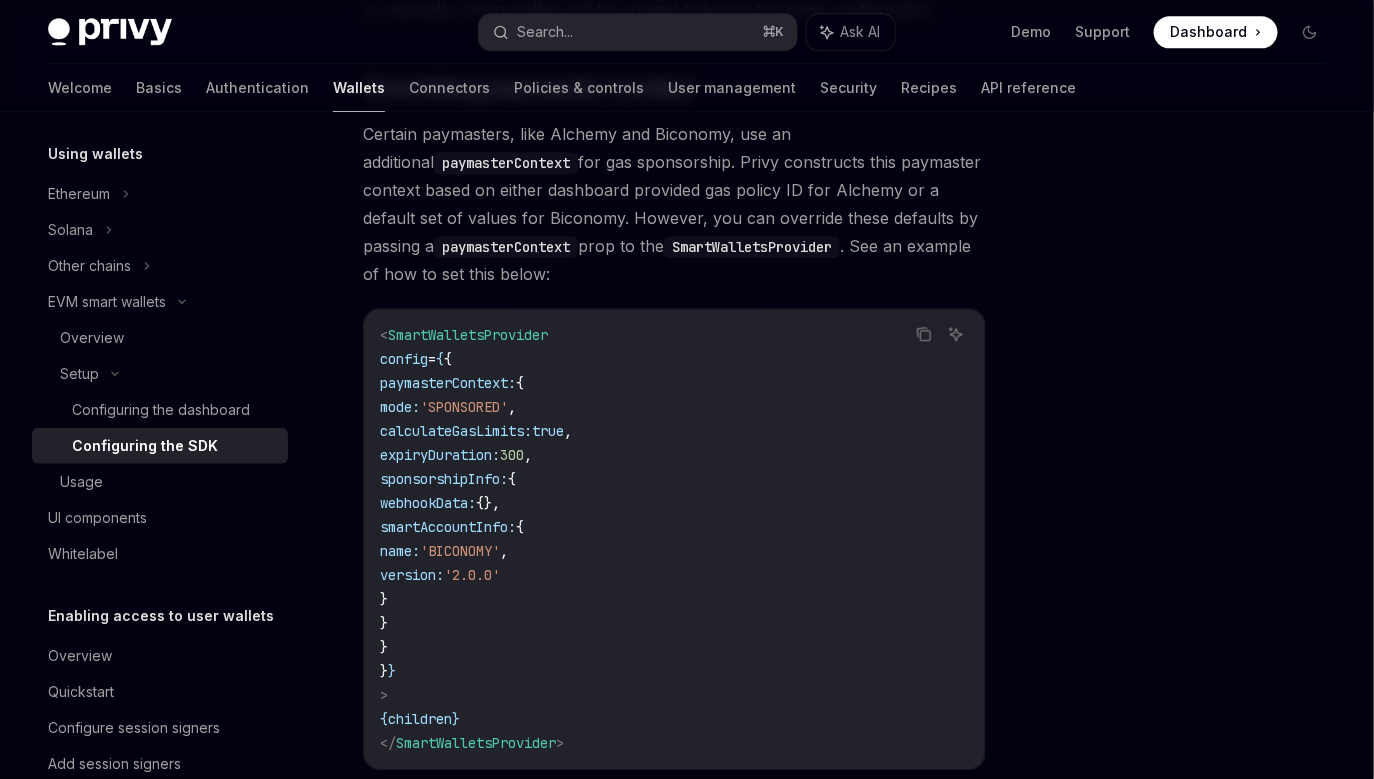 scroll, scrollTop: 1598, scrollLeft: 0, axis: vertical 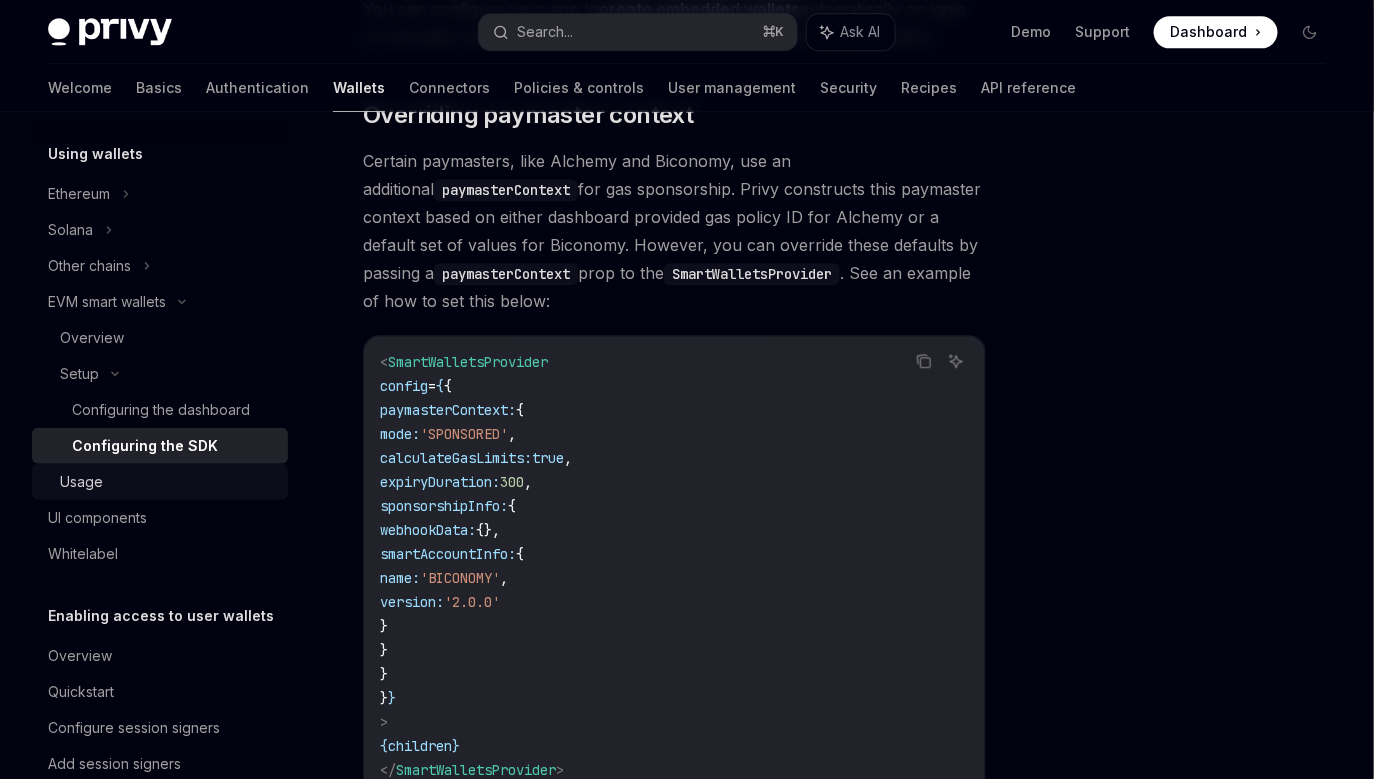 click on "Usage" at bounding box center (168, 482) 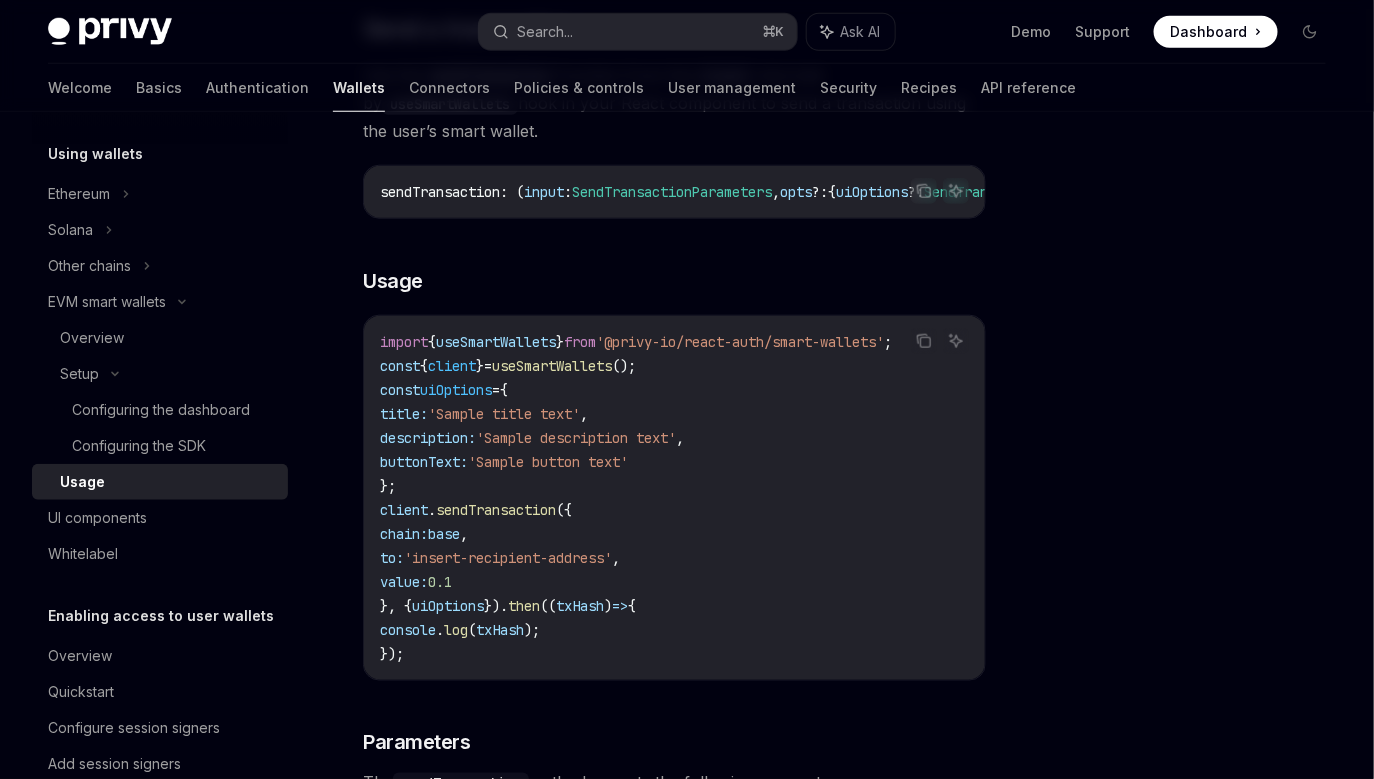 scroll, scrollTop: 3075, scrollLeft: 0, axis: vertical 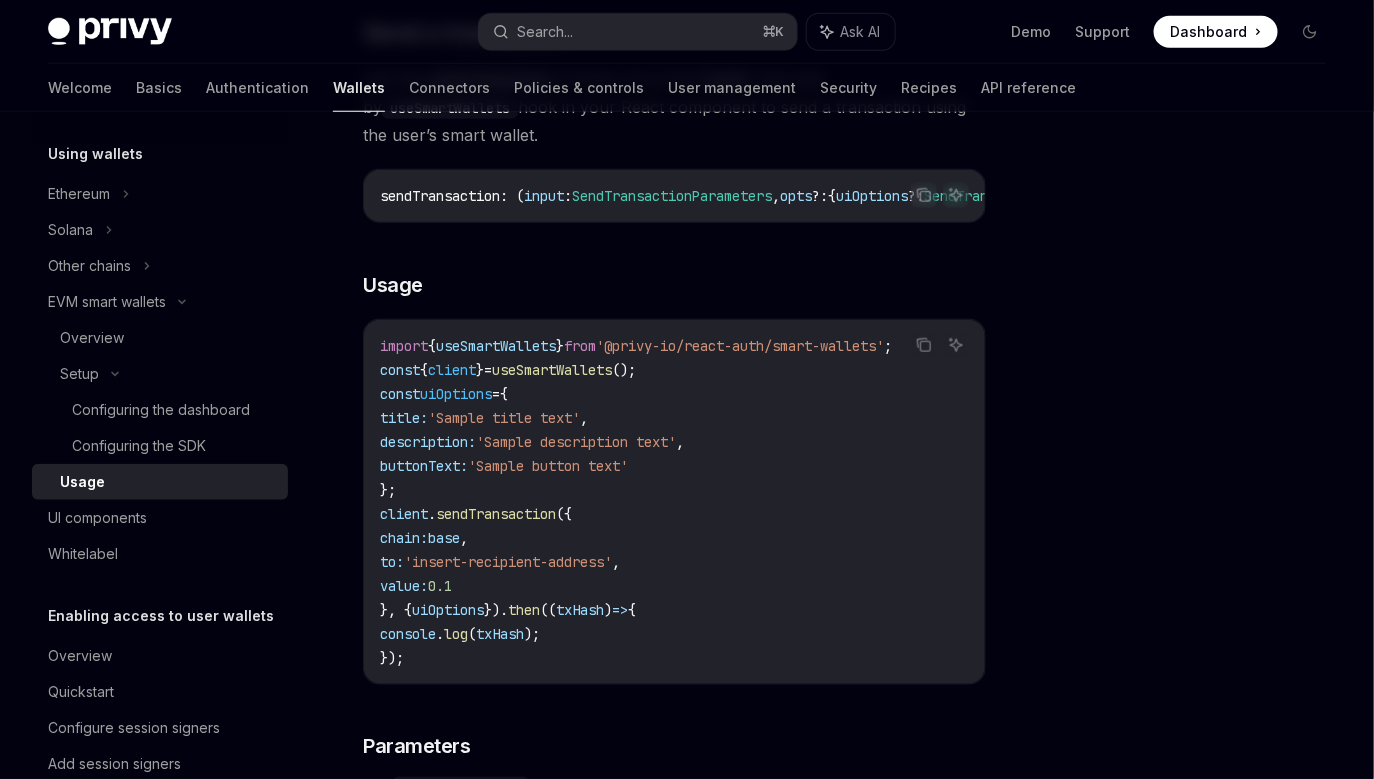 click on "useSmartWallets" at bounding box center [552, 370] 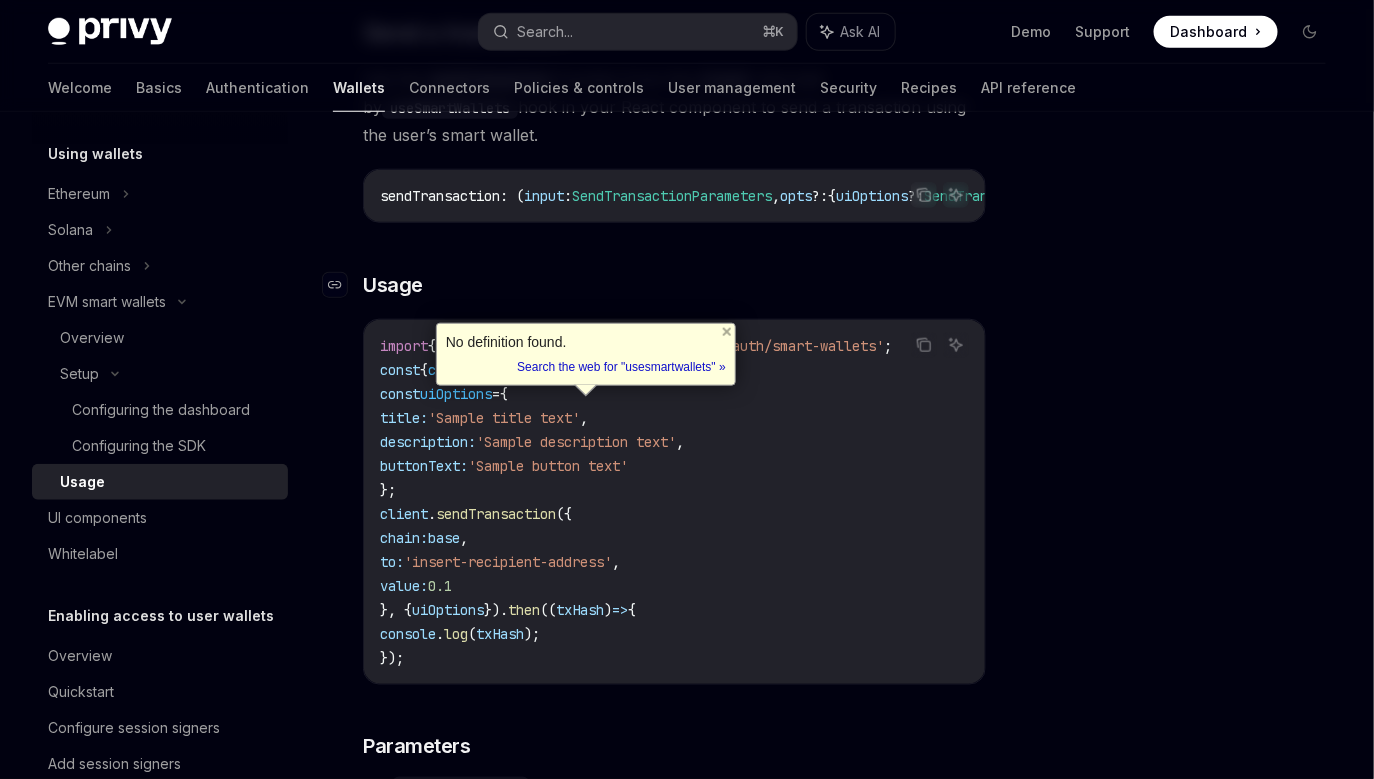 click on "​ Usage" at bounding box center [674, 285] 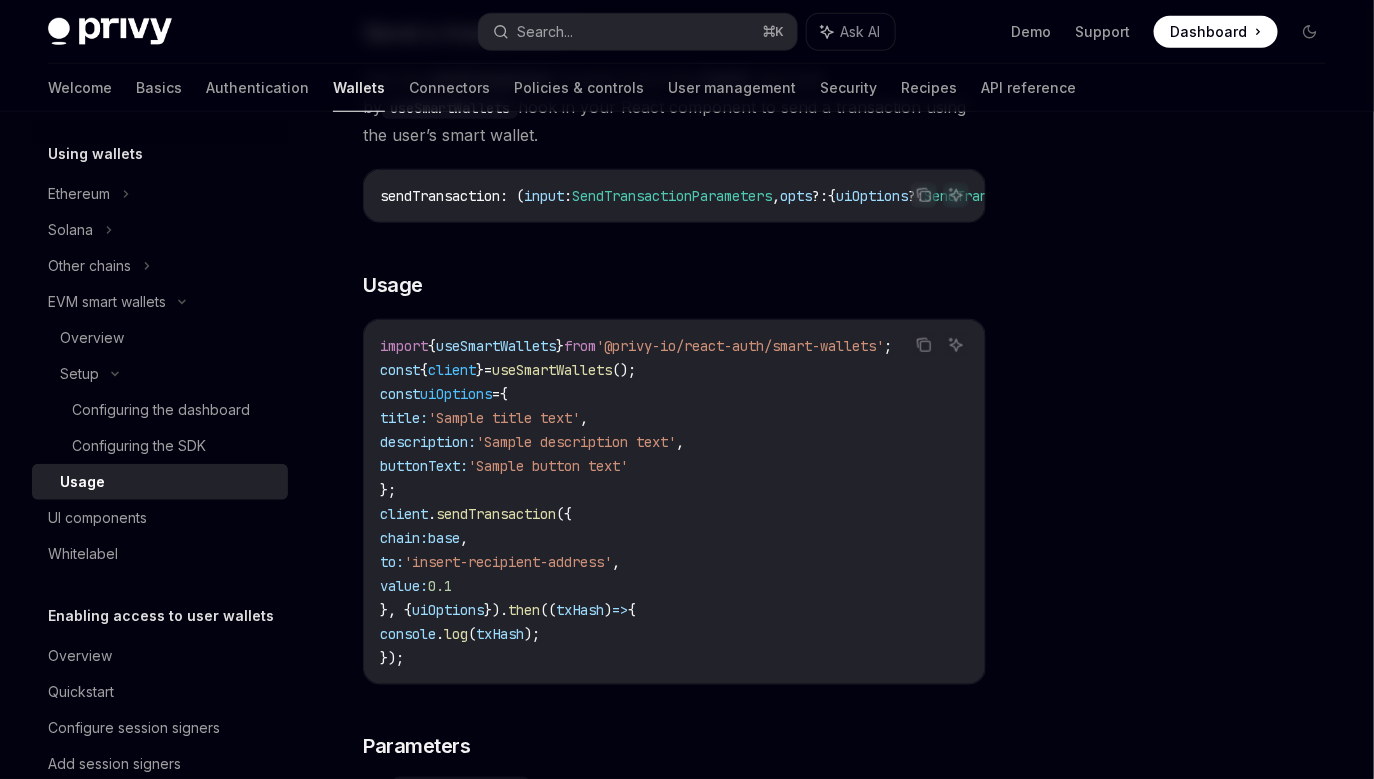click on "useSmartWallets" at bounding box center [552, 370] 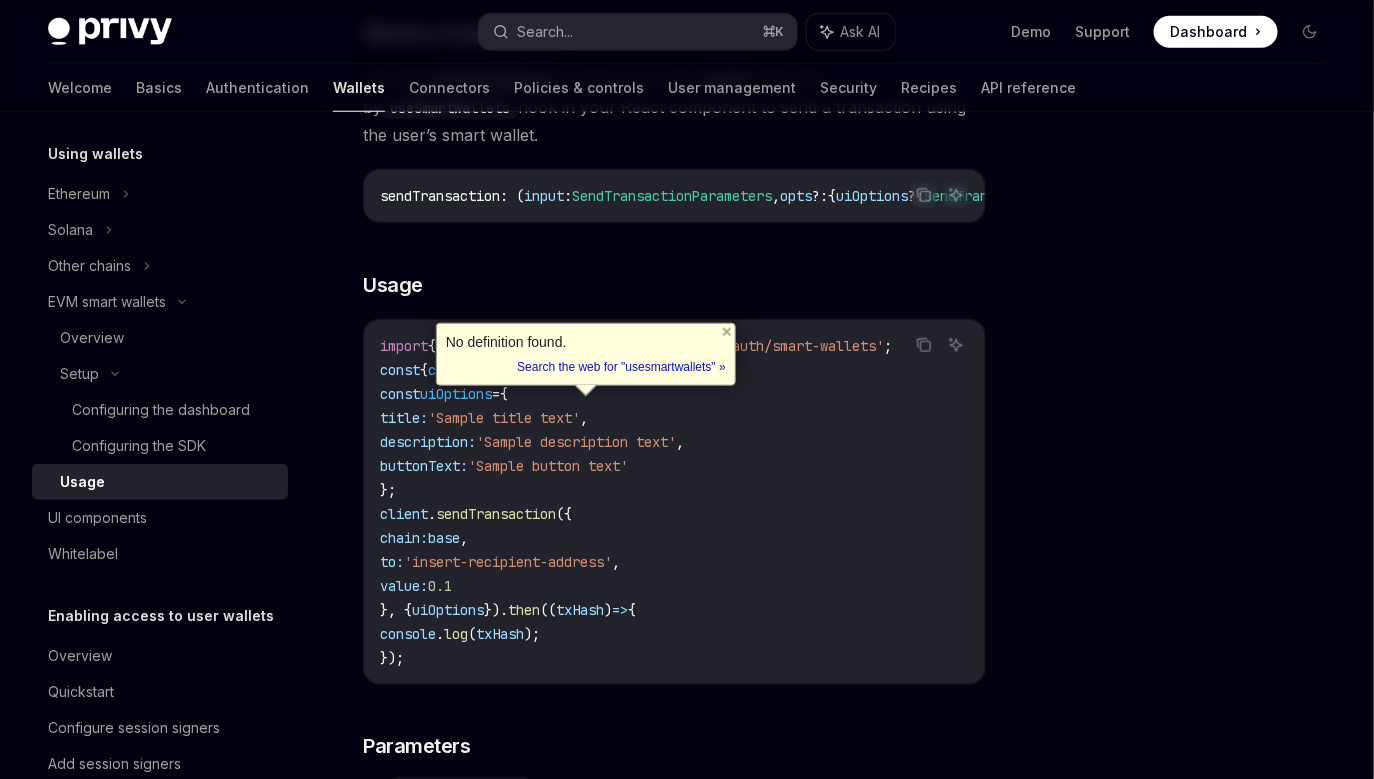 copy on "useSmartWallets" 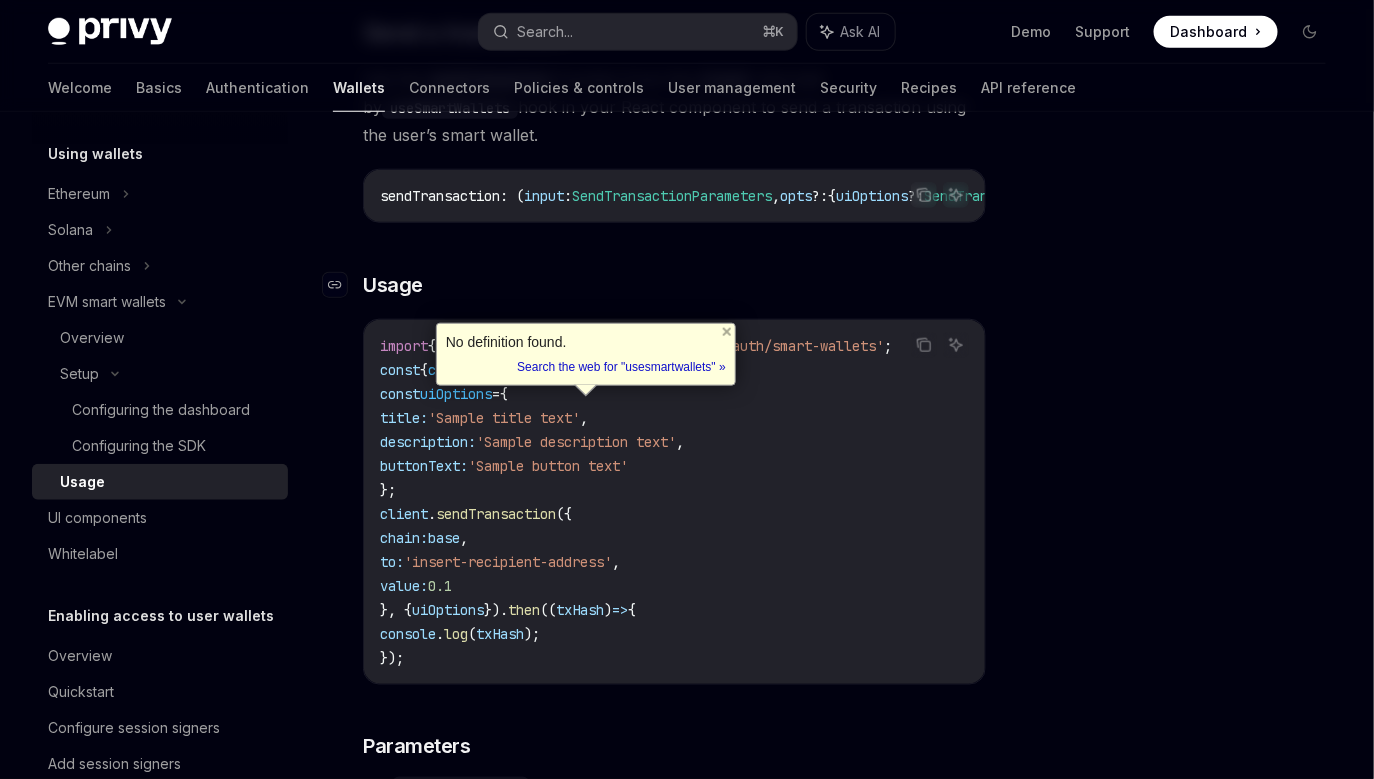 click on "​ Usage" at bounding box center [674, 285] 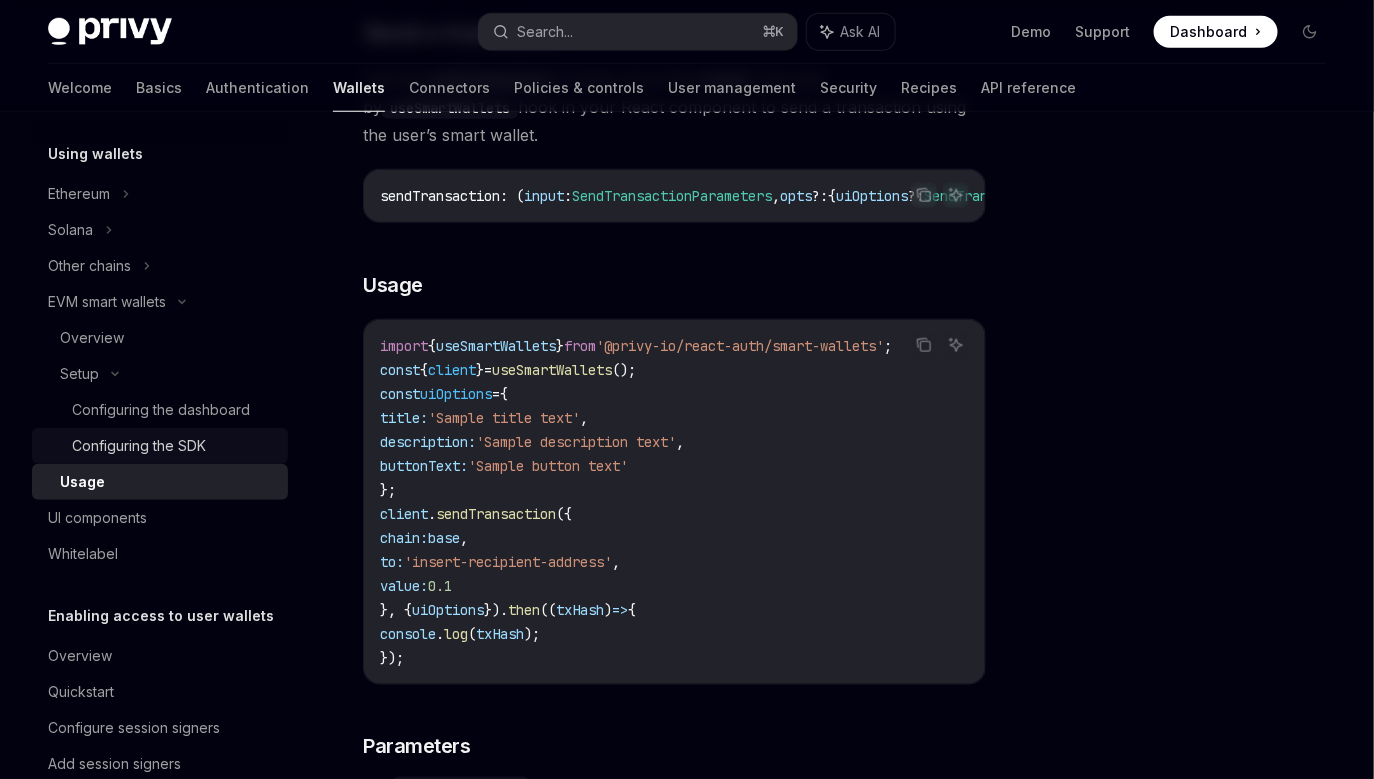 click on "Configuring the SDK" at bounding box center (139, 446) 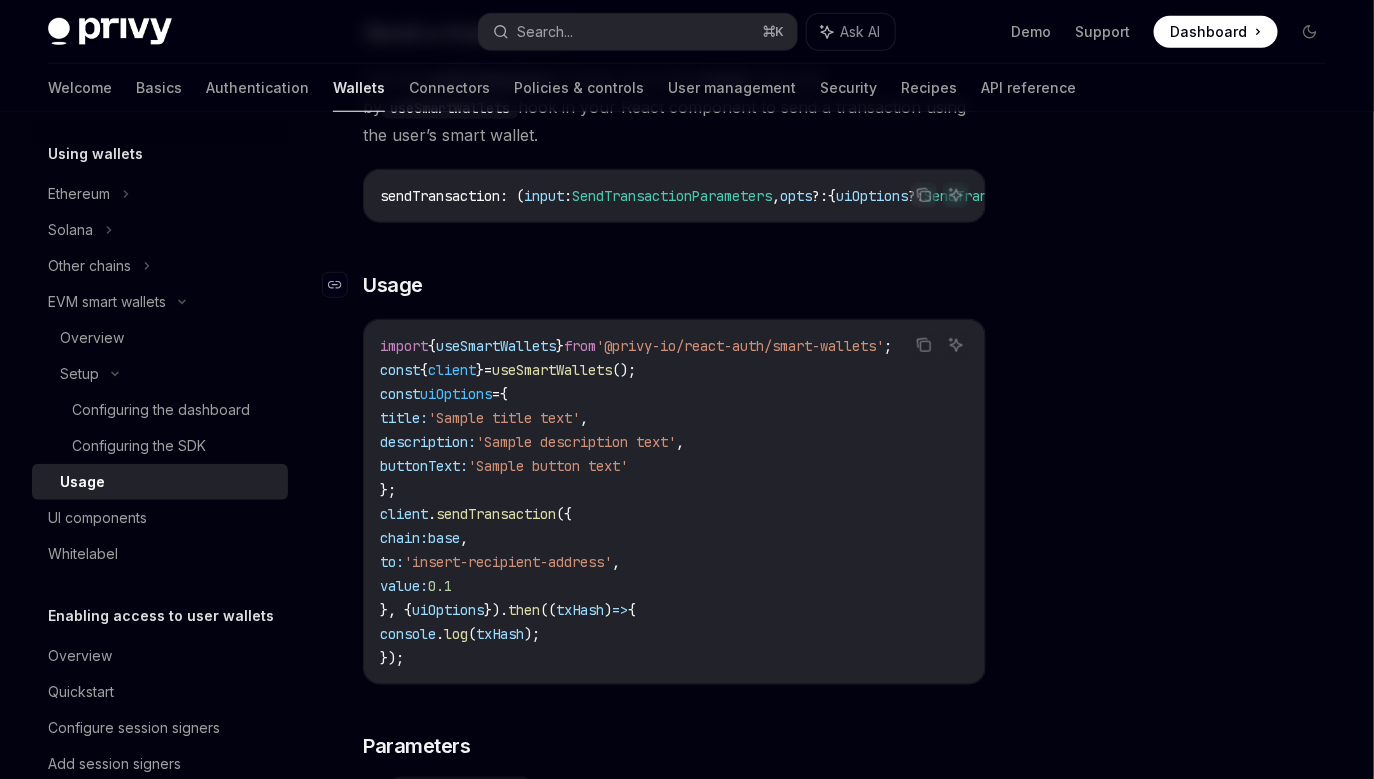 type on "*" 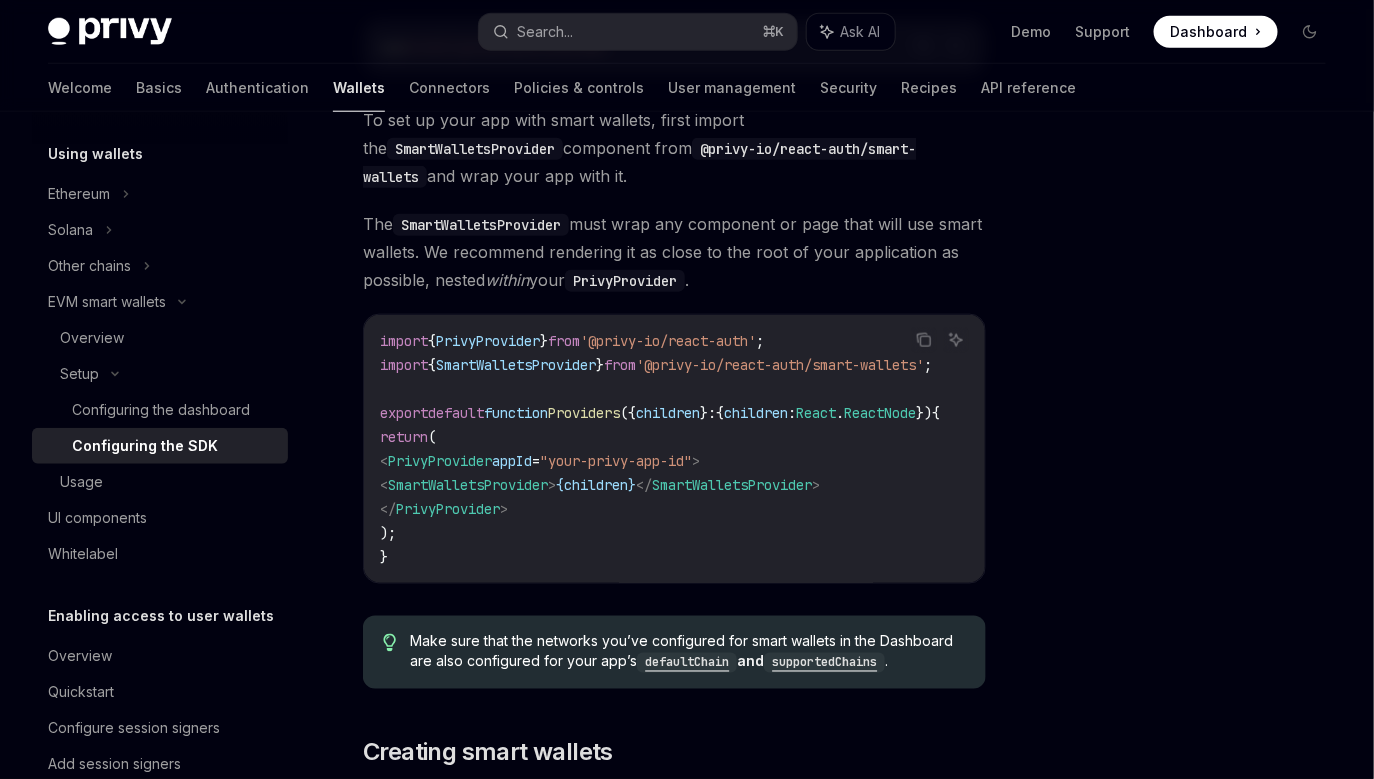 scroll, scrollTop: 703, scrollLeft: 0, axis: vertical 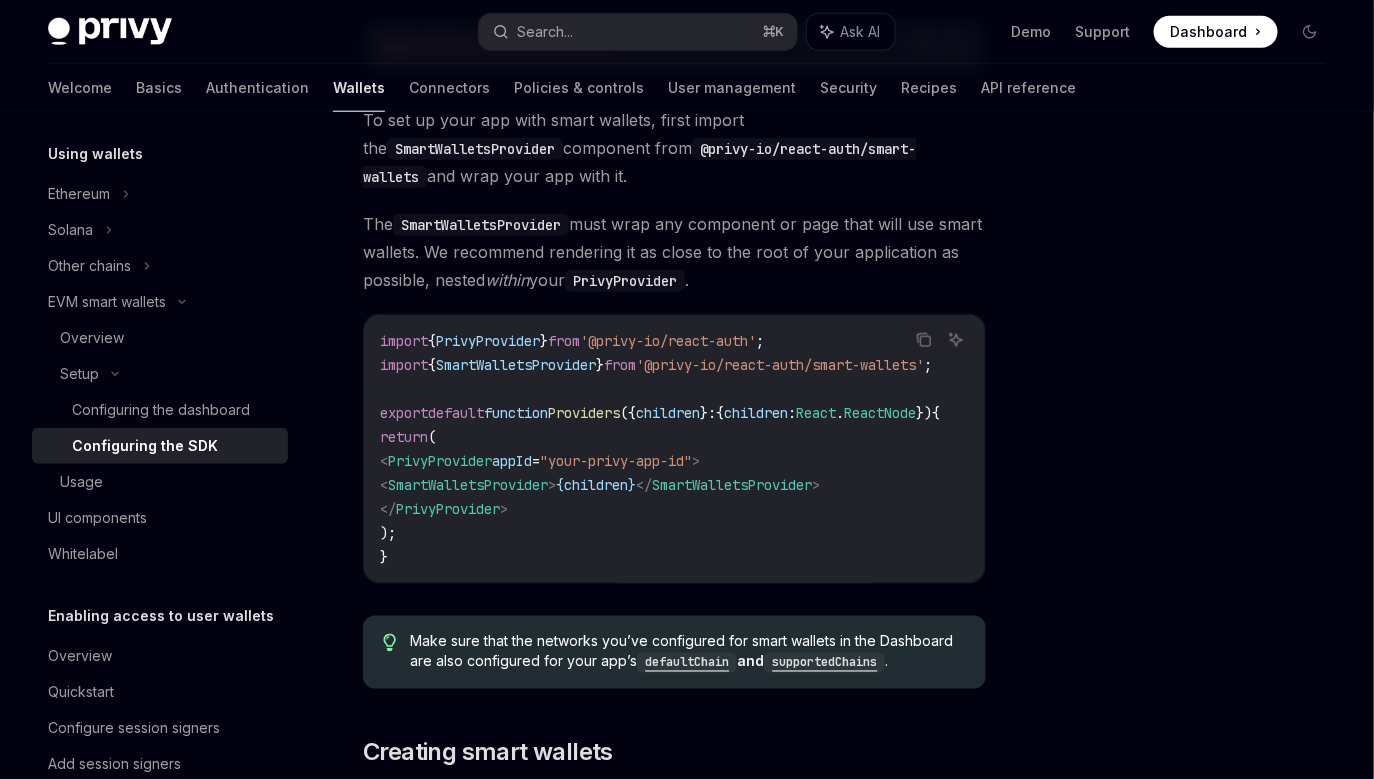 click on "SmartWalletsProvider" at bounding box center (468, 485) 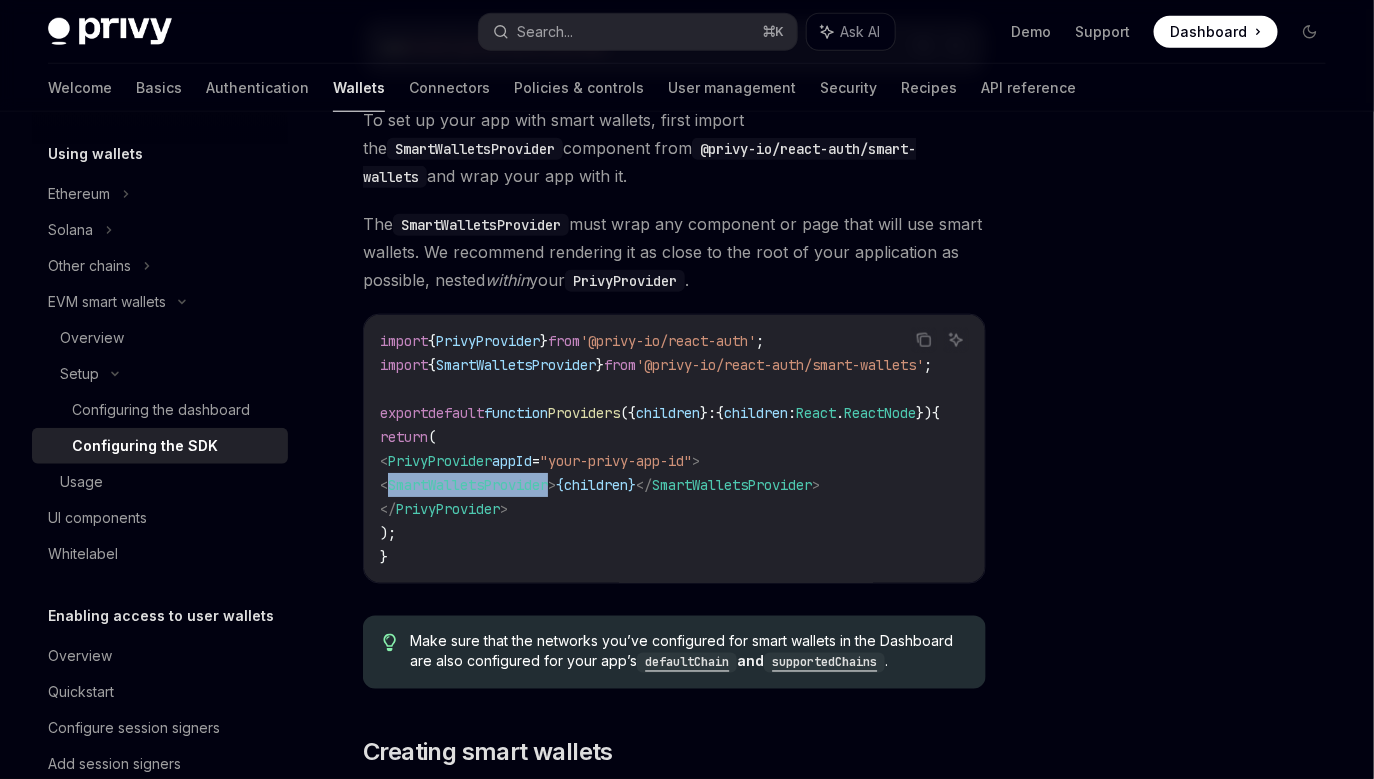 click on "SmartWalletsProvider" at bounding box center (468, 485) 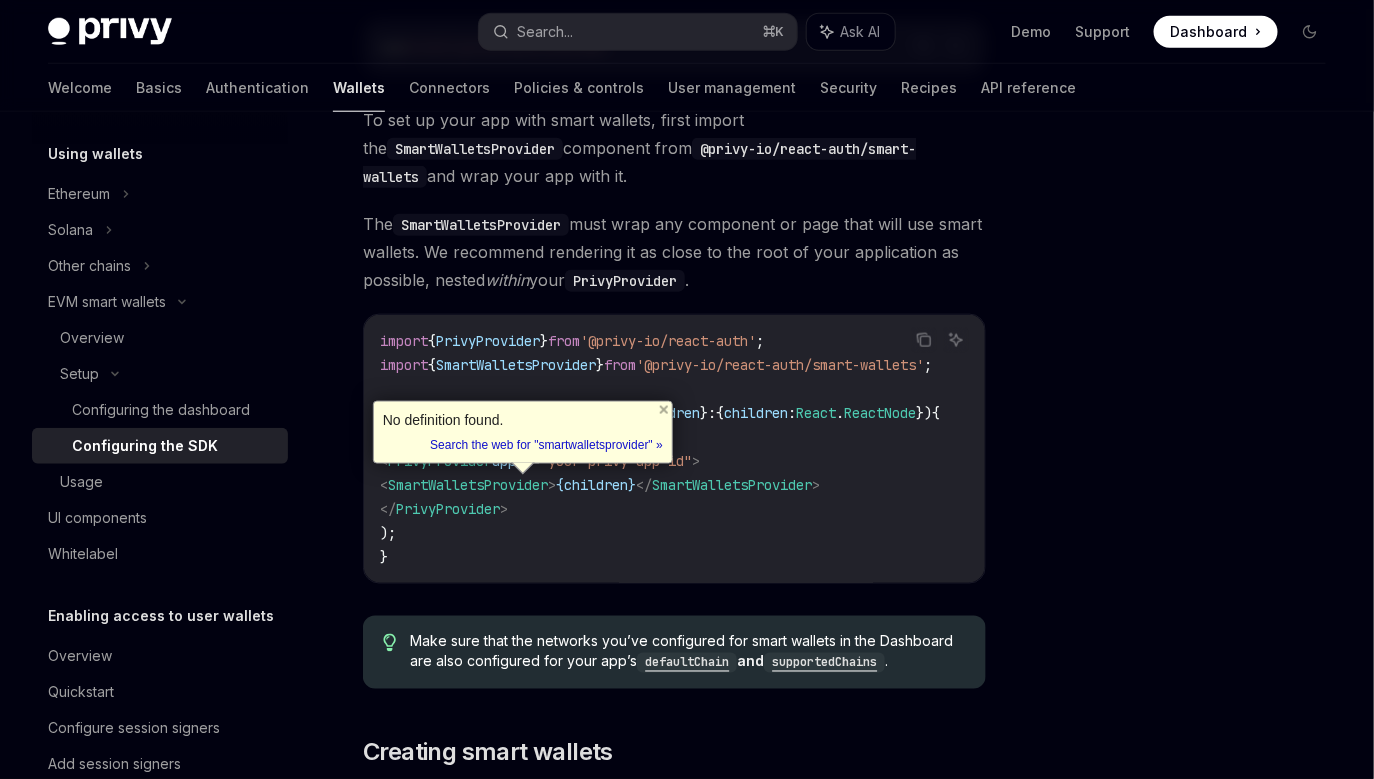 click on "import  { PrivyProvider }  from  '@privy-io/react-auth' ;
import  { SmartWalletsProvider }  from  '@privy-io/react-auth/smart-wallets' ;
export  default  function  Providers ({ children } :  { children :  React . ReactNode })  {
return  (
< PrivyProvider  appId = "your-privy-app-id" >
< SmartWalletsProvider > { children } </ SmartWalletsProvider >
</ PrivyProvider >
);
}" at bounding box center (684, 449) 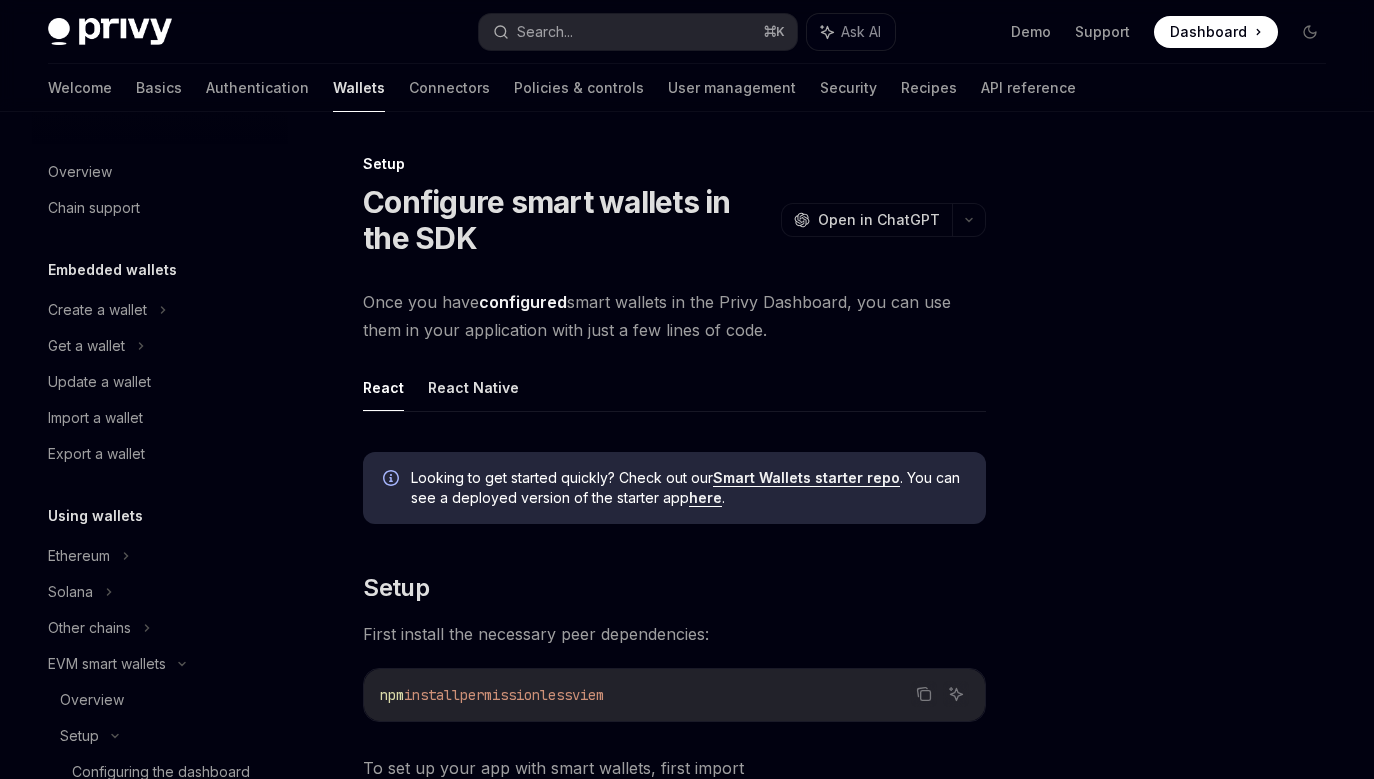 scroll, scrollTop: 0, scrollLeft: 0, axis: both 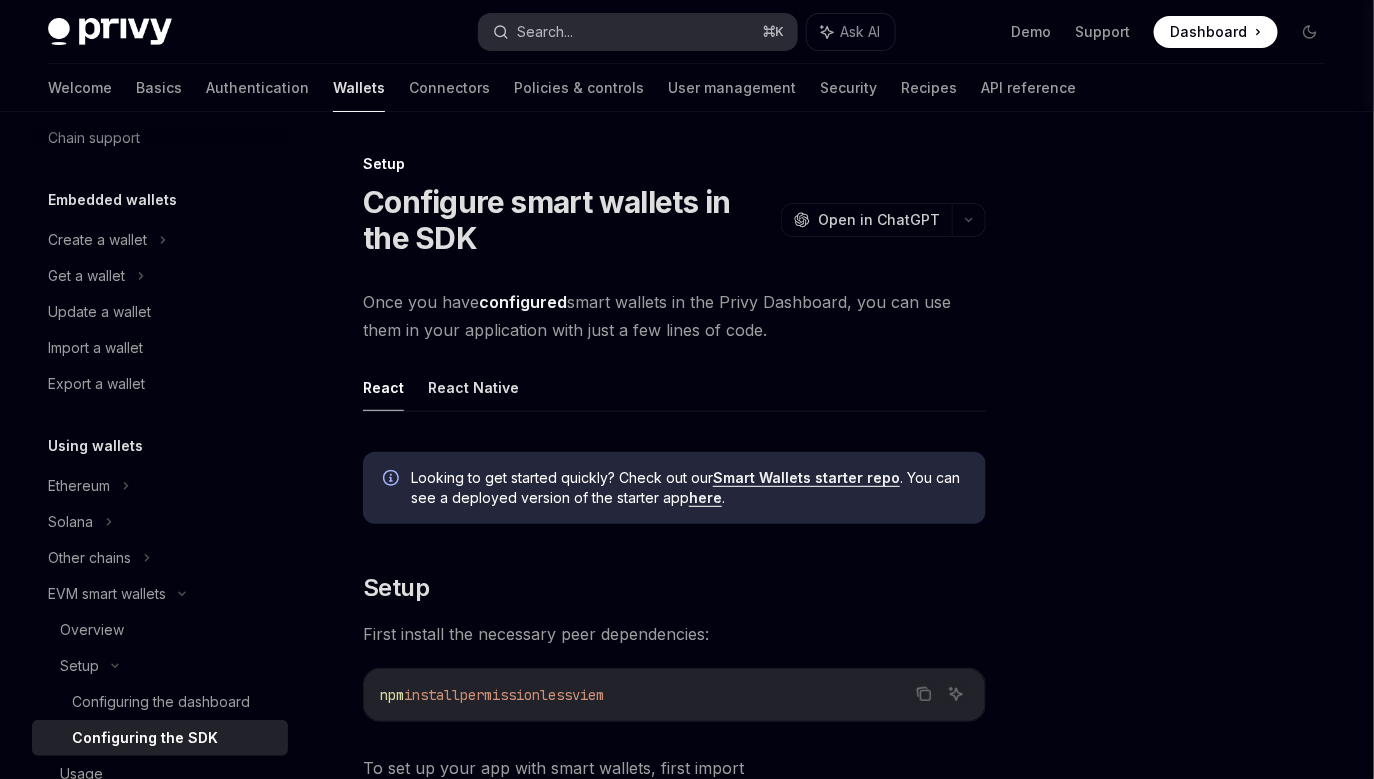 click on "Search..." at bounding box center [545, 32] 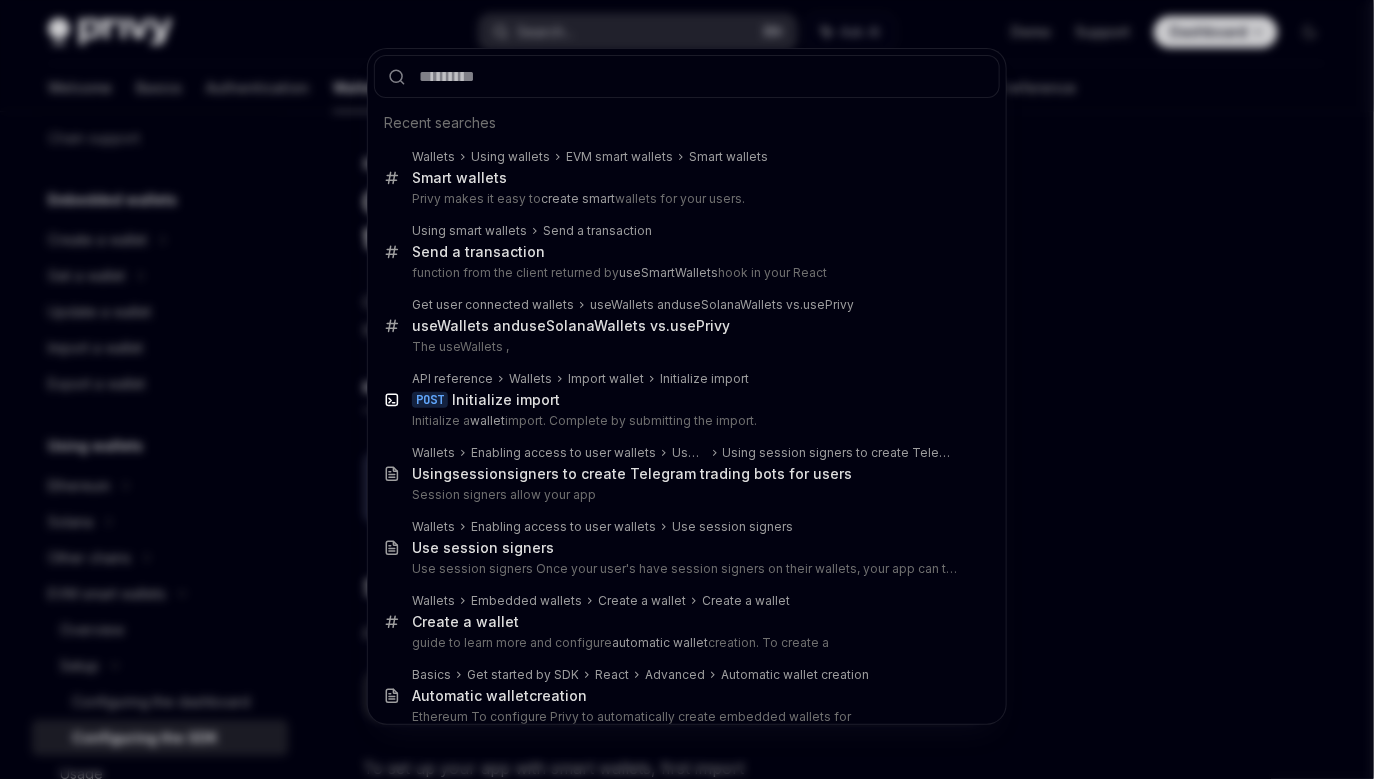 type on "**********" 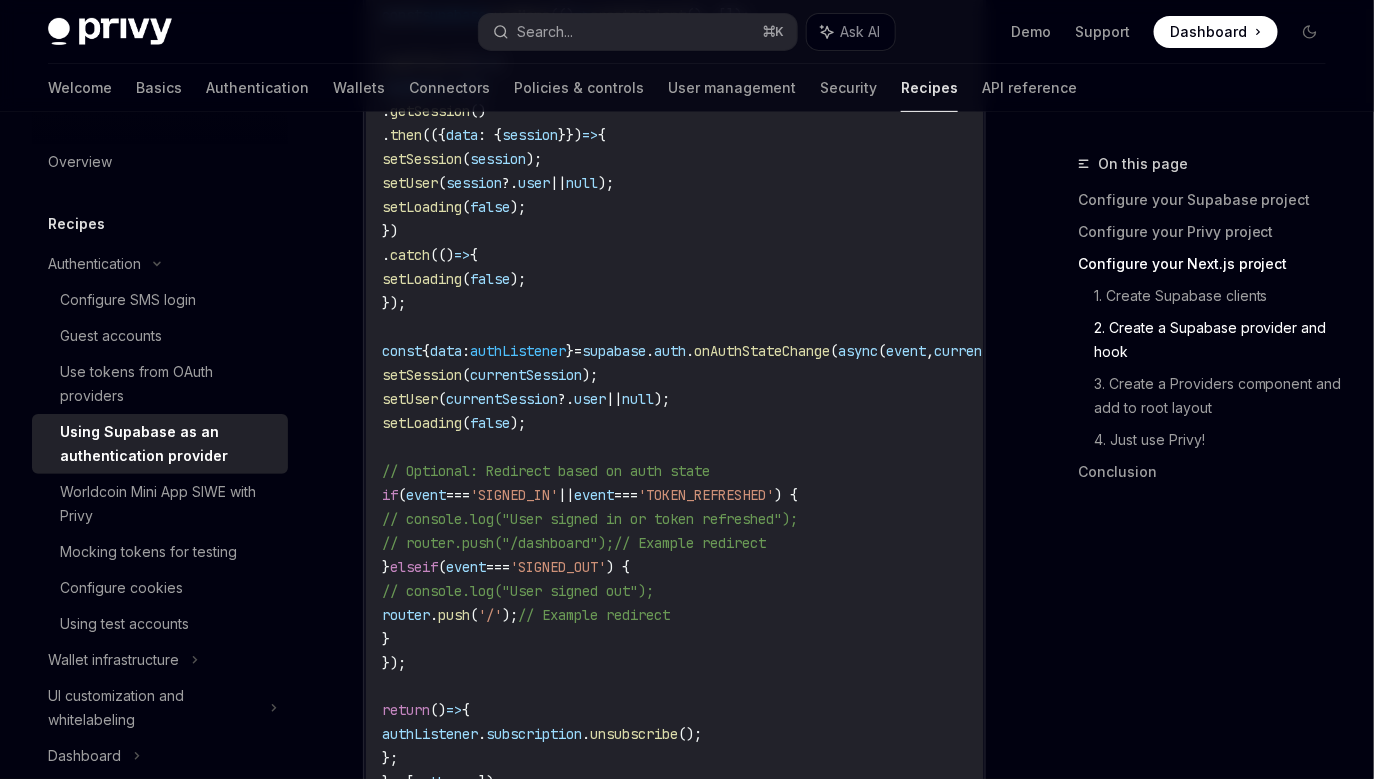 scroll, scrollTop: 2751, scrollLeft: 0, axis: vertical 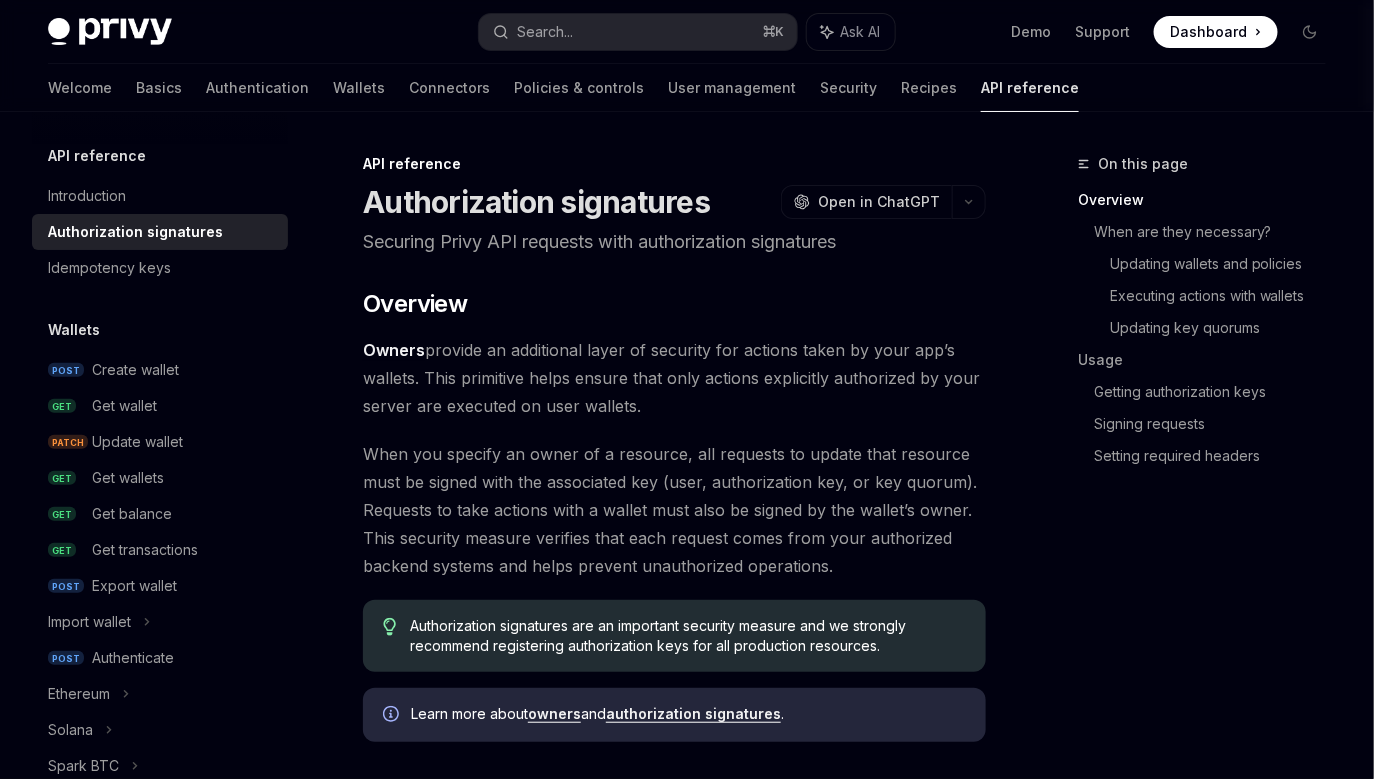 click on "Owners  provide an additional layer of security for actions taken by your app’s wallets. This primitive helps ensure that only actions explicitly authorized by your server are executed on user wallets." at bounding box center (674, 378) 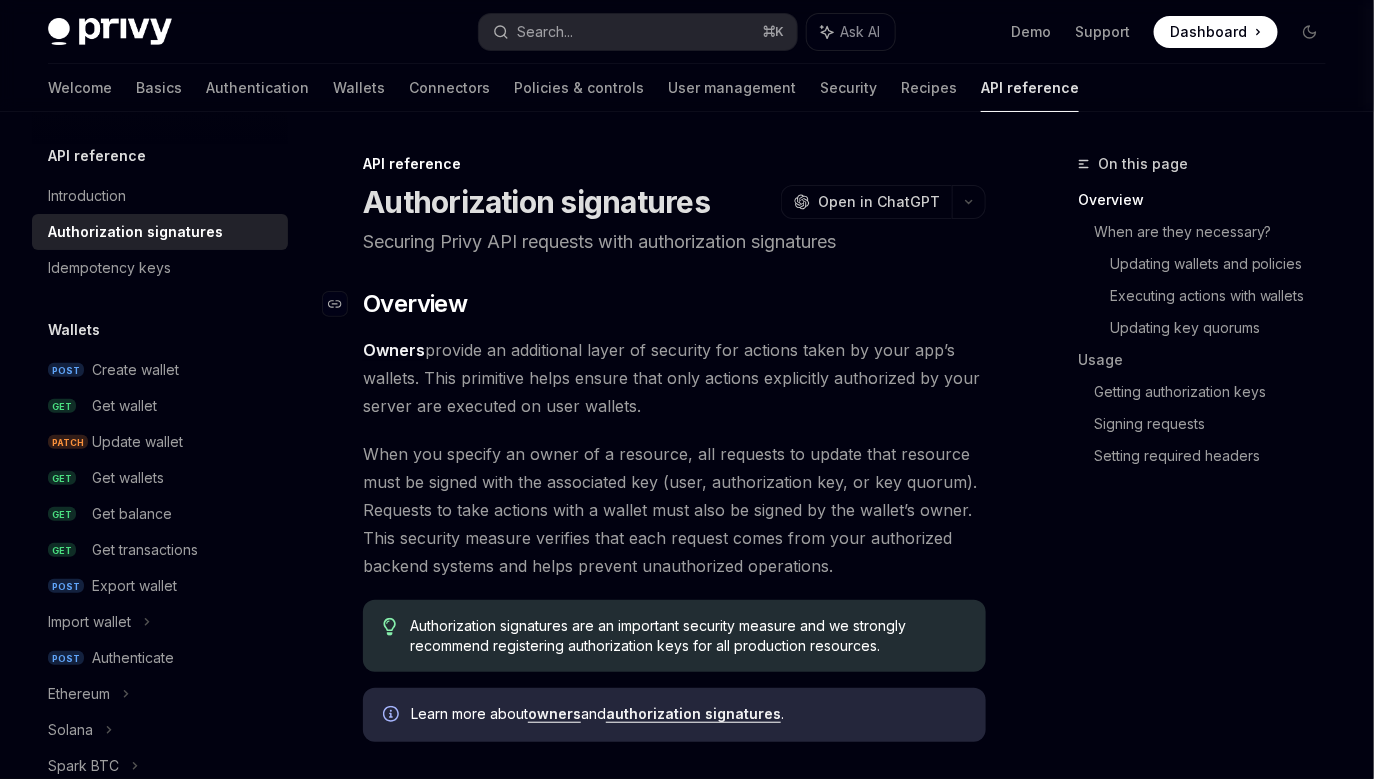 scroll, scrollTop: 17, scrollLeft: 0, axis: vertical 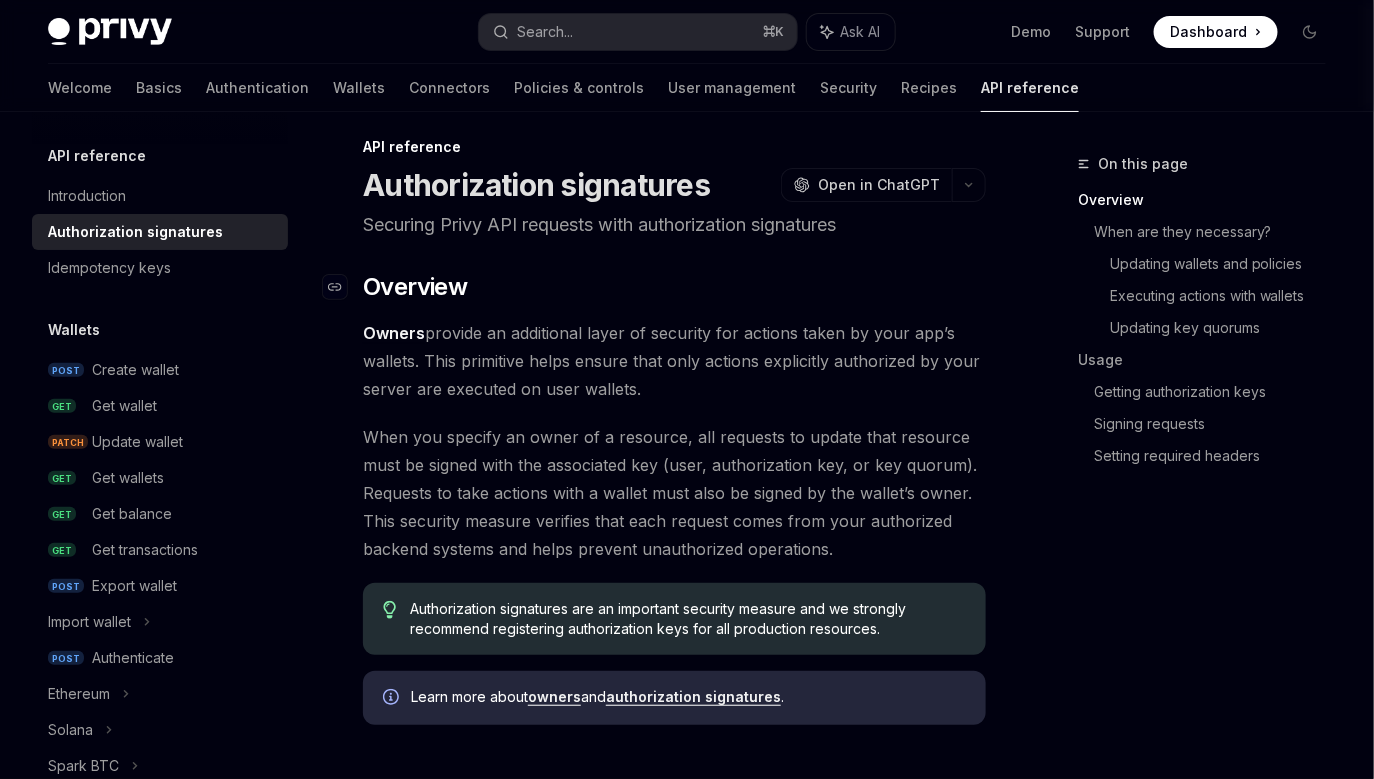 click on "​ Overview
Owners  provide an additional layer of security for actions taken by your app’s wallets. This primitive helps ensure that only actions explicitly authorized by your server are executed on user wallets.
When you specify an owner of a resource, all requests to update that resource must be signed with the associated key (user, authorization key, or key quorum). Requests to take actions with a wallet must also be signed by the wallet’s owner. This security measure verifies that each request comes from your authorized backend systems and helps prevent unauthorized operations.
Authorization signatures are an important security measure and we strongly recommend registering
authorization keys for all production resources.
Learn more about  owners  and  authorization
signatures .
​ When are they necessary?
Authorization signatures are necessary in the following cases.
​ Updating wallets and policies
All critical resources, such as wallets and policies, have an  owner_id
owner_id" at bounding box center (674, 2109) 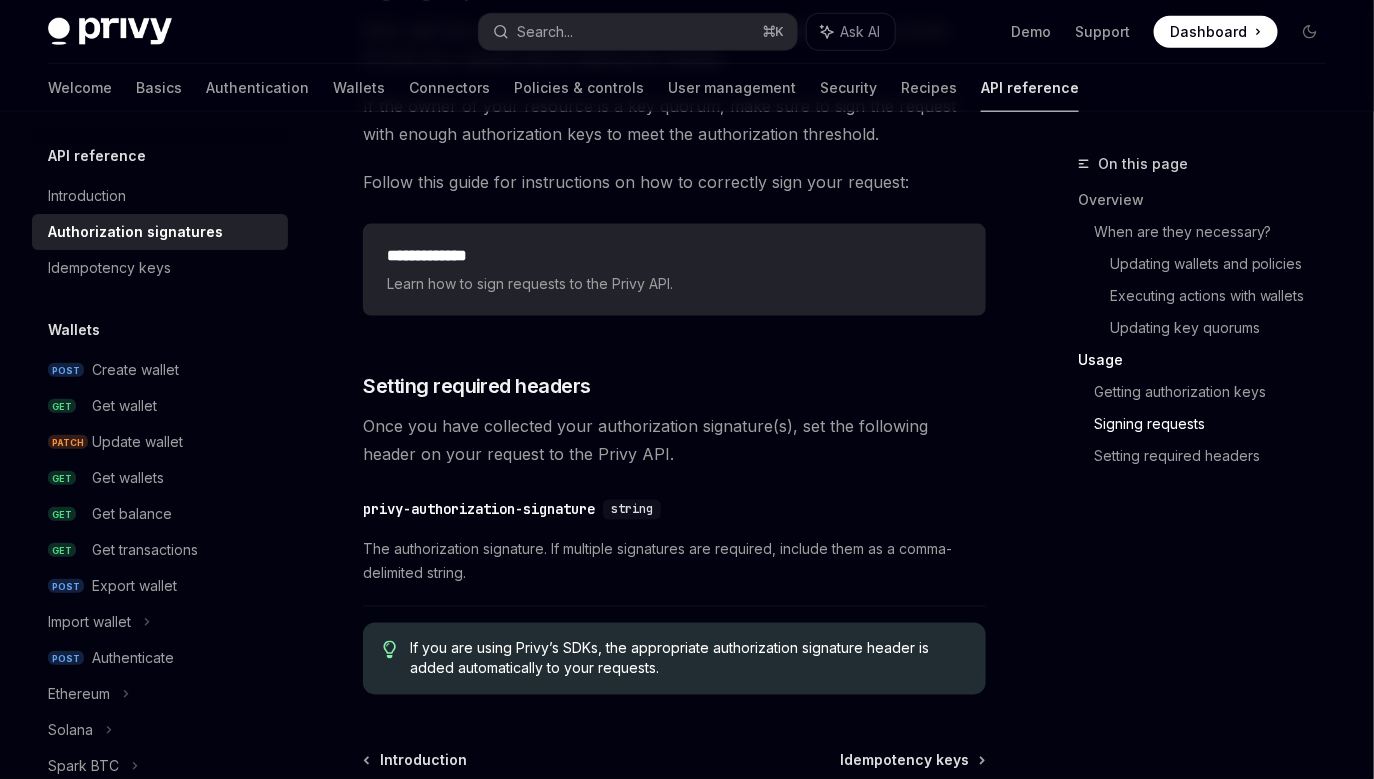 scroll, scrollTop: 3268, scrollLeft: 0, axis: vertical 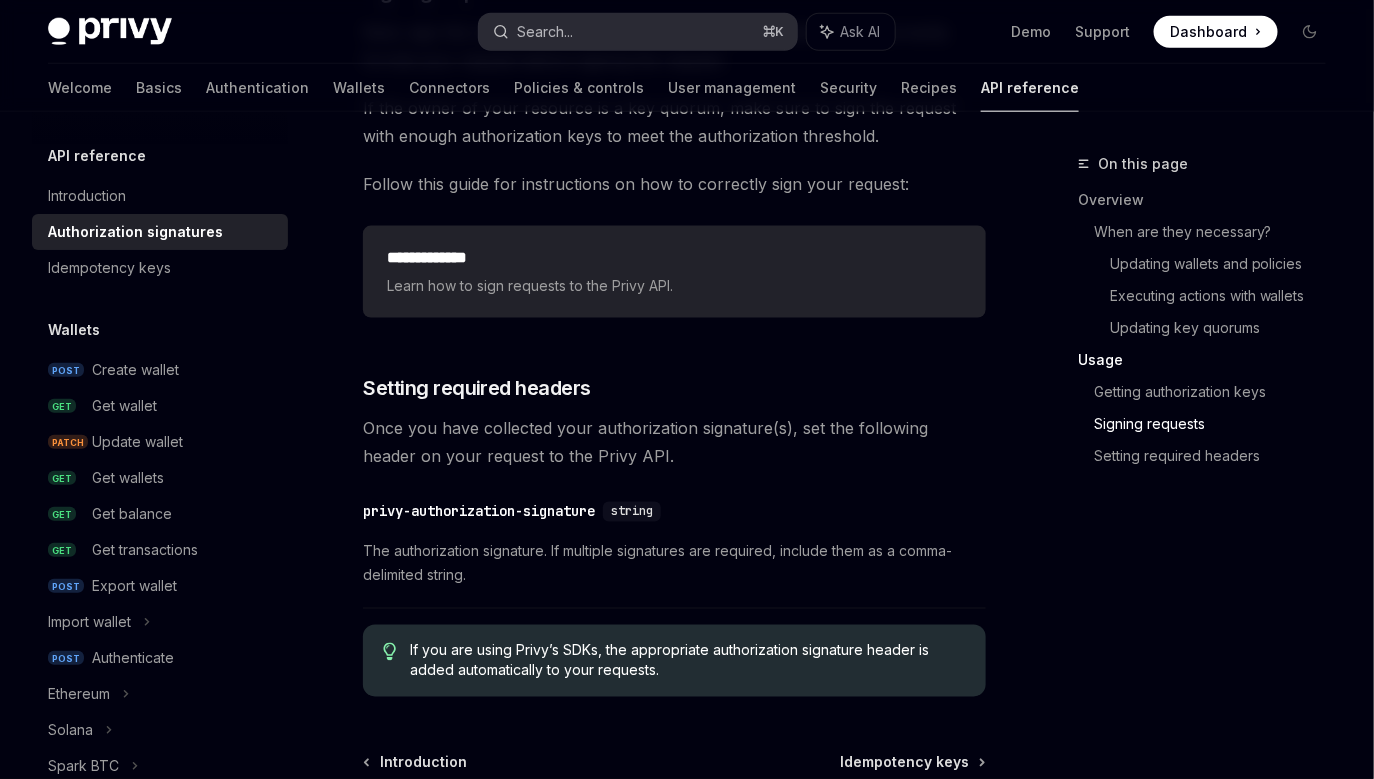 click on "Search..." at bounding box center (545, 32) 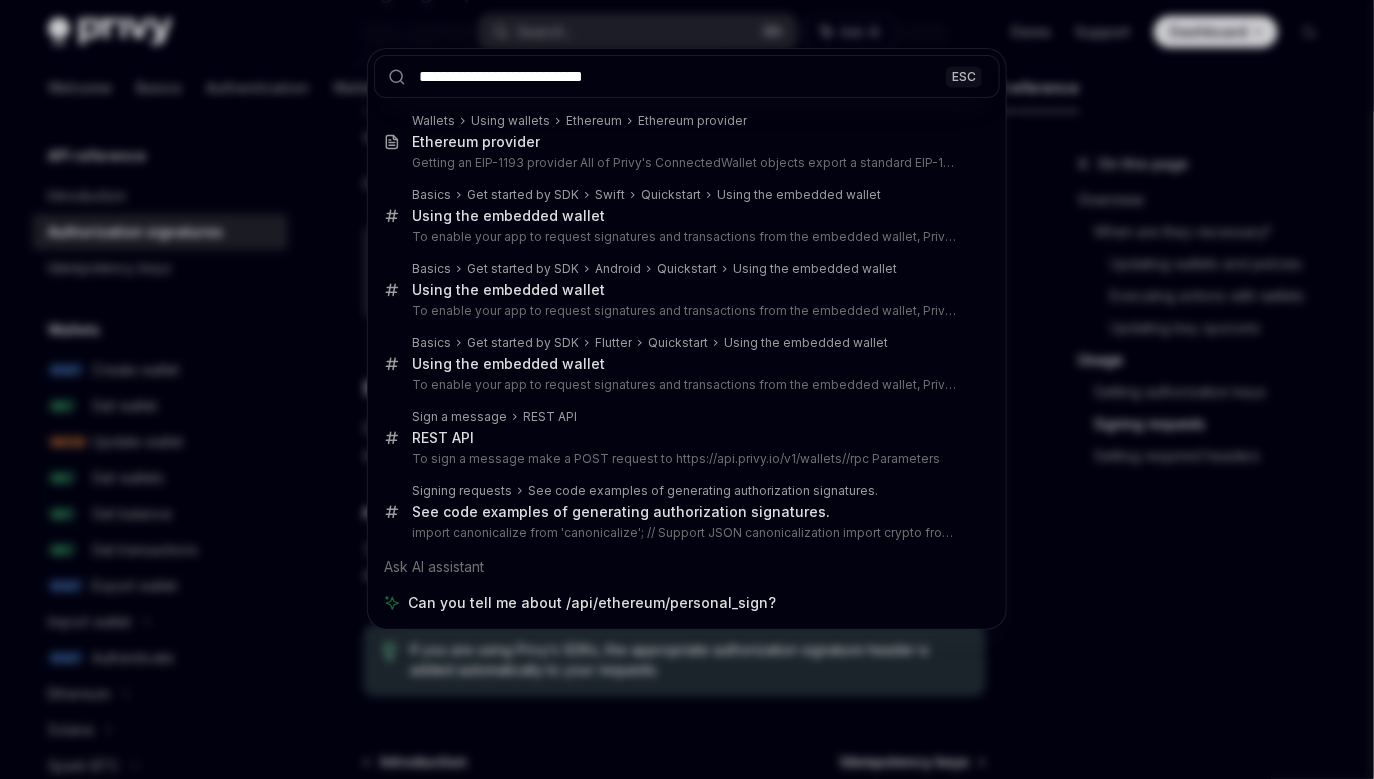 drag, startPoint x: 526, startPoint y: 75, endPoint x: 368, endPoint y: 83, distance: 158.20241 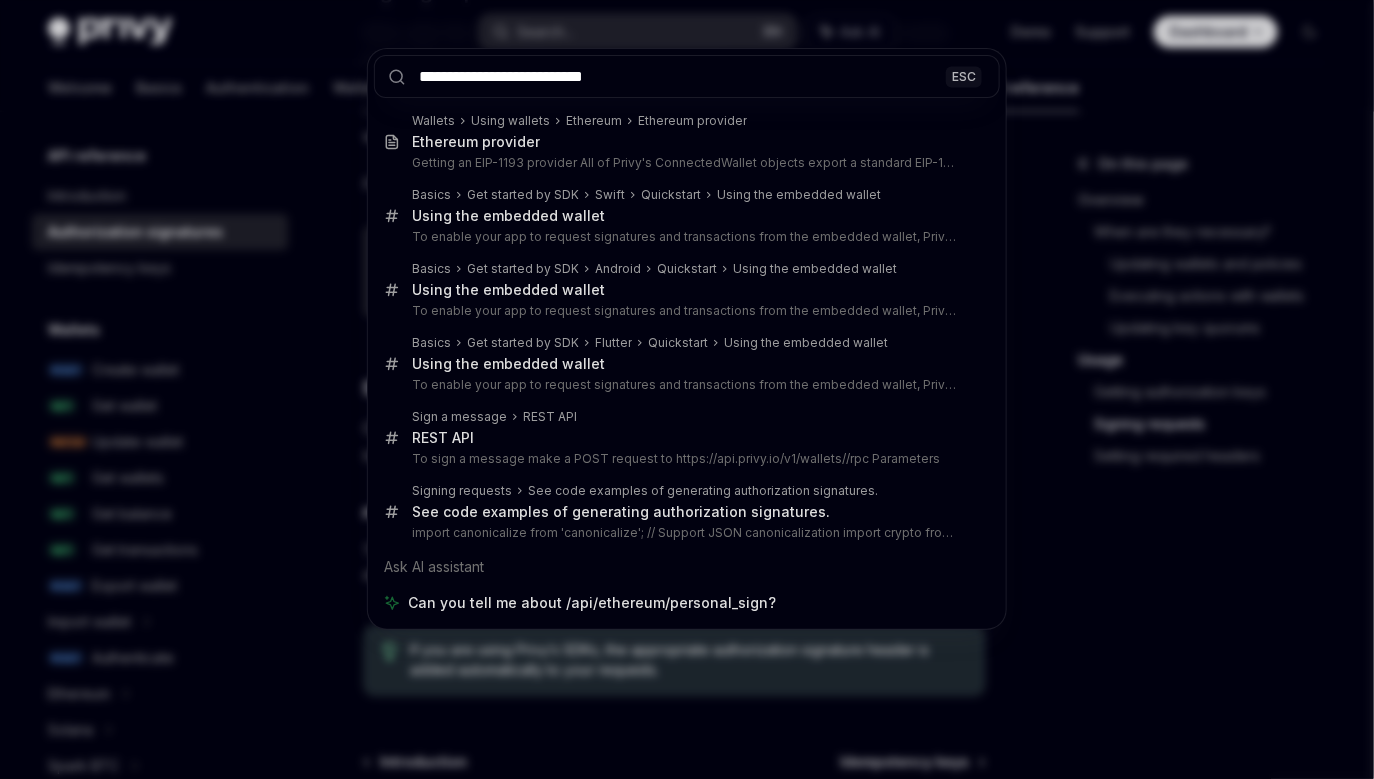 type on "**********" 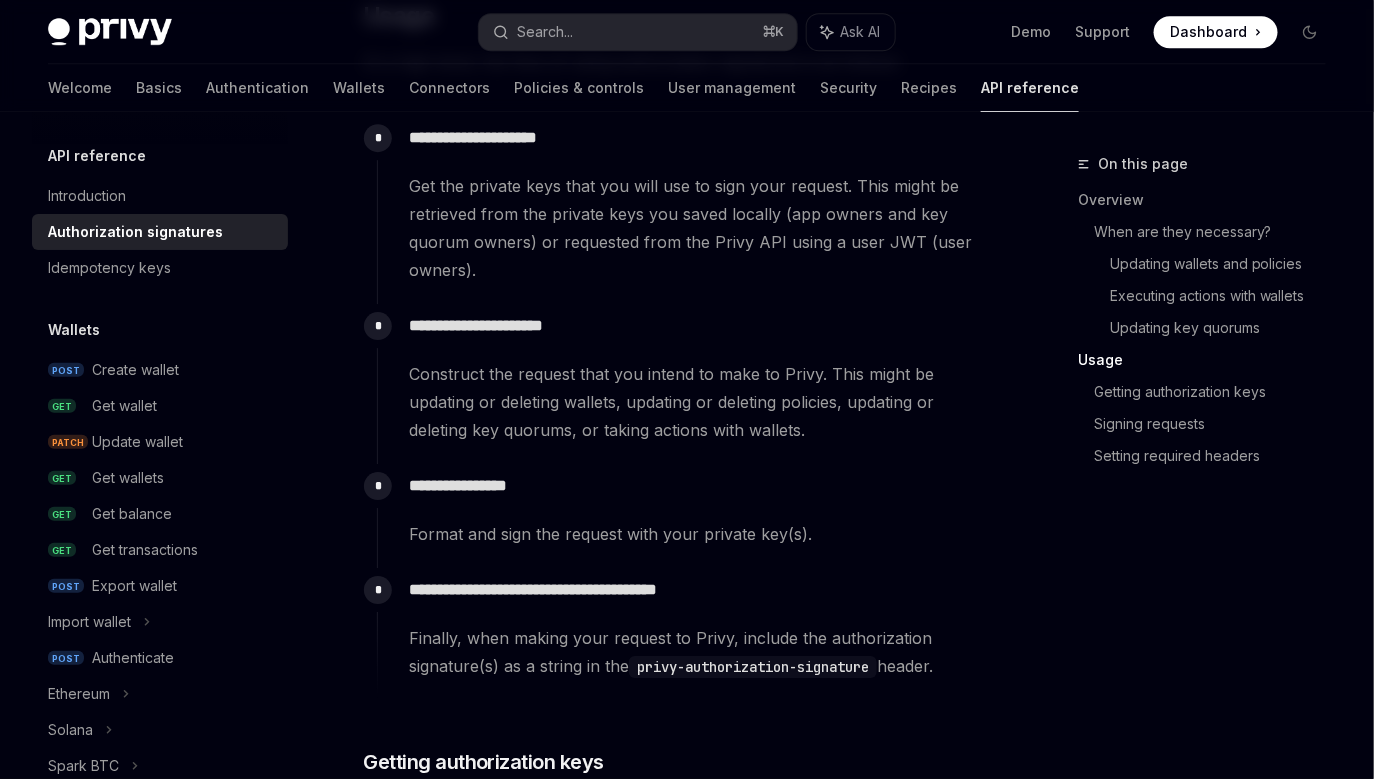 type on "*" 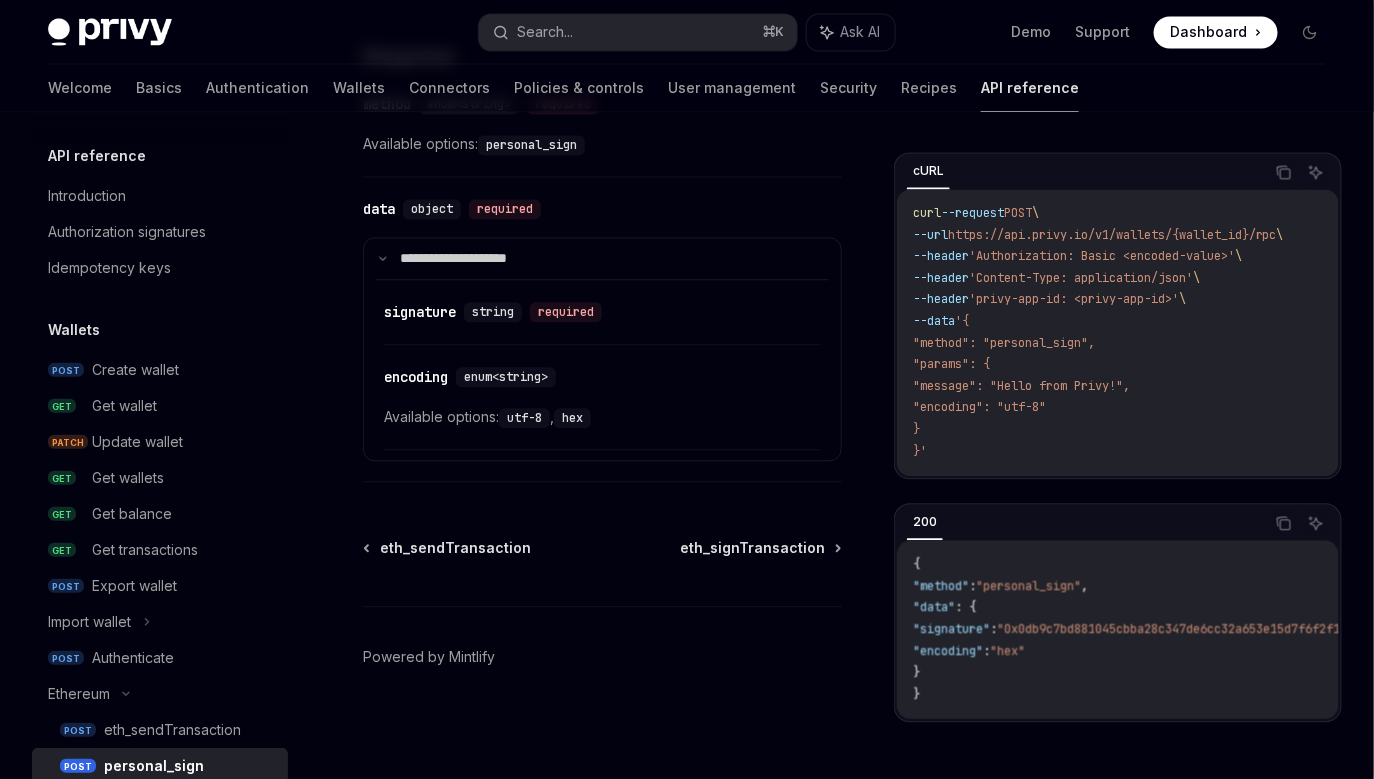 scroll, scrollTop: 111, scrollLeft: 0, axis: vertical 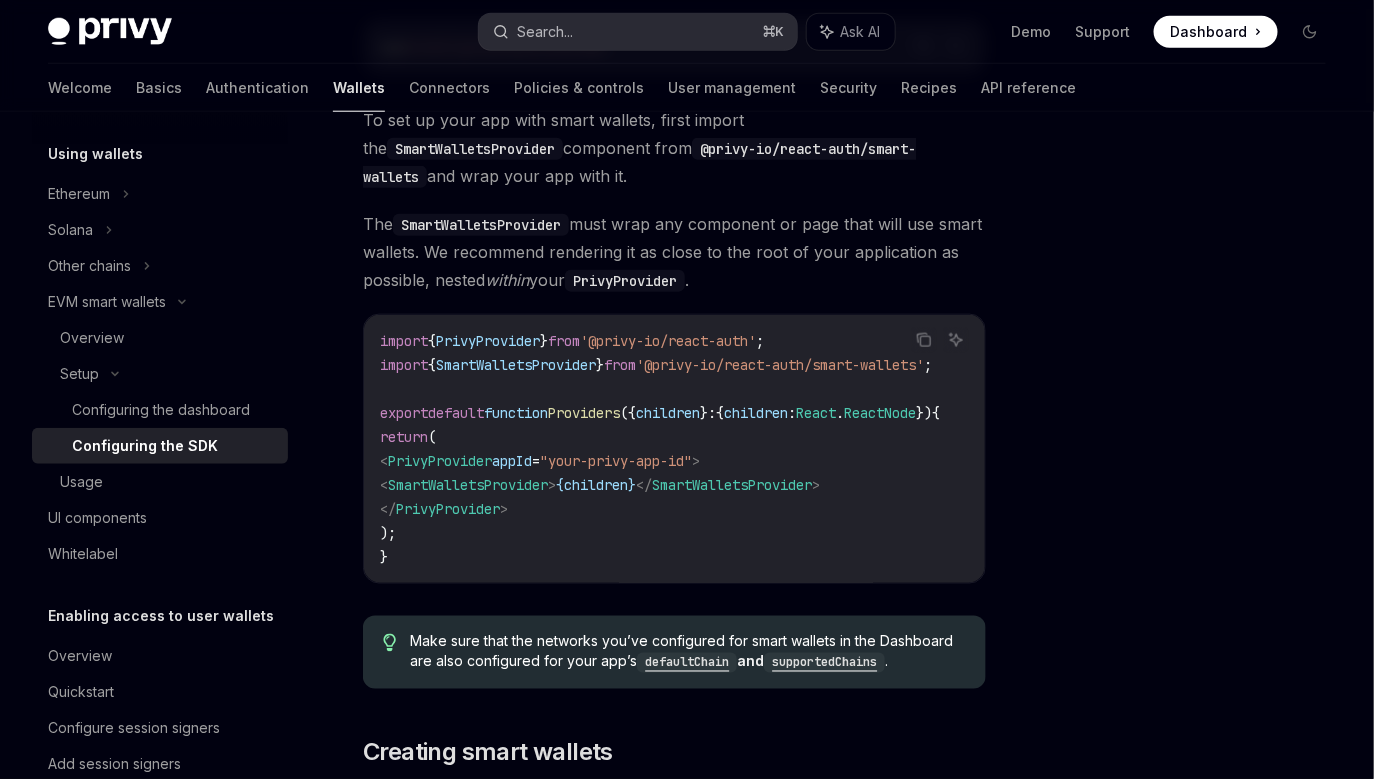 click on "Search... ⌘ K" at bounding box center (637, 32) 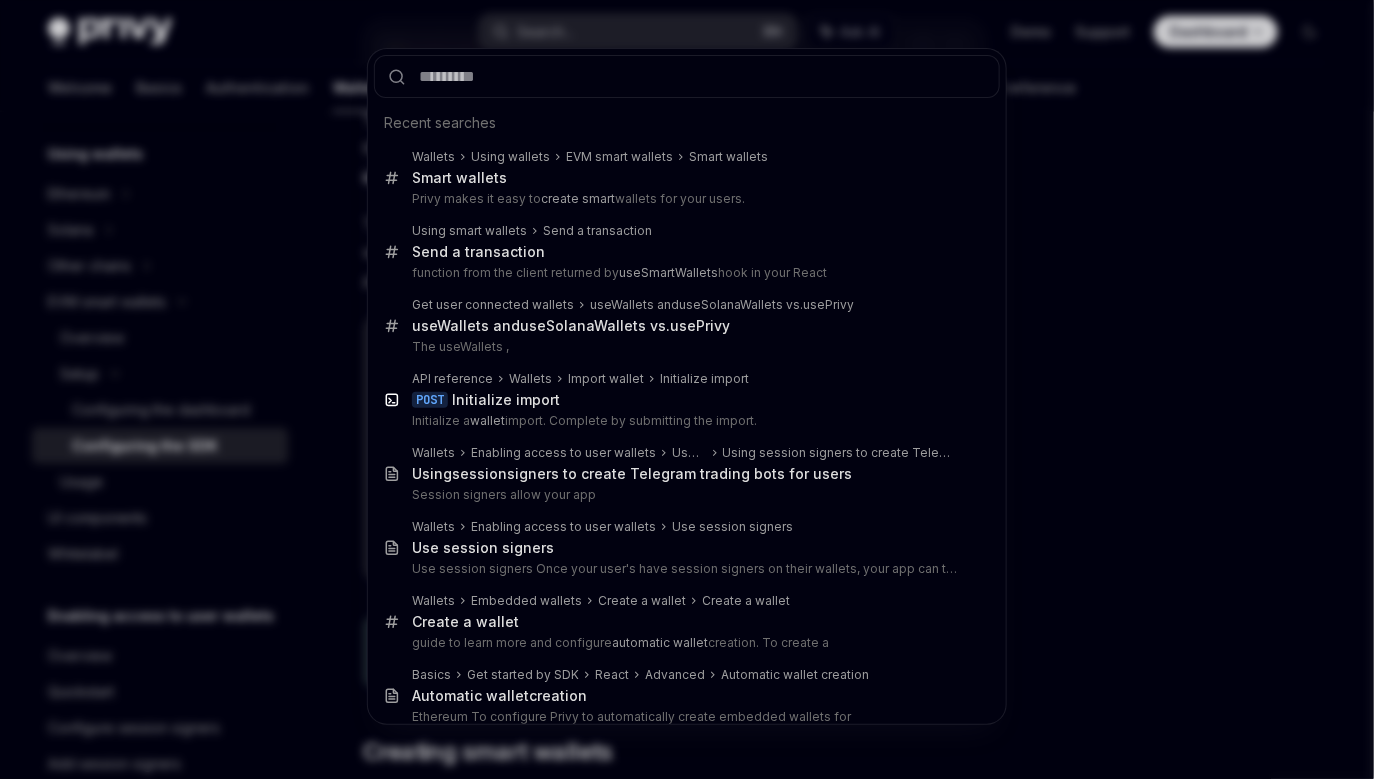 type on "**********" 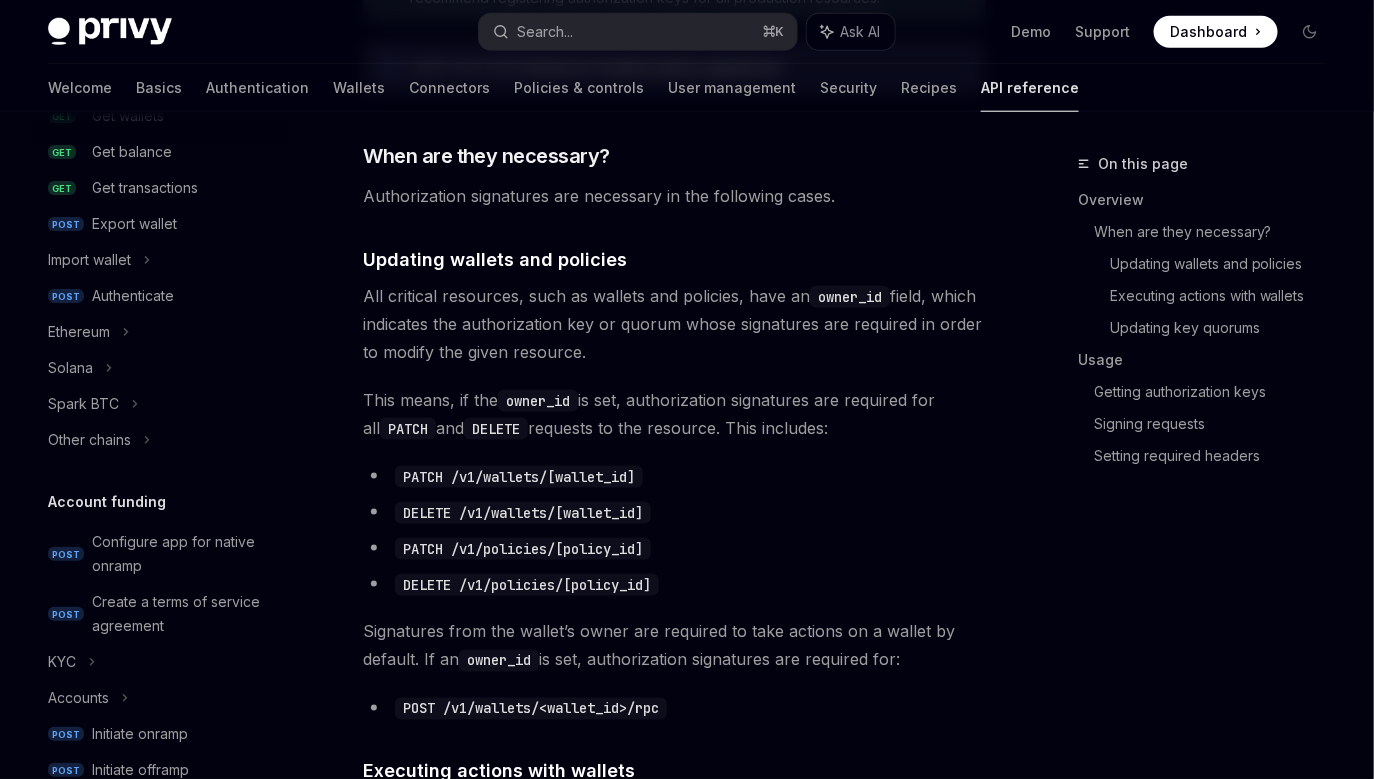 scroll, scrollTop: 111, scrollLeft: 0, axis: vertical 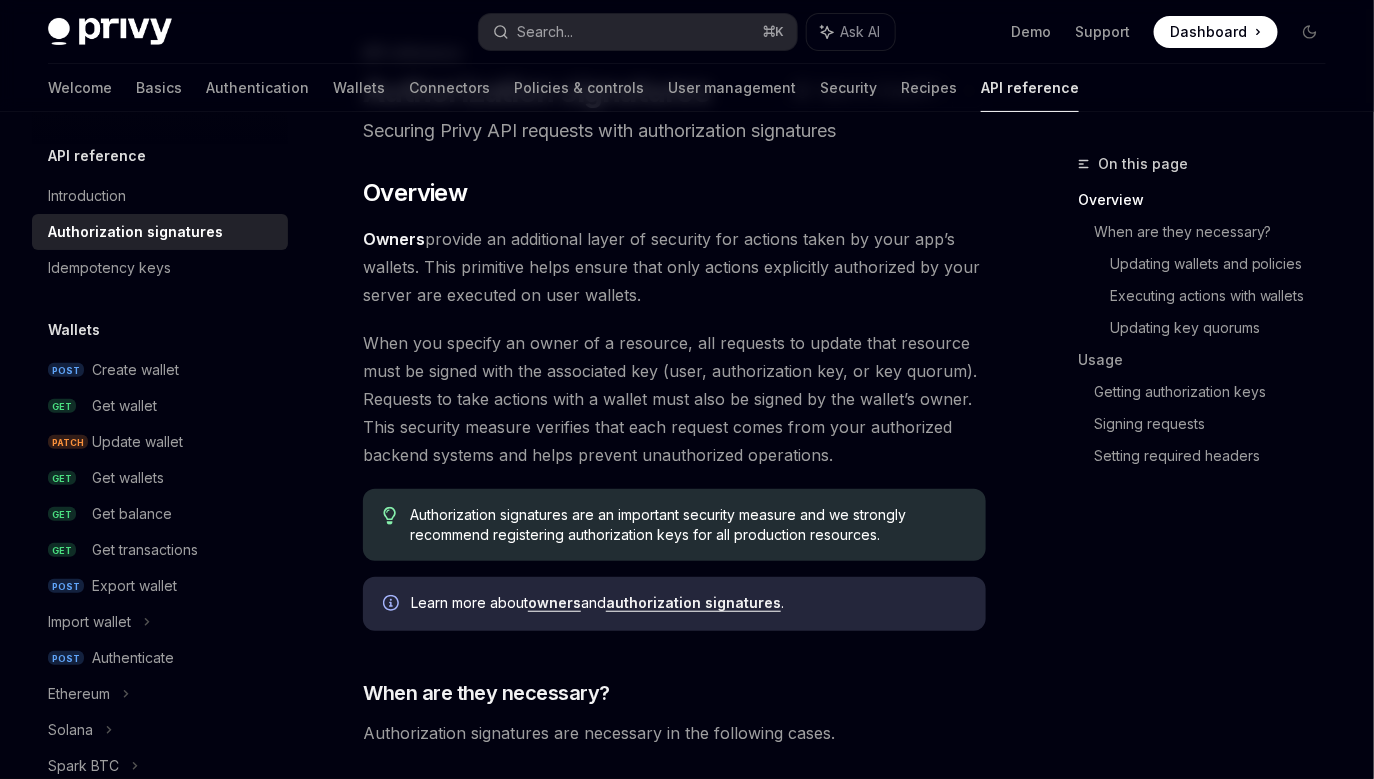click on "User management" at bounding box center [732, 88] 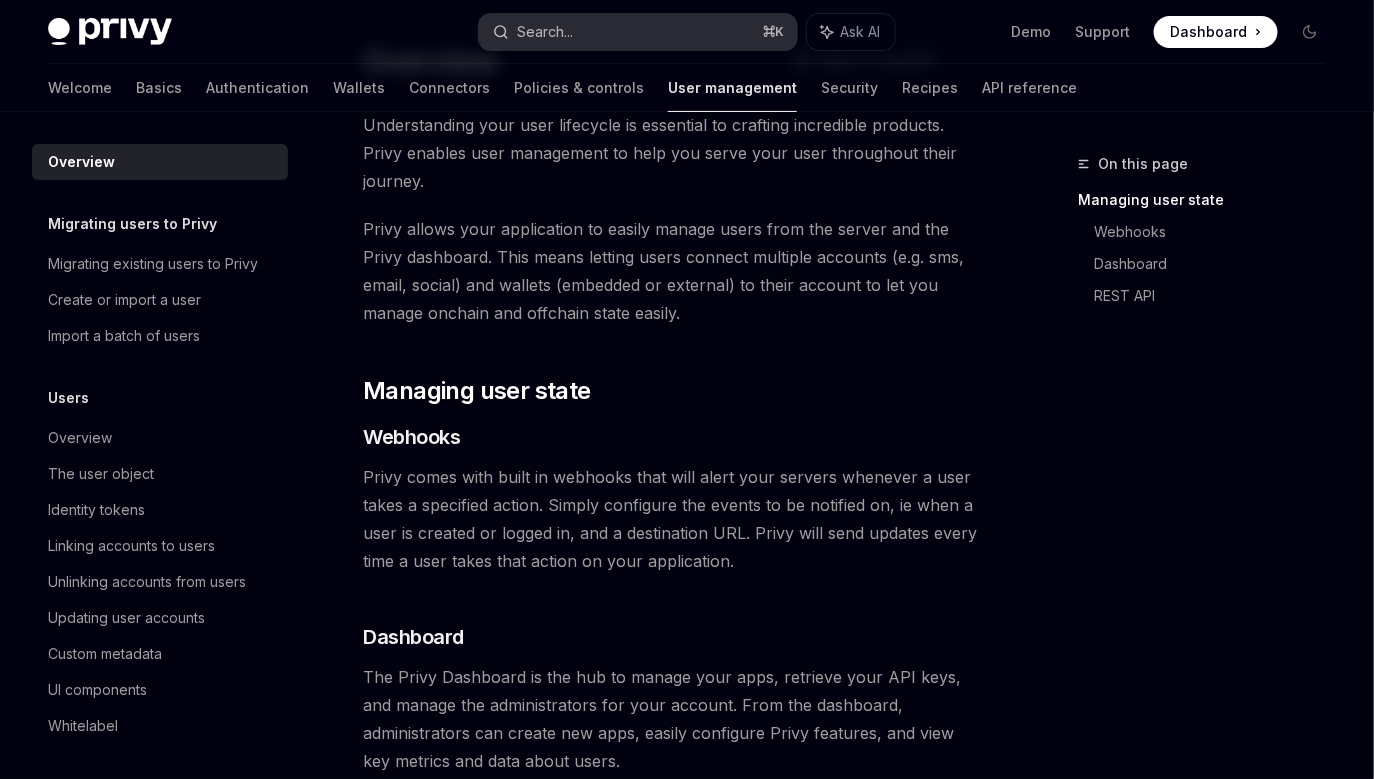 click on "Search..." at bounding box center [545, 32] 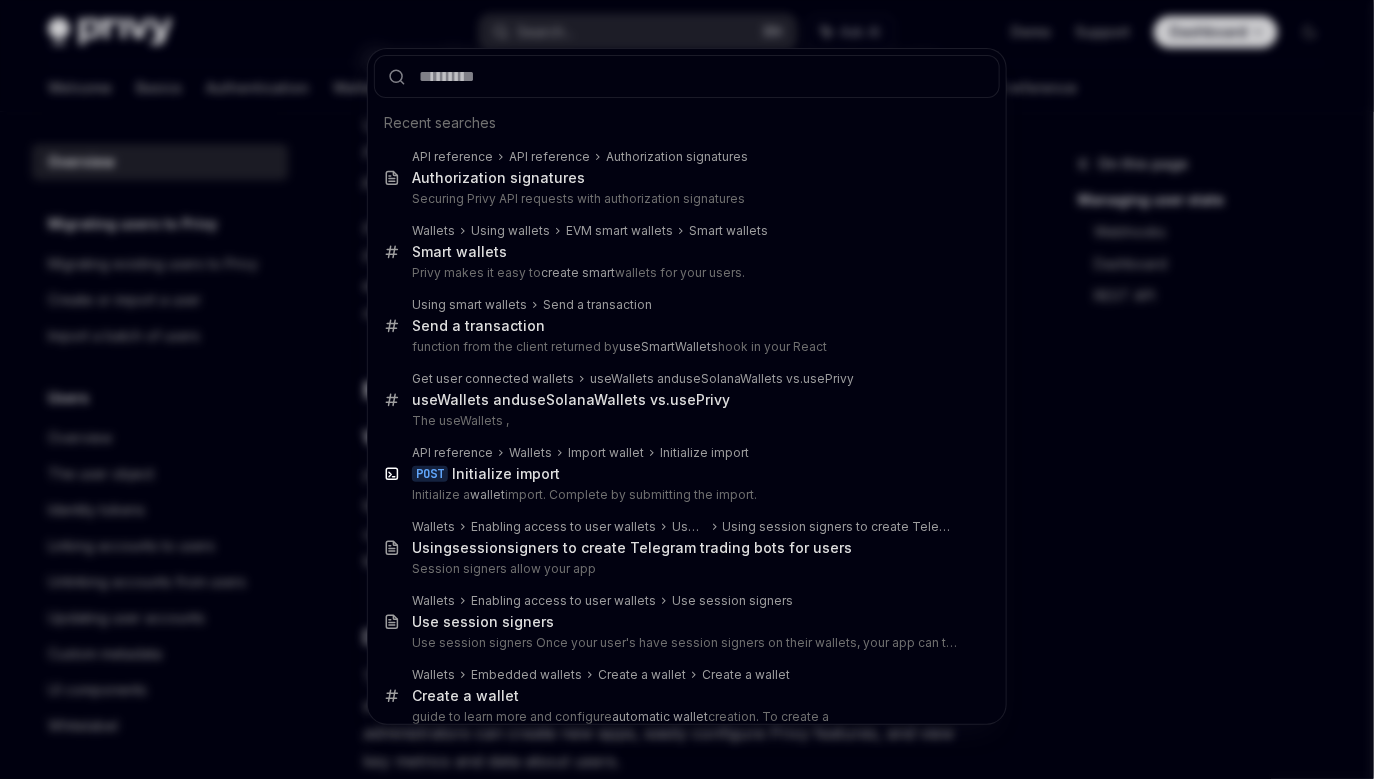 type on "**********" 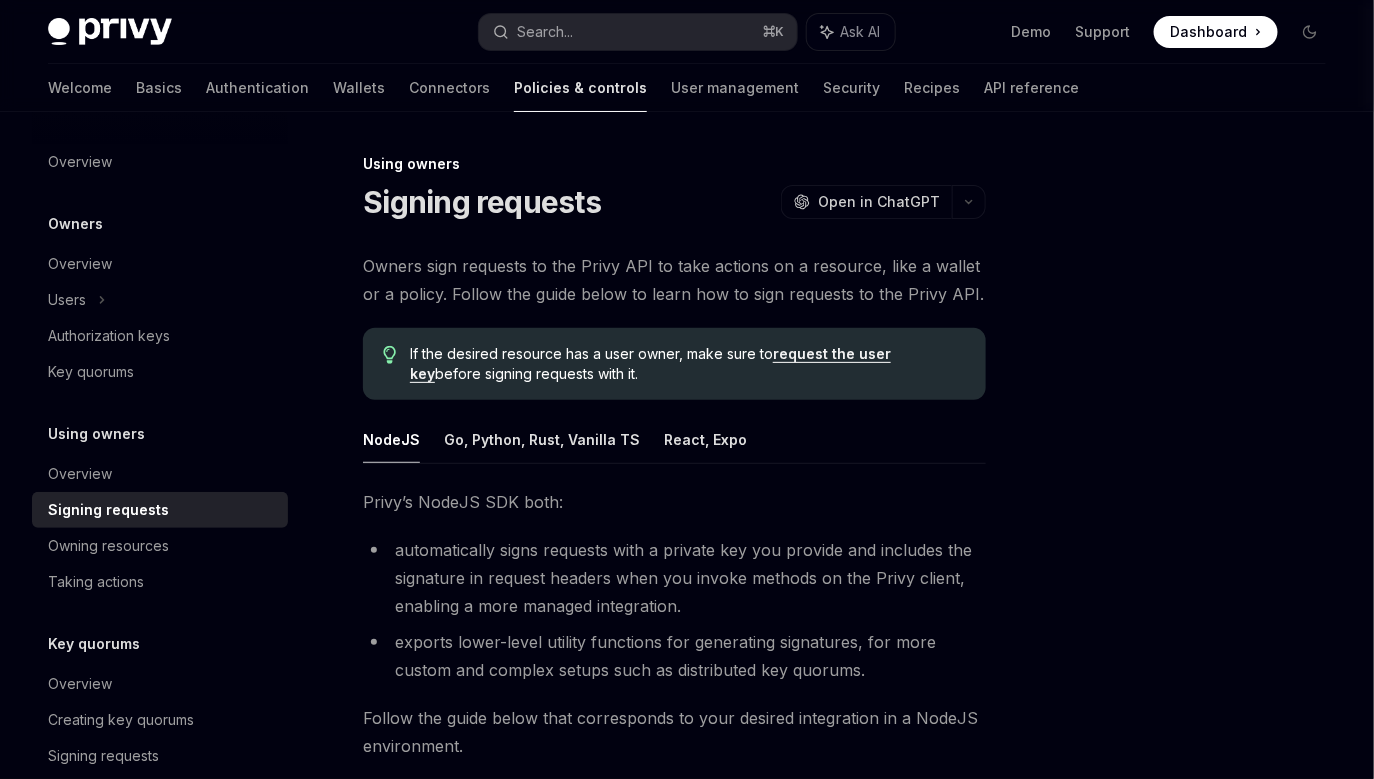 scroll, scrollTop: 0, scrollLeft: 0, axis: both 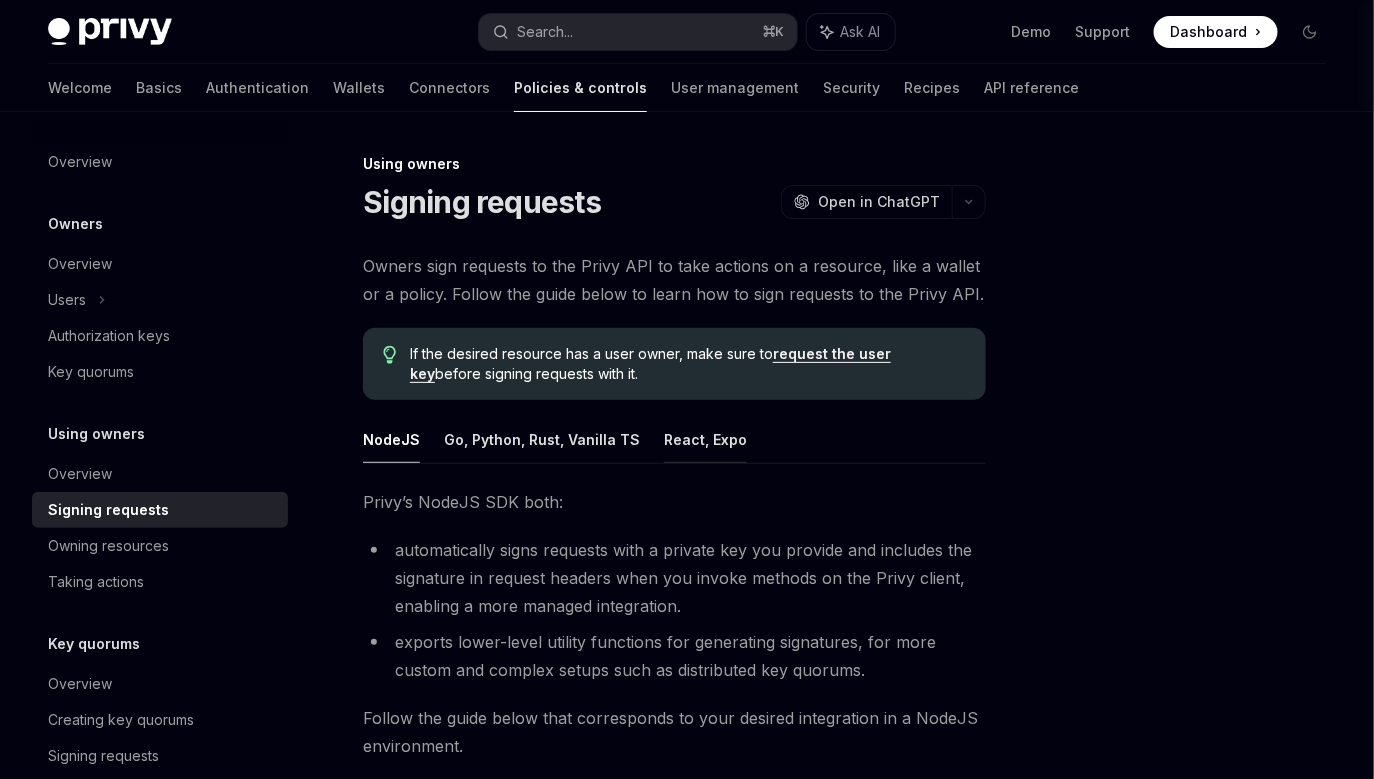 click on "React, Expo" at bounding box center [705, 439] 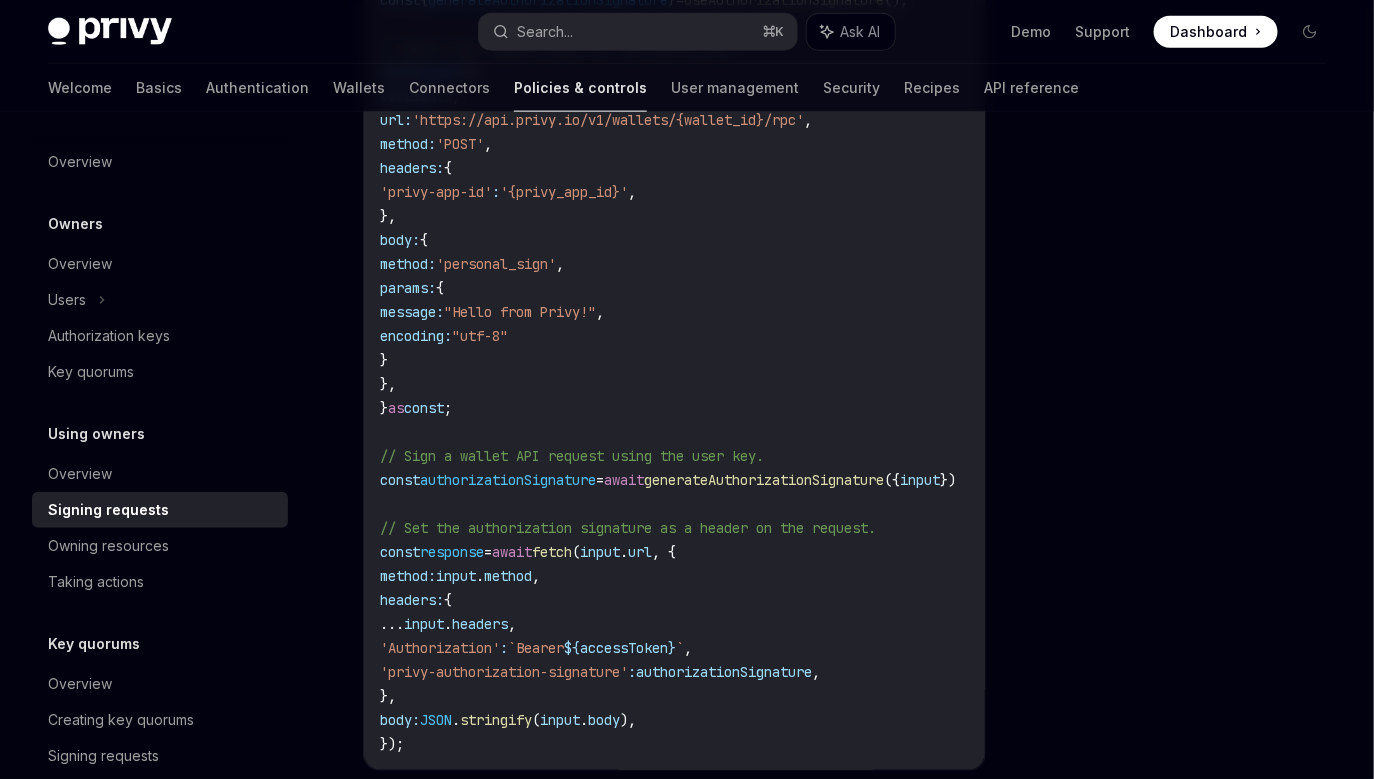scroll, scrollTop: 914, scrollLeft: 0, axis: vertical 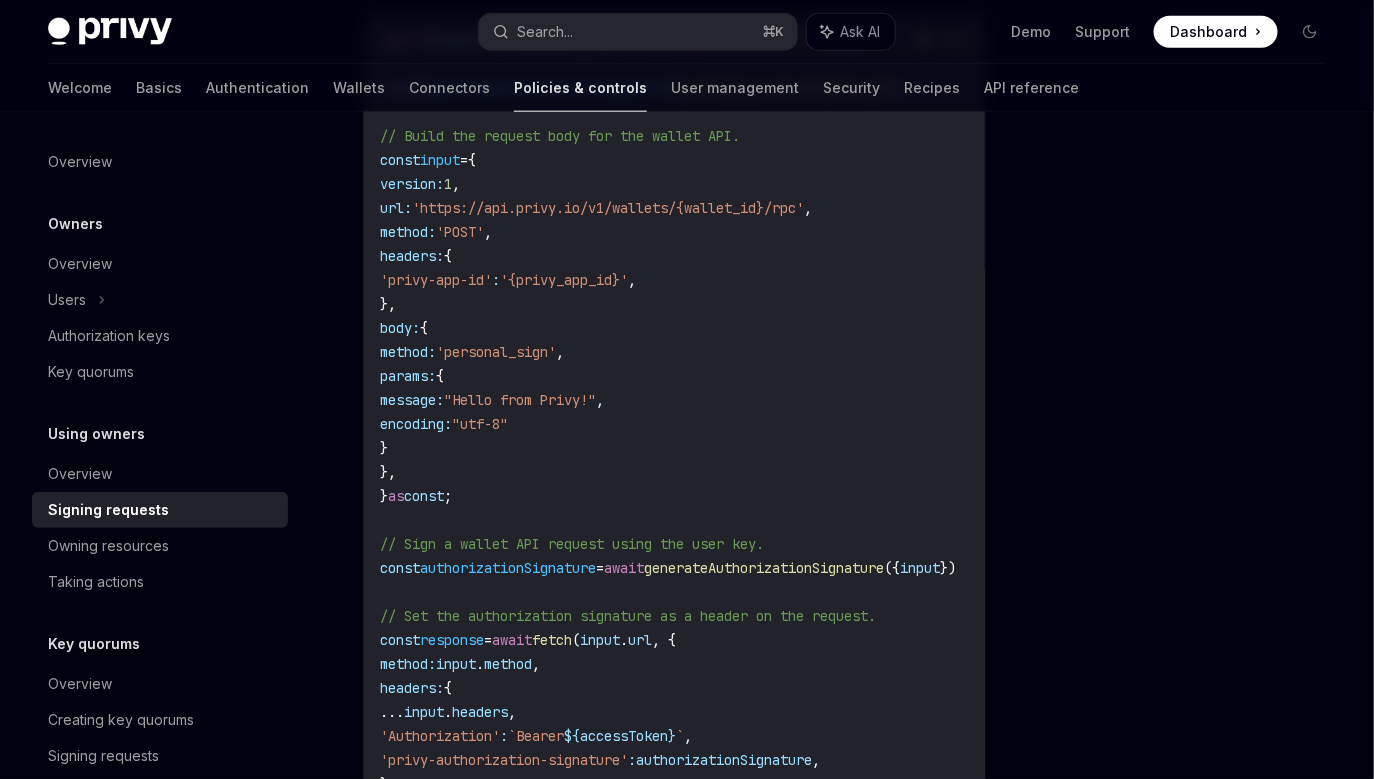 type on "*" 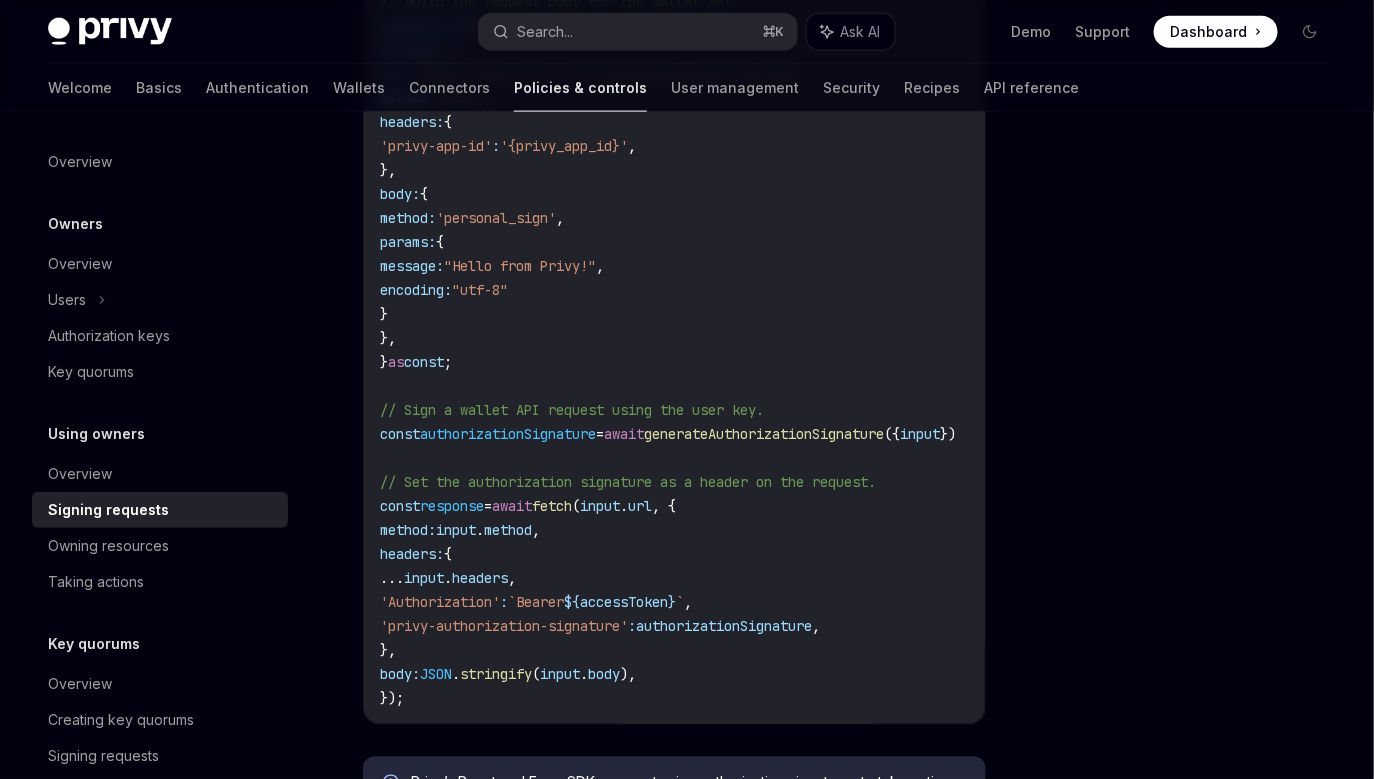 scroll, scrollTop: 892, scrollLeft: 0, axis: vertical 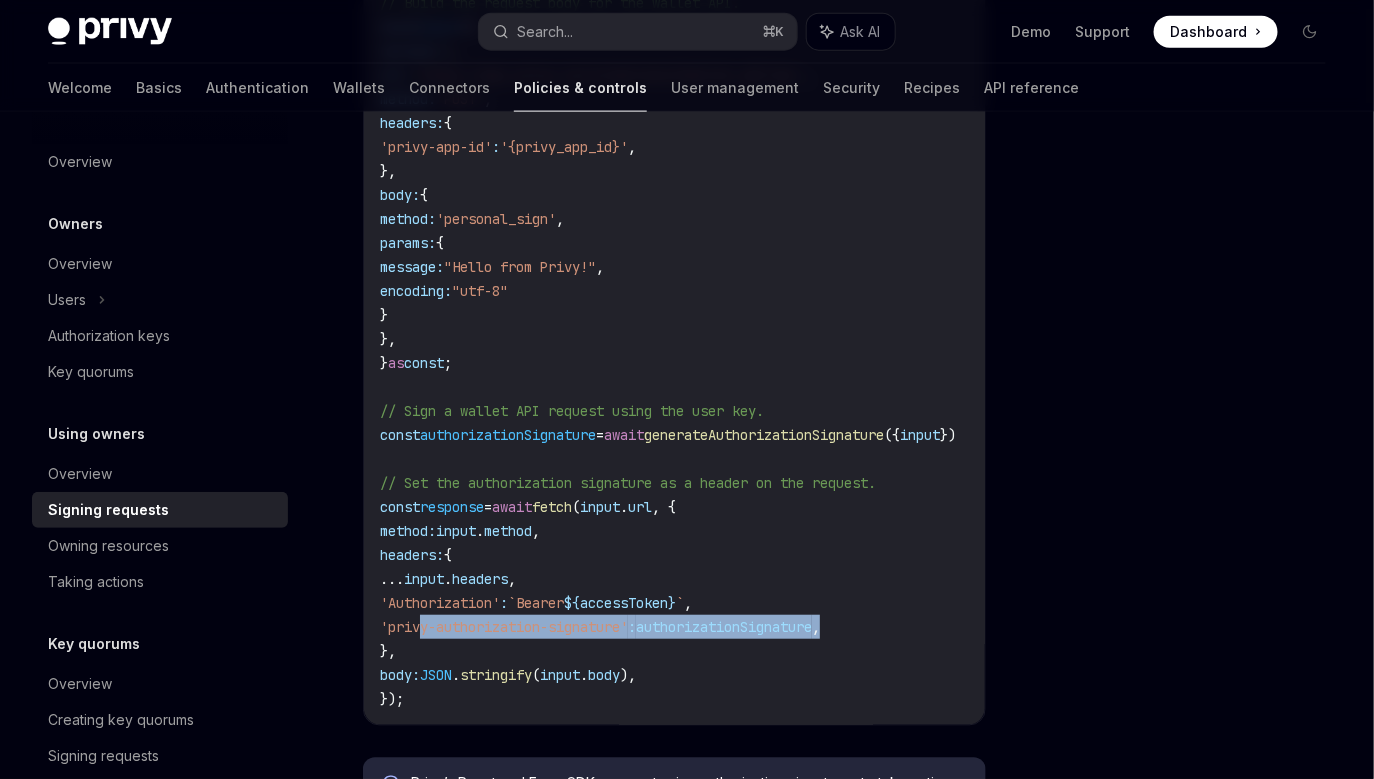 drag, startPoint x: 890, startPoint y: 628, endPoint x: 420, endPoint y: 623, distance: 470.02658 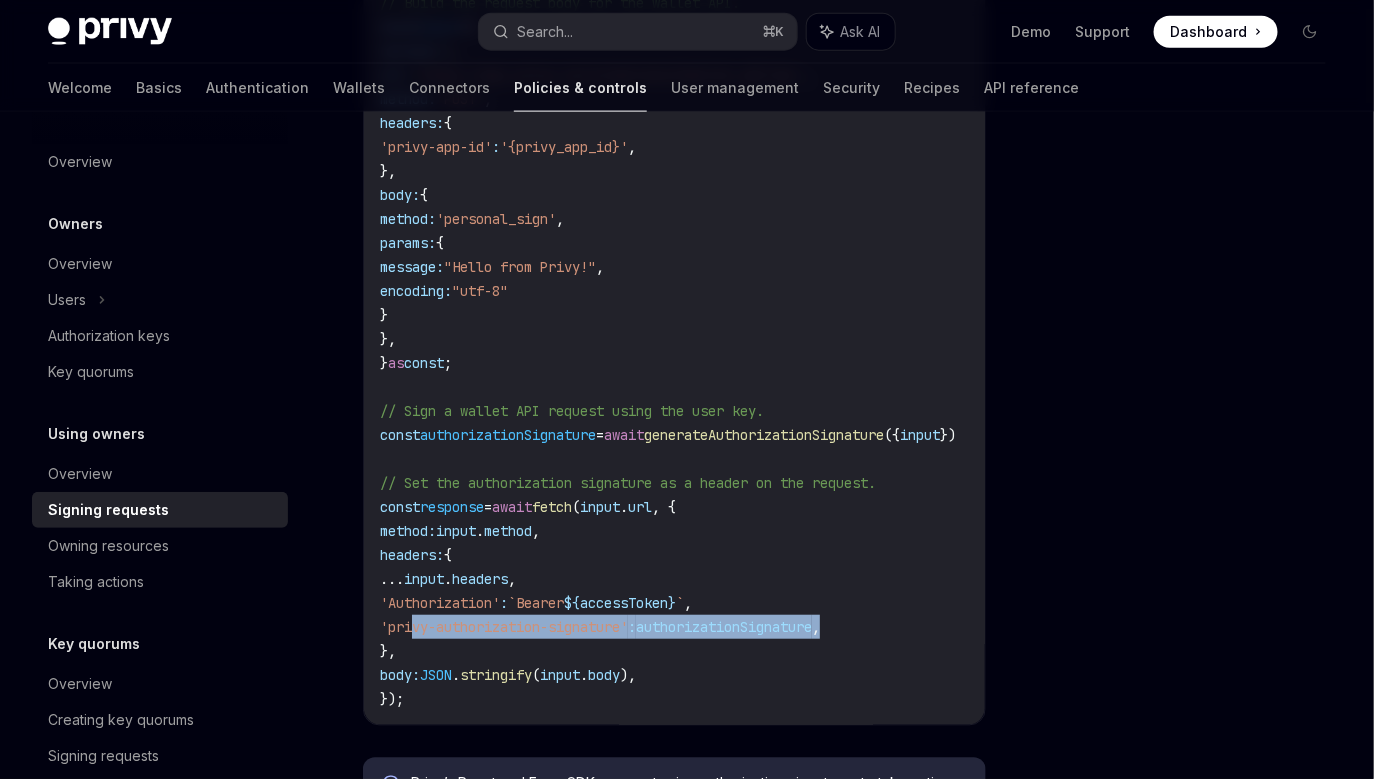 drag, startPoint x: 415, startPoint y: 621, endPoint x: 905, endPoint y: 620, distance: 490.001 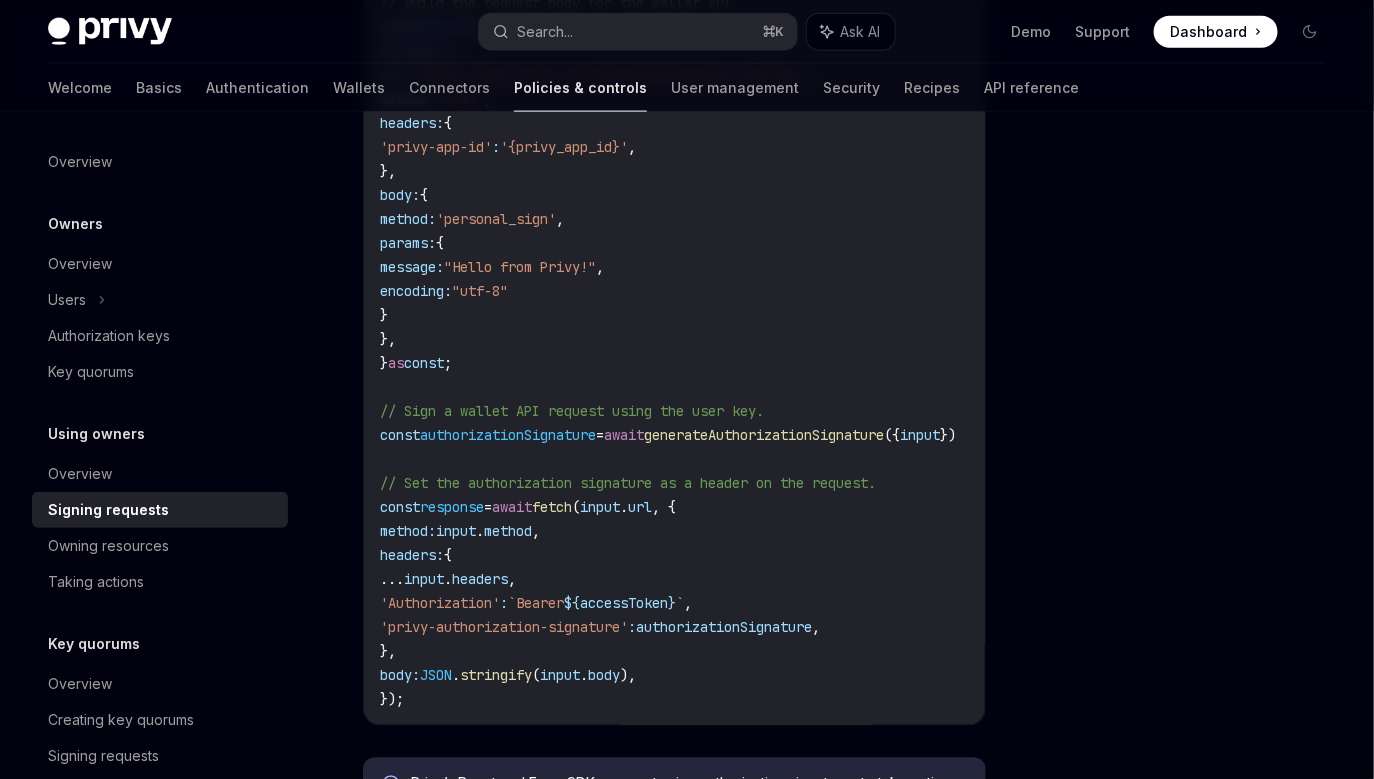 click on "import  {  useAuthorizationSignature  }  from  '@privy-io/react-auth' ;  // or '@privy-io/expo'
const  {  generateAuthorizationSignature  }  =  useAuthorizationSignature ();
// Build the request body for the wallet API.
const  input  =  {
version:  1 ,
url:  'https://api.privy.io/v1/wallets/{wallet_id}/rpc' ,
method:  'POST' ,
headers:  {
'privy-app-id' :  '{privy_app_id}' ,
},
body:  {
method:  'personal_sign' ,
params:  {
message:  "Hello from Privy!" ,
encoding:  "utf-8"
}
},
}  as  const ;
// Sign a wallet API request using the user key.
const  authorizationSignature  =  await  generateAuthorizationSignature ({ input })
// Set the authorization signature as a header on the request.
const  response  =  await  fetch ( input . url , {
method:  input . method ,
headers:  {
... input . headers ,
'Authorization' :  `Bearer  ${ accessToken } ` ,
'privy-authorization-signature' : ,
},
body: ." at bounding box center (732, 303) 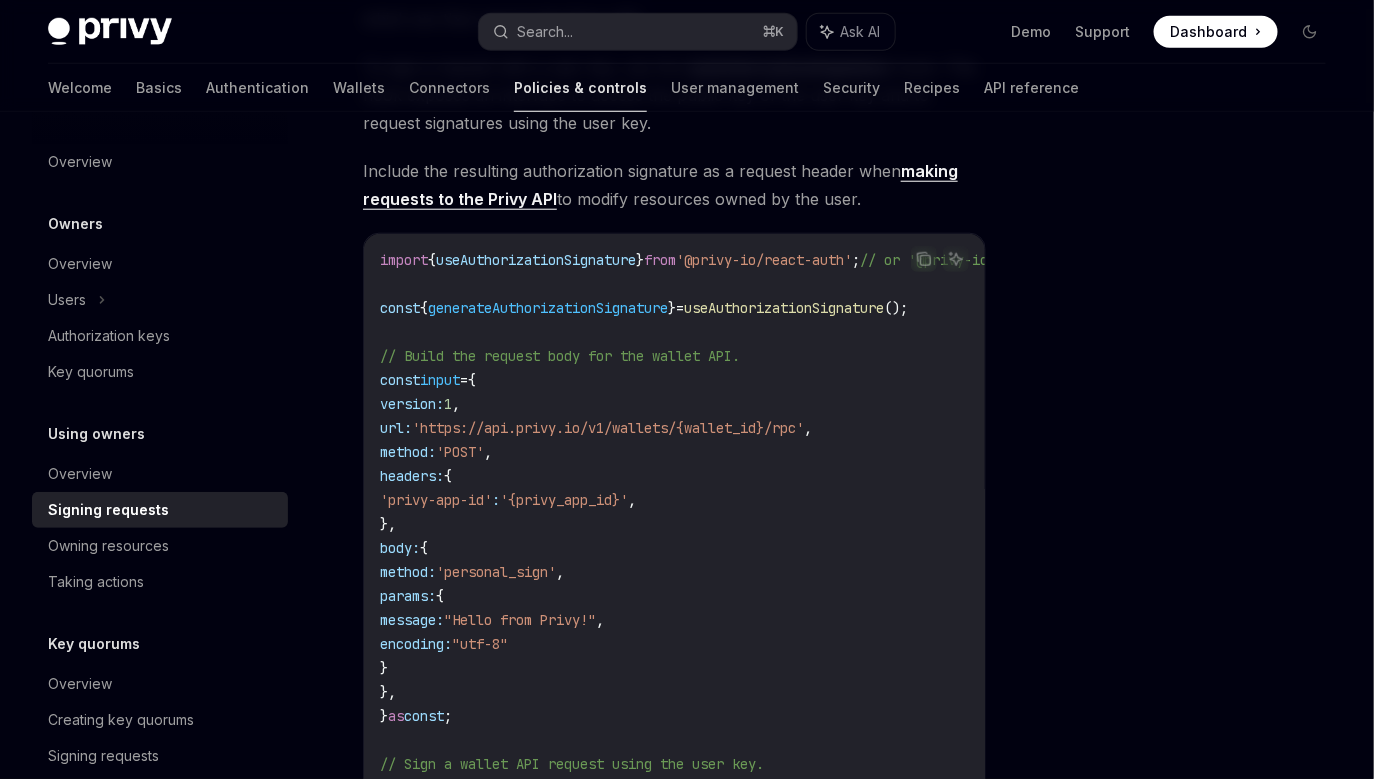 scroll, scrollTop: 540, scrollLeft: 0, axis: vertical 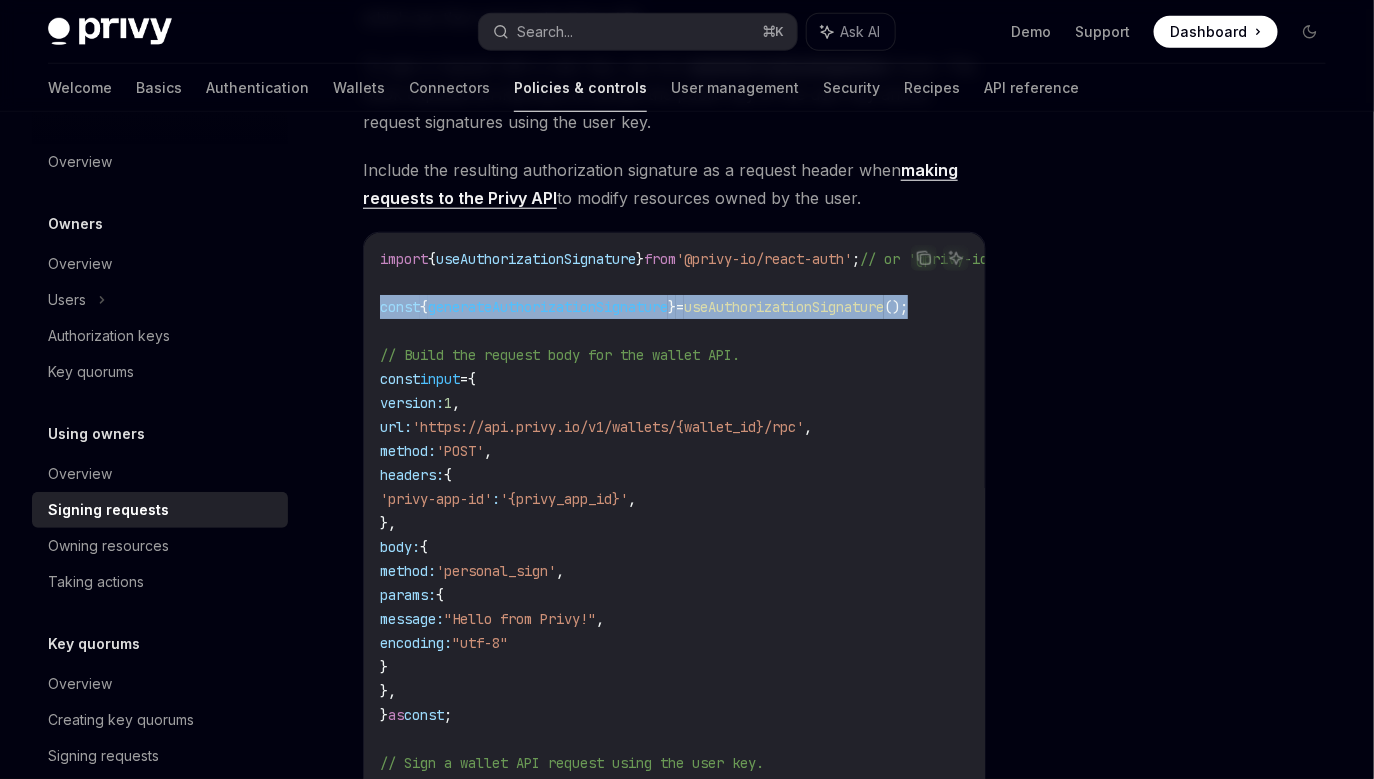 drag, startPoint x: 808, startPoint y: 309, endPoint x: 375, endPoint y: 311, distance: 433.0046 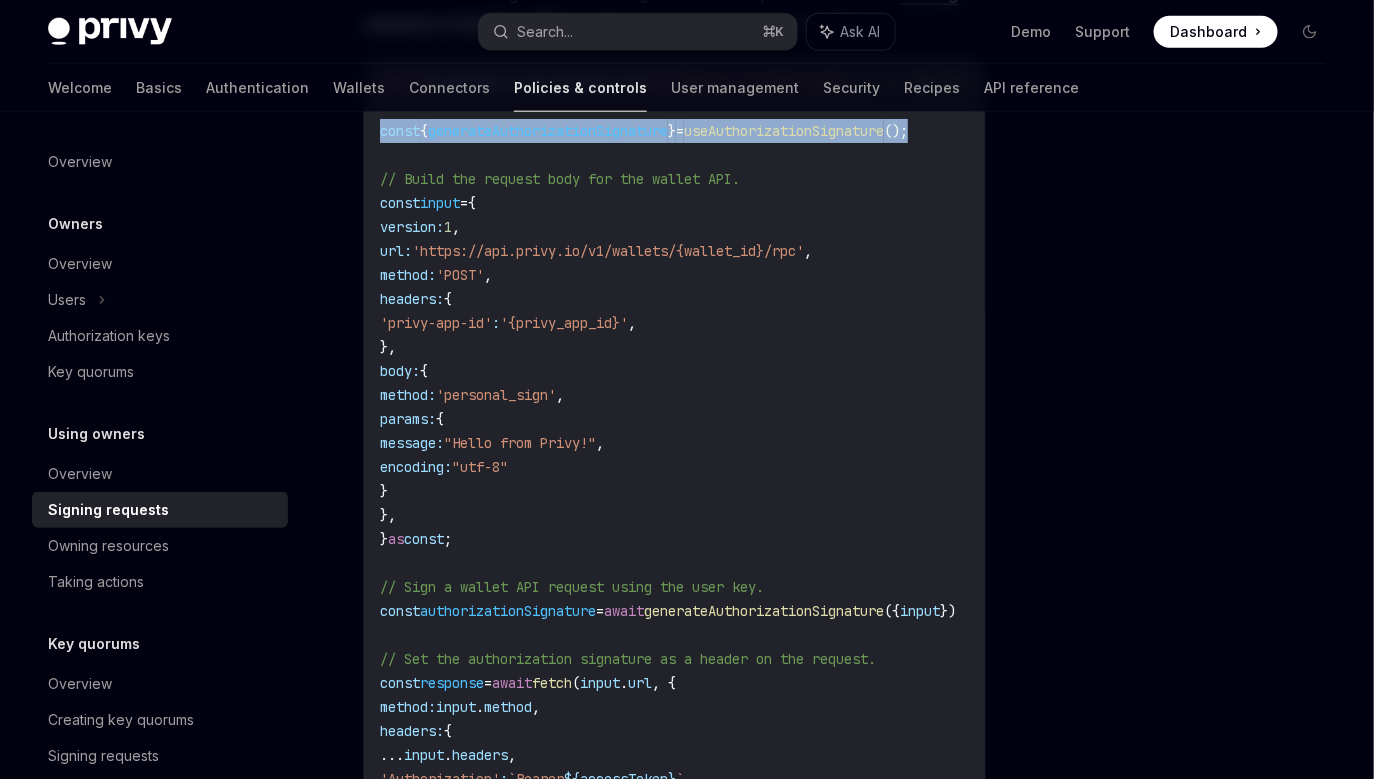 scroll, scrollTop: 719, scrollLeft: 0, axis: vertical 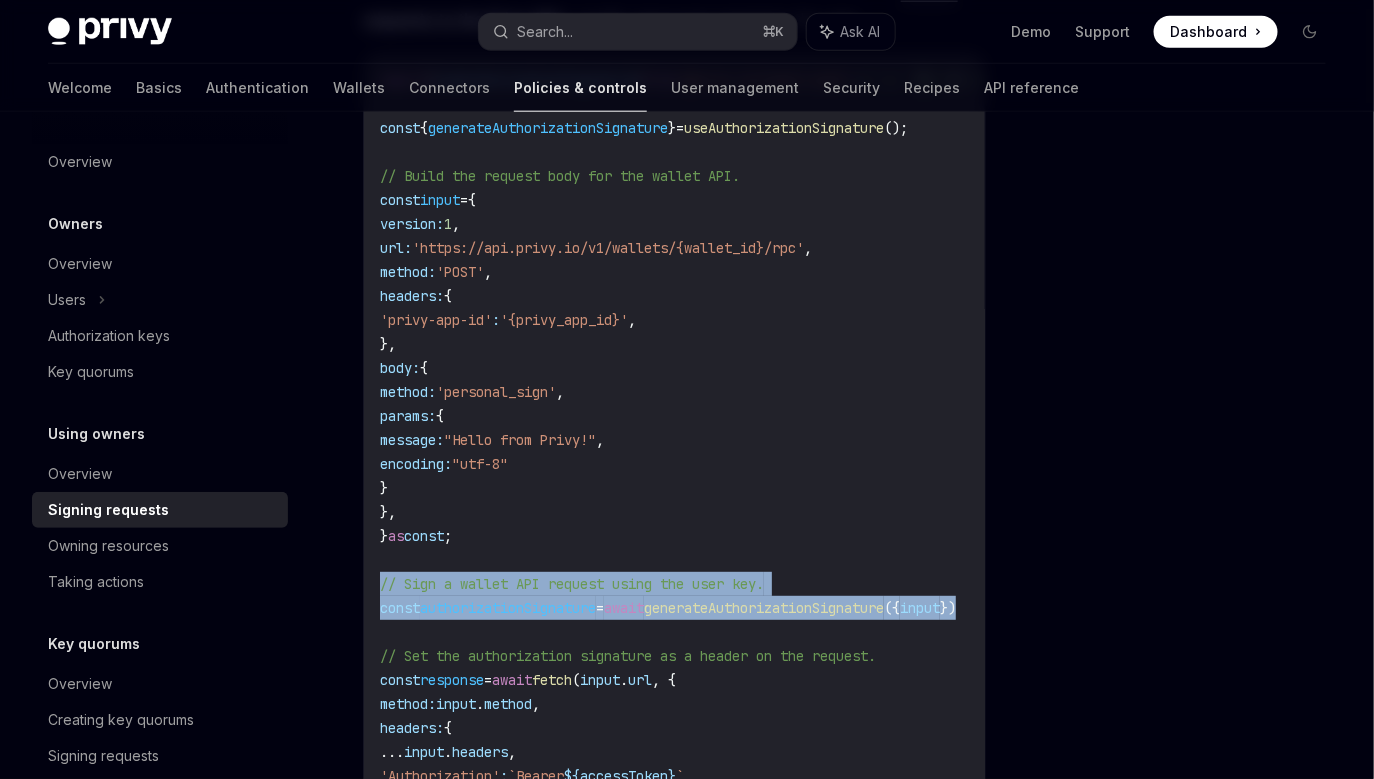 drag, startPoint x: 849, startPoint y: 606, endPoint x: 373, endPoint y: 589, distance: 476.30347 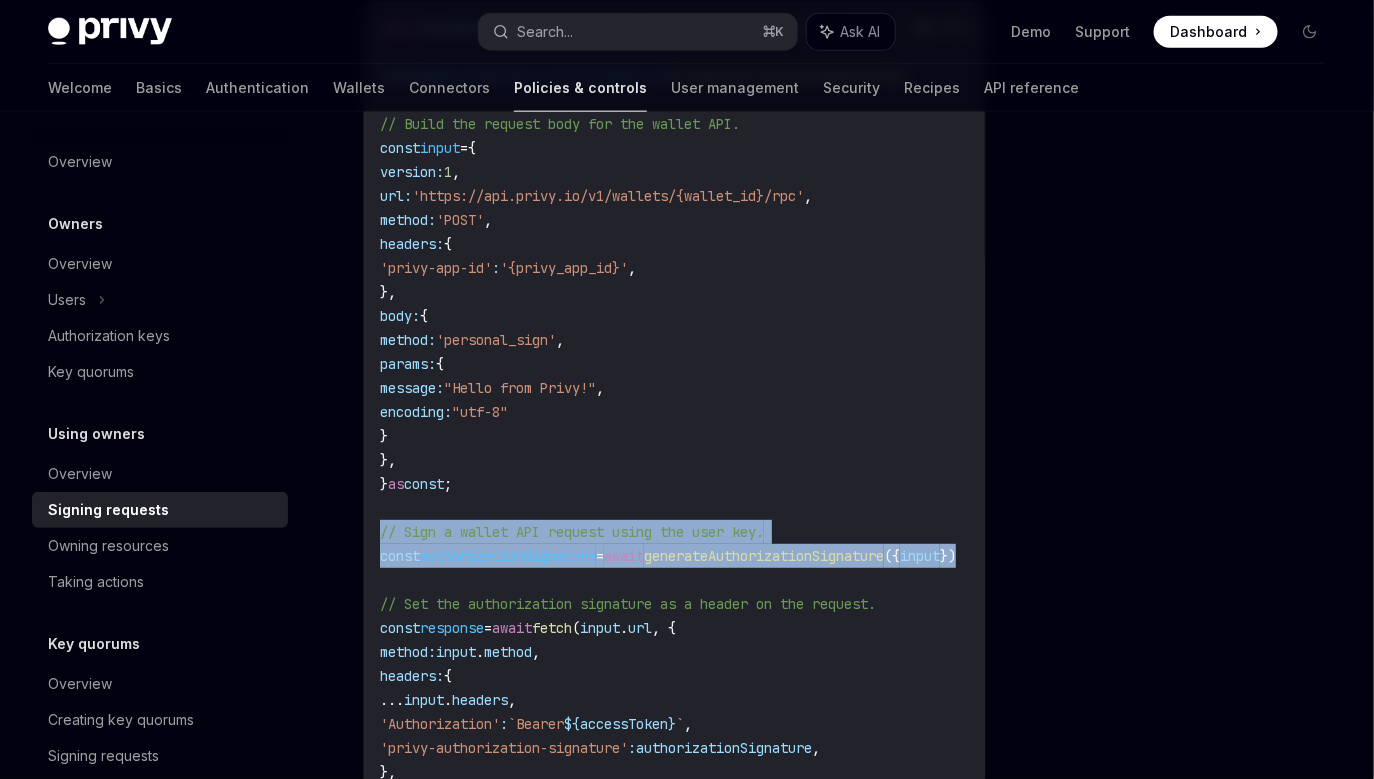 scroll, scrollTop: 789, scrollLeft: 0, axis: vertical 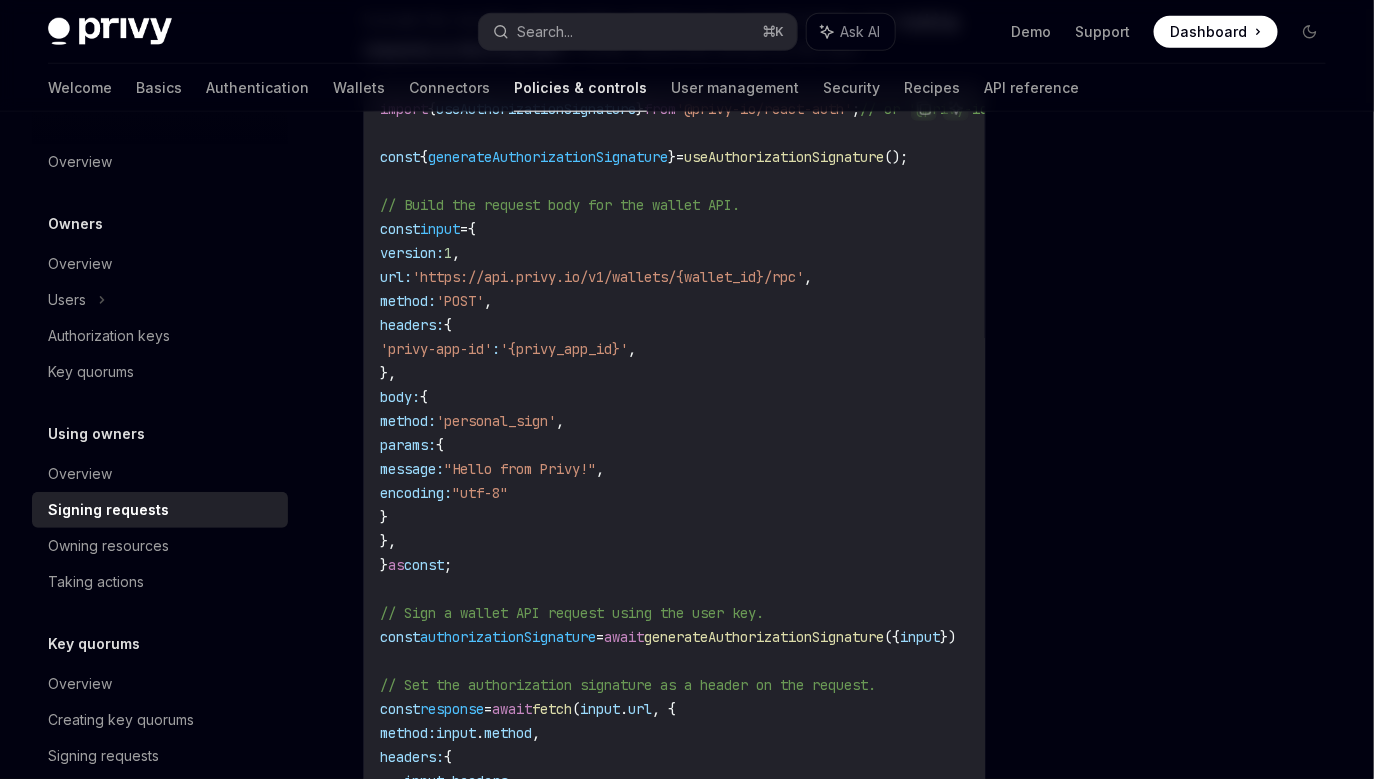 click on "import  {  useAuthorizationSignature  }  from  '@privy-io/react-auth' ;  // or '@privy-io/expo'
const  {  generateAuthorizationSignature  }  =  useAuthorizationSignature ();
// Build the request body for the wallet API.
const  input  =  {
version:  1 ,
url:  'https://api.privy.io/v1/wallets/{wallet_id}/rpc' ,
method:  'POST' ,
headers:  {
'privy-app-id' :  '{privy_app_id}' ,
},
body:  {
method:  'personal_sign' ,
params:  {
message:  "Hello from Privy!" ,
encoding:  "utf-8"
}
},
}  as  const ;
// Sign a wallet API request using the user key.
const  authorizationSignature  =  await  generateAuthorizationSignature ({ input })
// Set the authorization signature as a header on the request.
const  response  =  await  fetch ( input . url , {
method:  input . method ,
headers:  {
... input . headers ,
'Authorization' :  `Bearer  ${ accessToken } ` ,
'privy-authorization-signature' : ,
},
body: ." at bounding box center [732, 505] 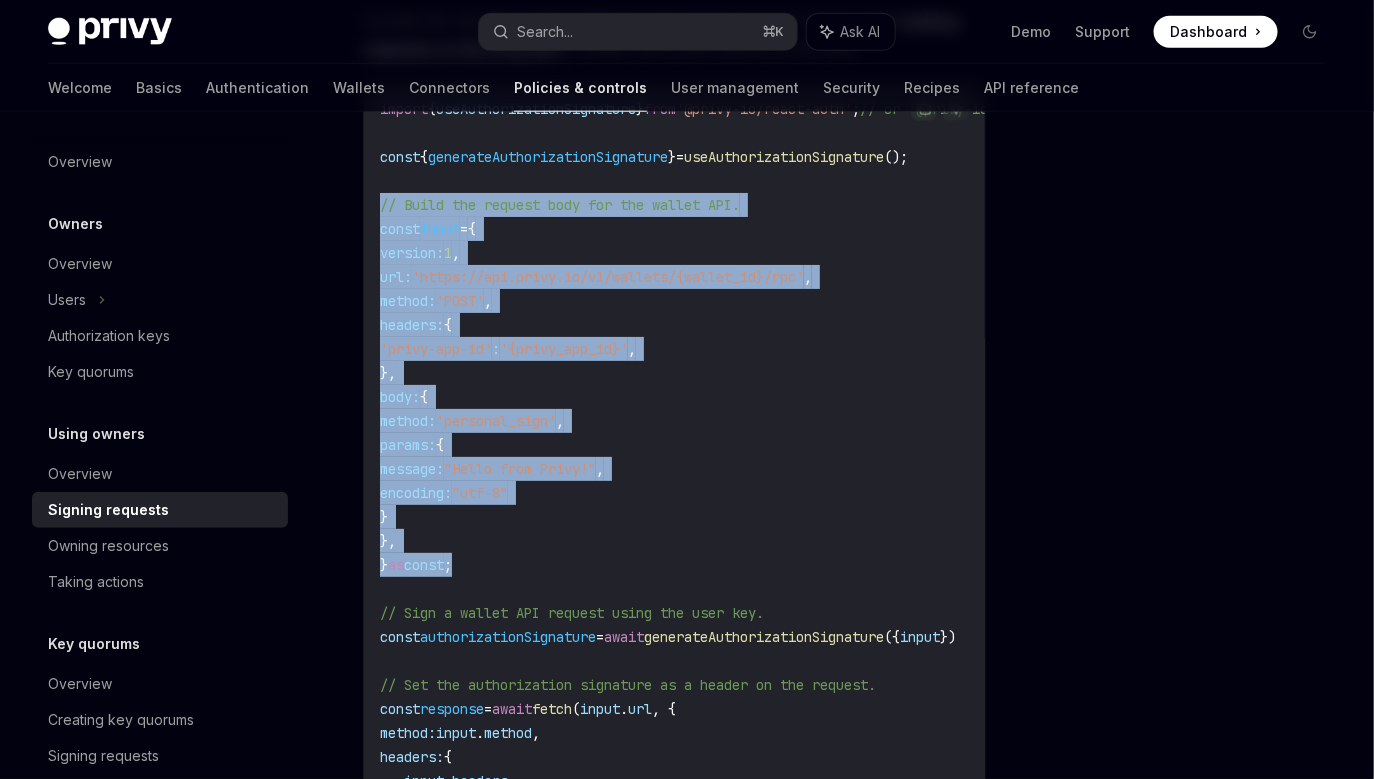 drag, startPoint x: 487, startPoint y: 565, endPoint x: 328, endPoint y: 211, distance: 388.0683 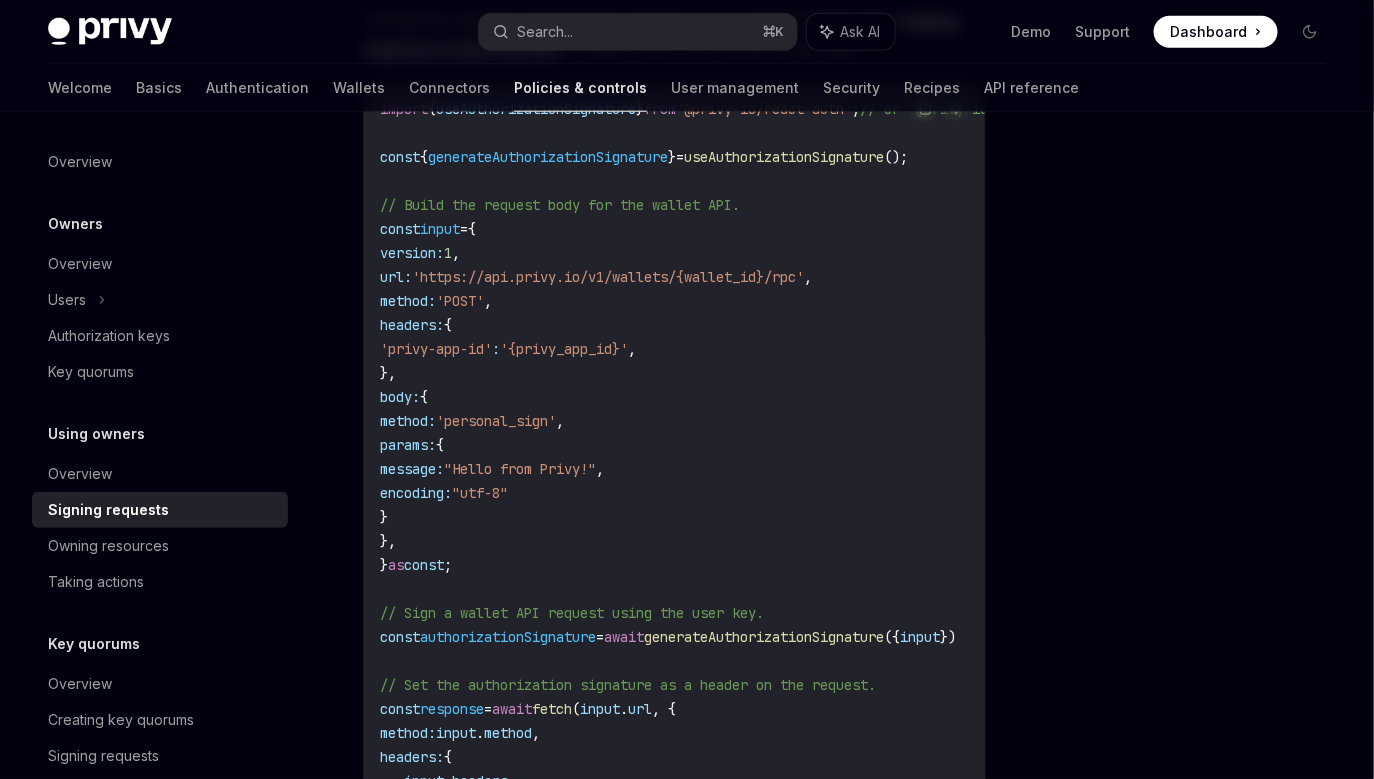 click on "import  {  useAuthorizationSignature  }  from  '@privy-io/react-auth' ;  // or '@privy-io/expo'
const  {  generateAuthorizationSignature  }  =  useAuthorizationSignature ();
// Build the request body for the wallet API.
const  input  =  {
version:  1 ,
url:  'https://api.privy.io/v1/wallets/{wallet_id}/rpc' ,
method:  'POST' ,
headers:  {
'privy-app-id' :  '{privy_app_id}' ,
},
body:  {
method:  'personal_sign' ,
params:  {
message:  "Hello from Privy!" ,
encoding:  "utf-8"
}
},
}  as  const ;
// Sign a wallet API request using the user key.
const  authorizationSignature  =  await  generateAuthorizationSignature ({ input })
// Set the authorization signature as a header on the request.
const  response  =  await  fetch ( input . url , {
method:  input . method ,
headers:  {
... input . headers ,
'Authorization' :  `Bearer  ${ accessToken } ` ,
'privy-authorization-signature' : ,
},
body: ." at bounding box center (732, 505) 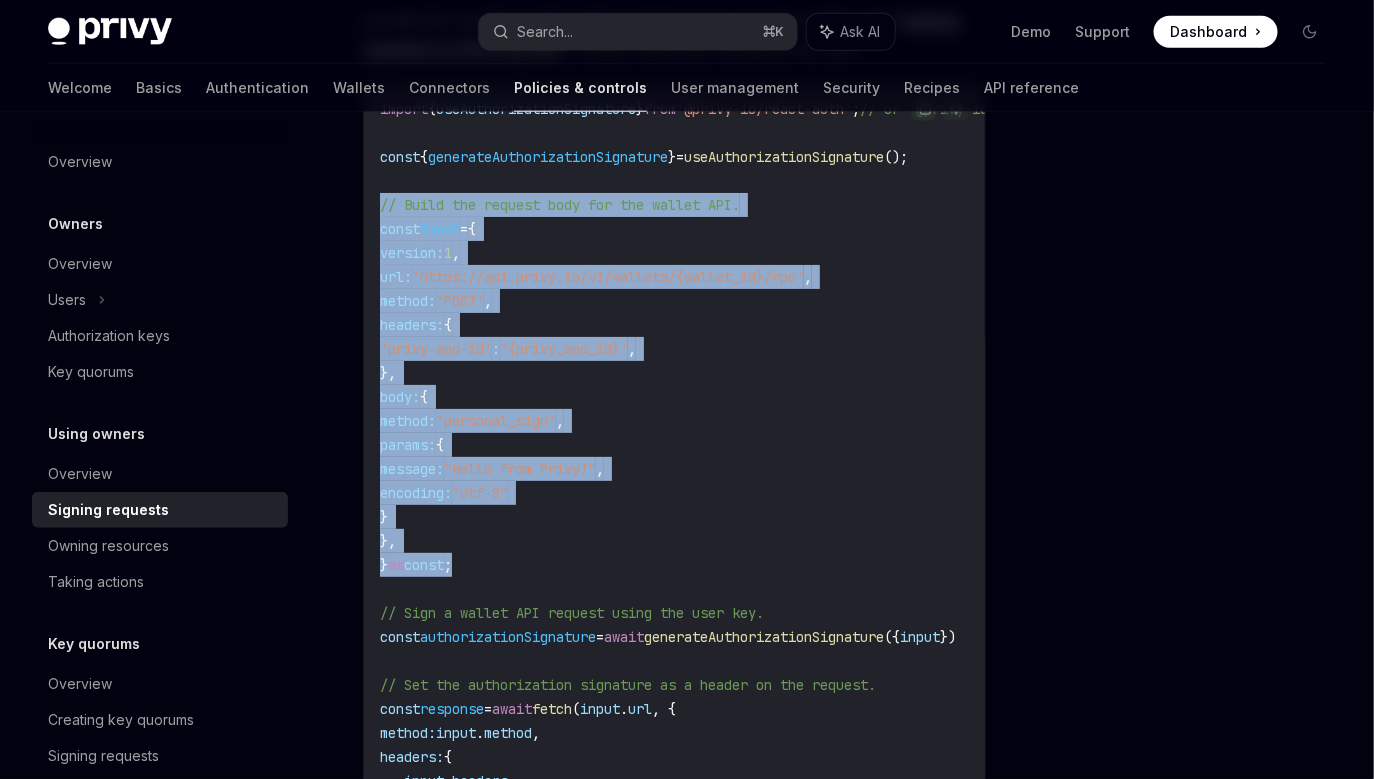 drag, startPoint x: 480, startPoint y: 567, endPoint x: 355, endPoint y: 212, distance: 376.3642 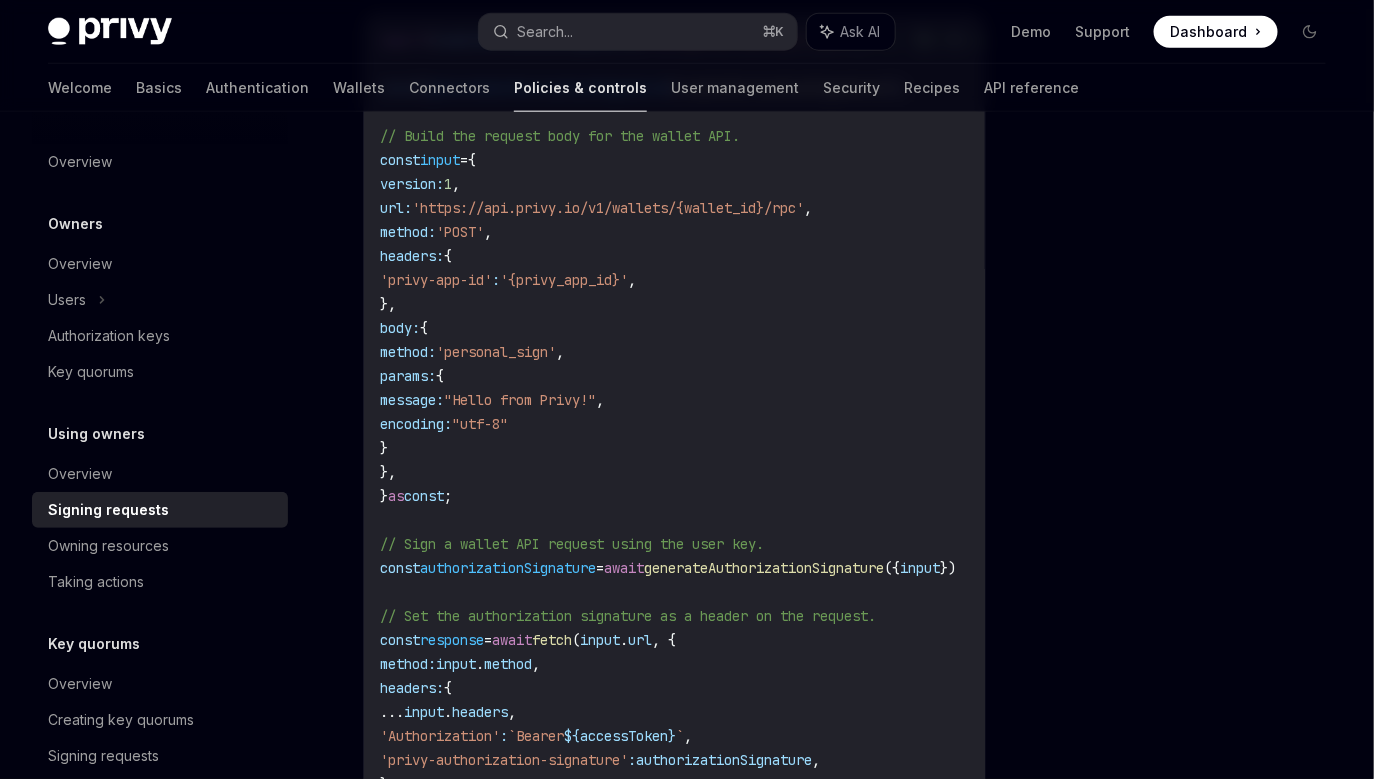 scroll, scrollTop: 761, scrollLeft: 0, axis: vertical 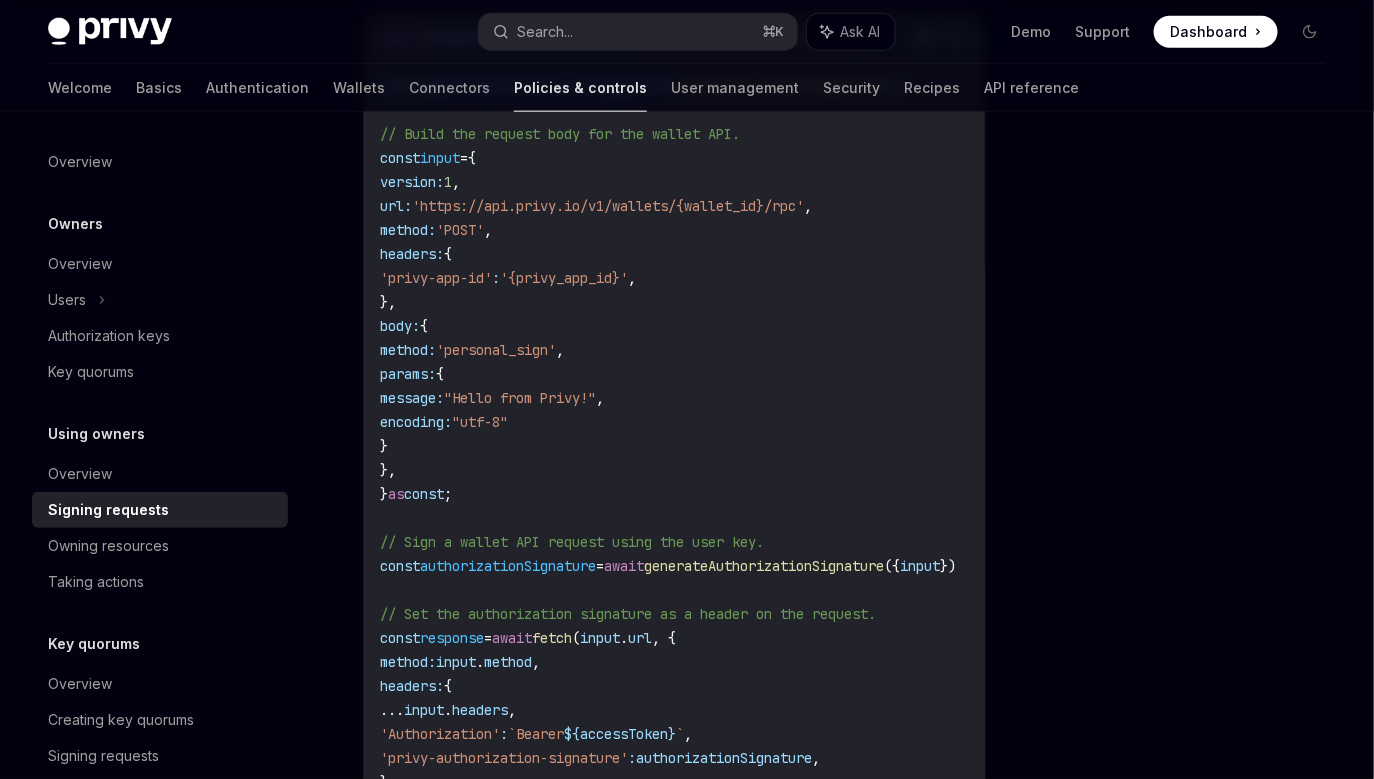 click on "import  {  useAuthorizationSignature  }  from  '@privy-io/react-auth' ;  // or '@privy-io/expo'
const  {  generateAuthorizationSignature  }  =  useAuthorizationSignature ();
// Build the request body for the wallet API.
const  input  =  {
version:  1 ,
url:  'https://api.privy.io/v1/wallets/{wallet_id}/rpc' ,
method:  'POST' ,
headers:  {
'privy-app-id' :  '{privy_app_id}' ,
},
body:  {
method:  'personal_sign' ,
params:  {
message:  "Hello from Privy!" ,
encoding:  "utf-8"
}
},
}  as  const ;
// Sign a wallet API request using the user key.
const  authorizationSignature  =  await  generateAuthorizationSignature ({ input })
// Set the authorization signature as a header on the request.
const  response  =  await  fetch ( input . url , {
method:  input . method ,
headers:  {
... input . headers ,
'Authorization' :  `Bearer  ${ accessToken } ` ,
'privy-authorization-signature' : ,
},
body: ." at bounding box center [732, 434] 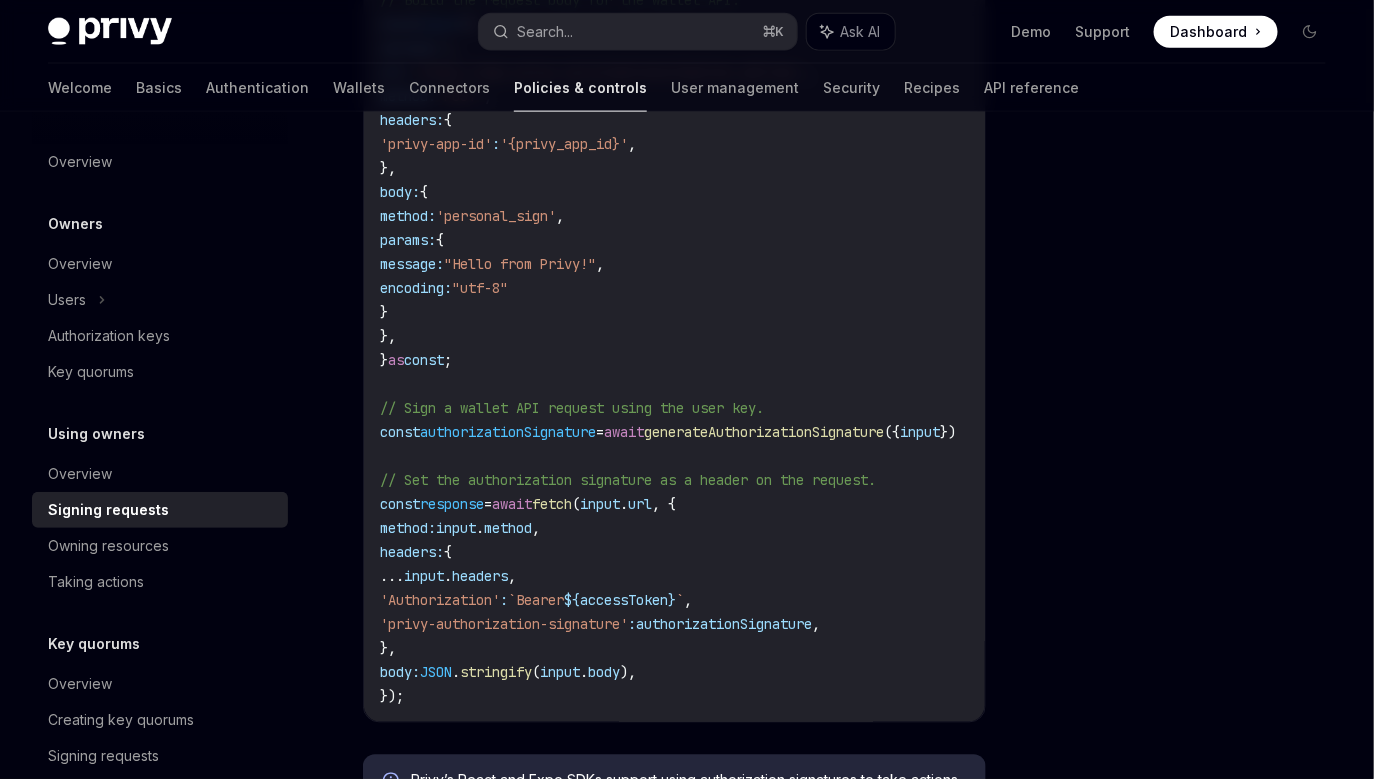 scroll, scrollTop: 890, scrollLeft: 0, axis: vertical 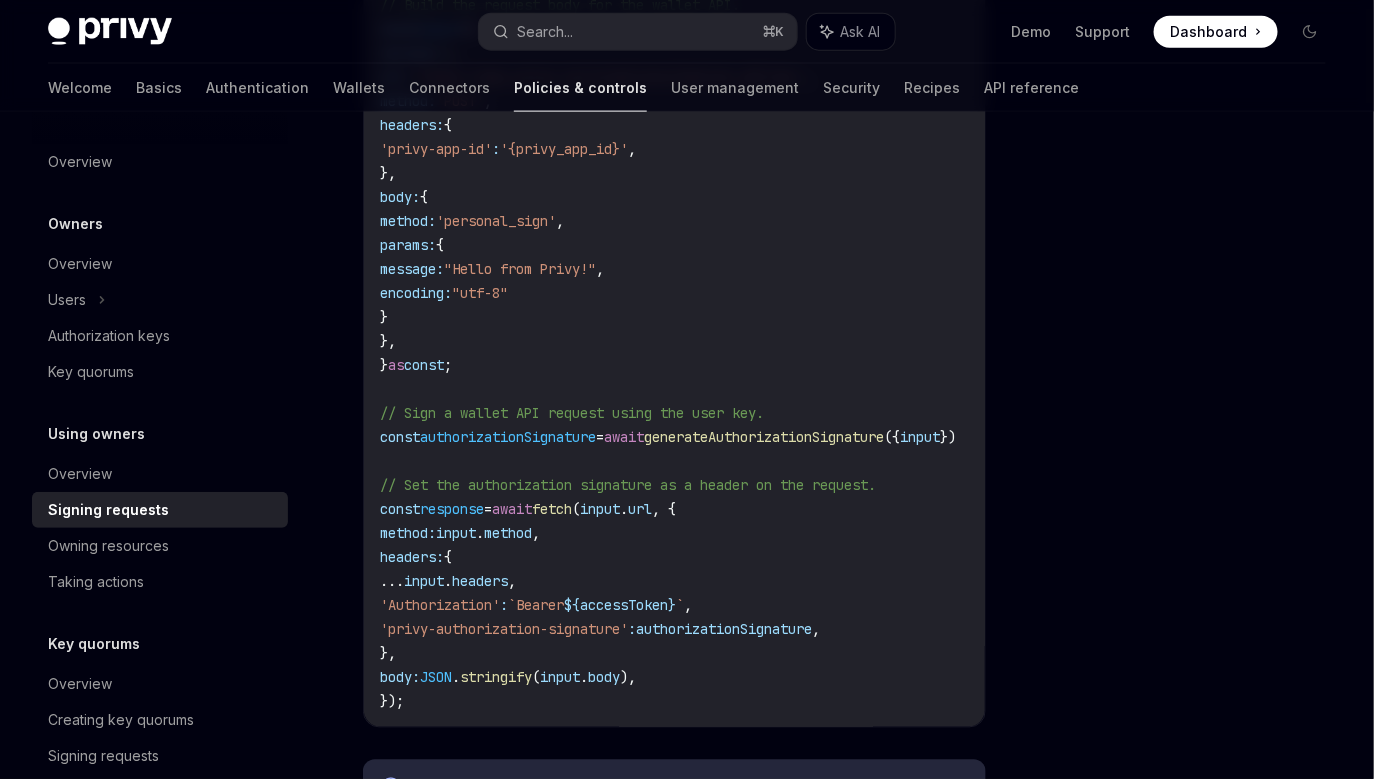 drag, startPoint x: 665, startPoint y: 630, endPoint x: 430, endPoint y: 618, distance: 235.30618 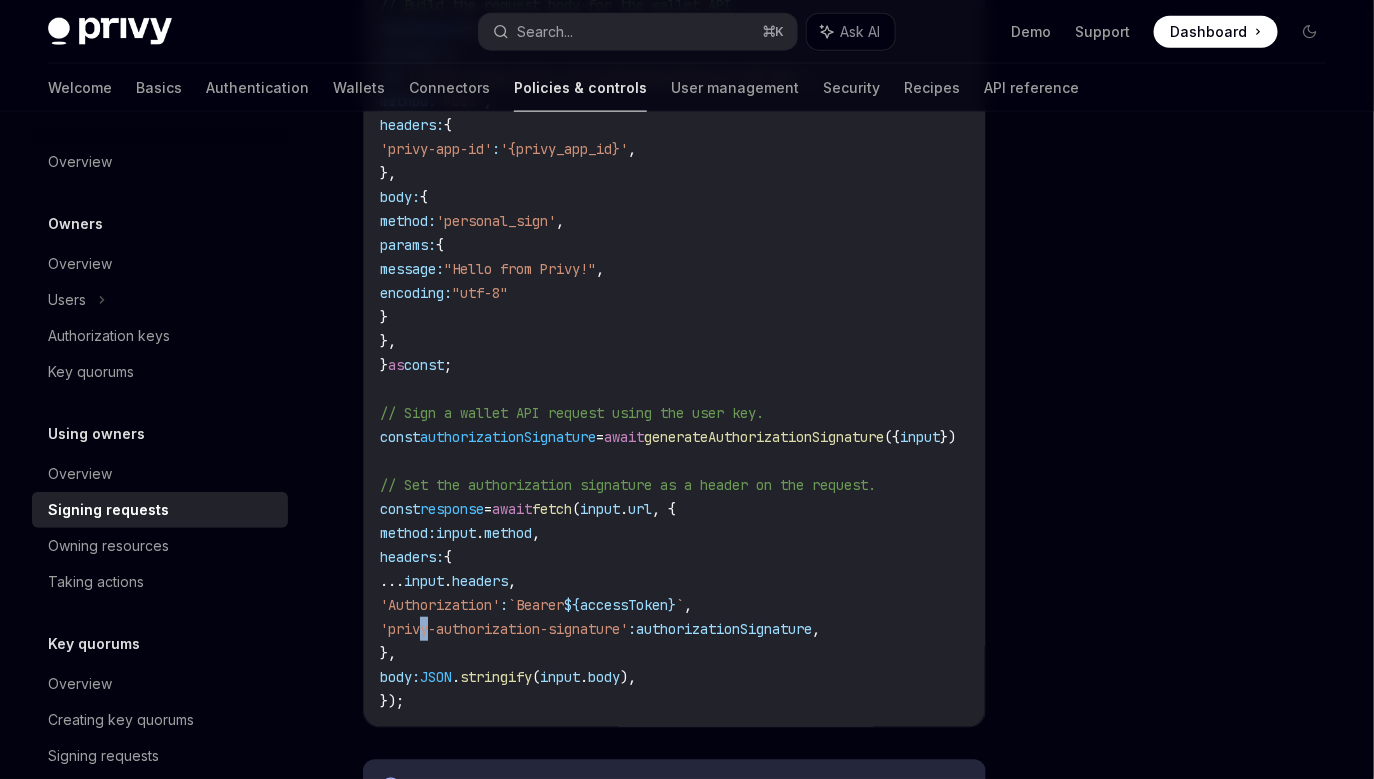 click on "import  {  useAuthorizationSignature  }  from  '@privy-io/react-auth' ;  // or '@privy-io/expo'
const  {  generateAuthorizationSignature  }  =  useAuthorizationSignature ();
// Build the request body for the wallet API.
const  input  =  {
version:  1 ,
url:  'https://api.privy.io/v1/wallets/{wallet_id}/rpc' ,
method:  'POST' ,
headers:  {
'privy-app-id' :  '{privy_app_id}' ,
},
body:  {
method:  'personal_sign' ,
params:  {
message:  "Hello from Privy!" ,
encoding:  "utf-8"
}
},
}  as  const ;
// Sign a wallet API request using the user key.
const  authorizationSignature  =  await  generateAuthorizationSignature ({ input })
// Set the authorization signature as a header on the request.
const  response  =  await  fetch ( input . url , {
method:  input . method ,
headers:  {
... input . headers ,
'Authorization' :  `Bearer  ${ accessToken } ` ,
'privy-authorization-signature' : ,
},
body: ." at bounding box center (732, 305) 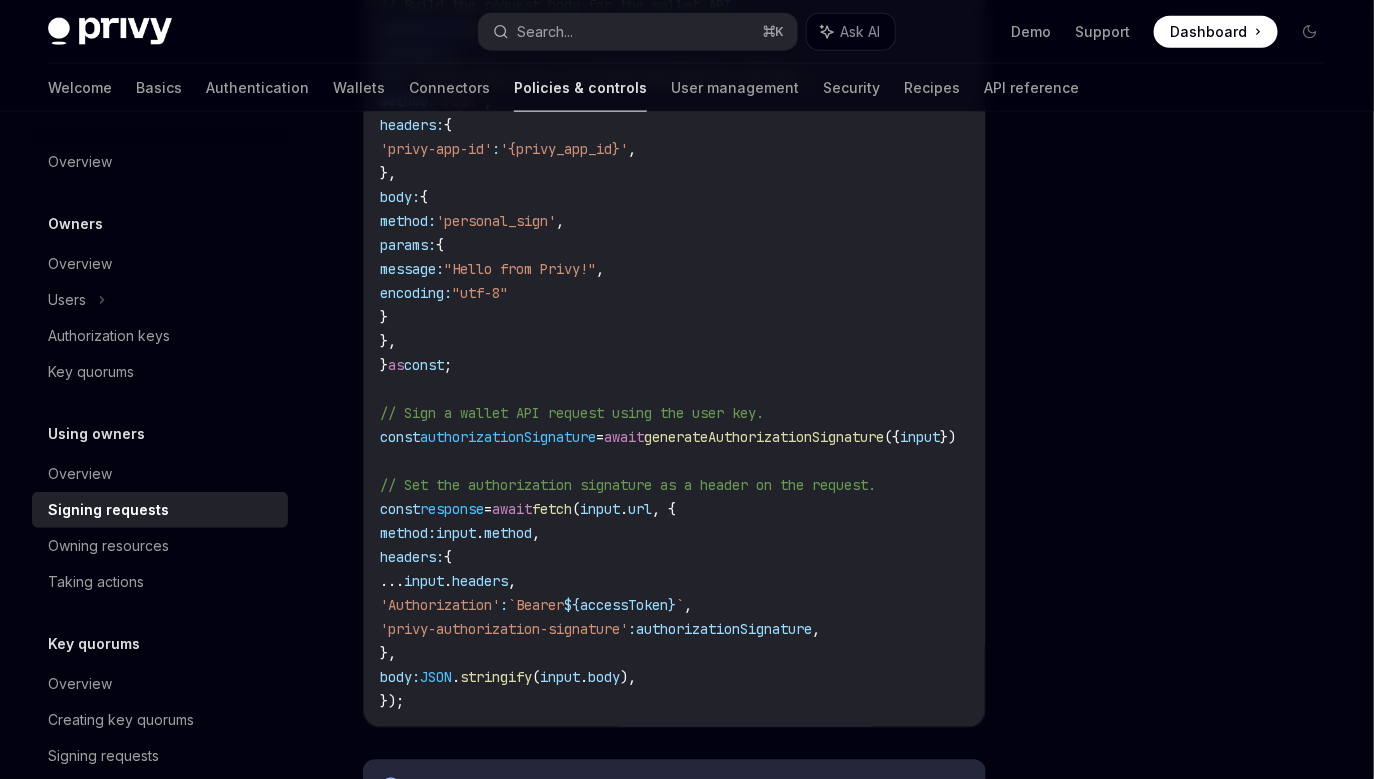 click on "authorizationSignature" at bounding box center [724, 629] 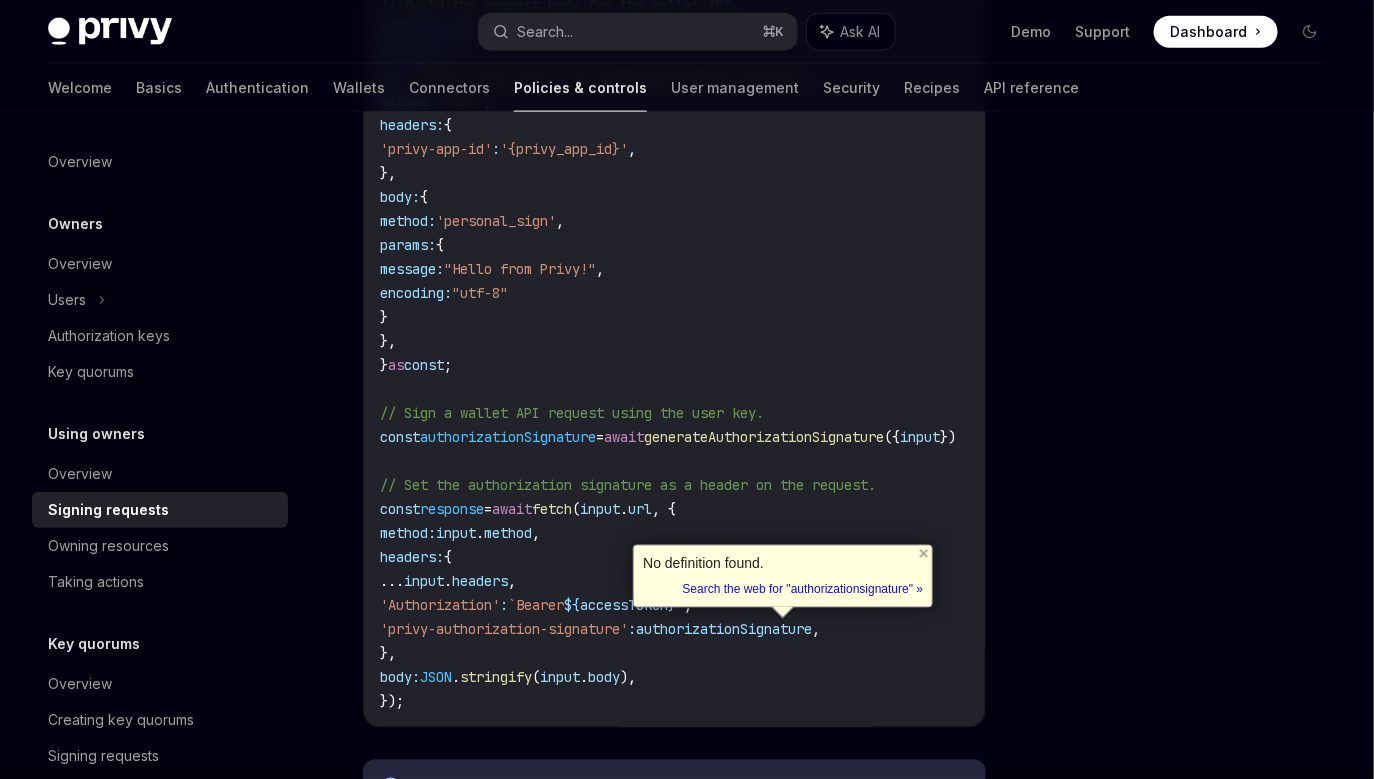 click on "// Sign a wallet API request using the user key." at bounding box center [572, 413] 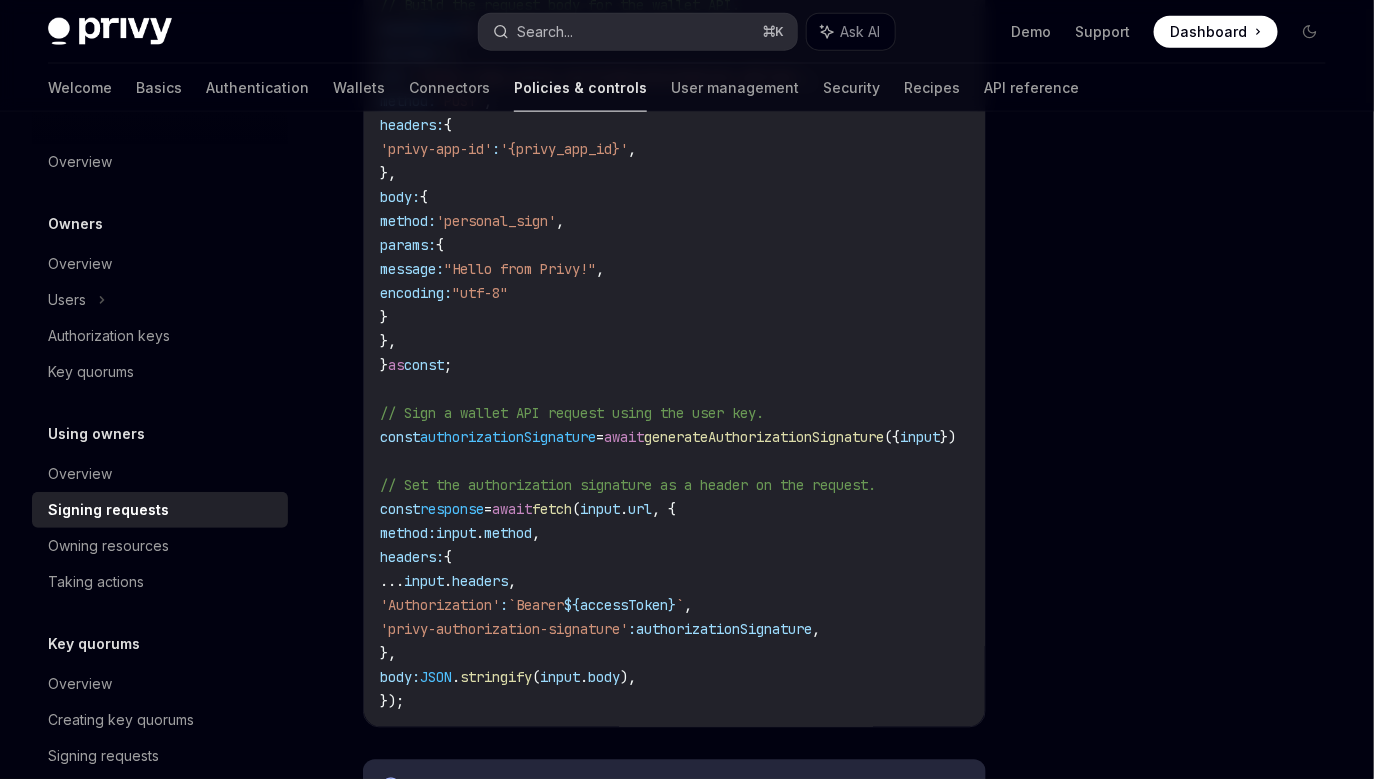 click on "Search... ⌘ K" at bounding box center (637, 32) 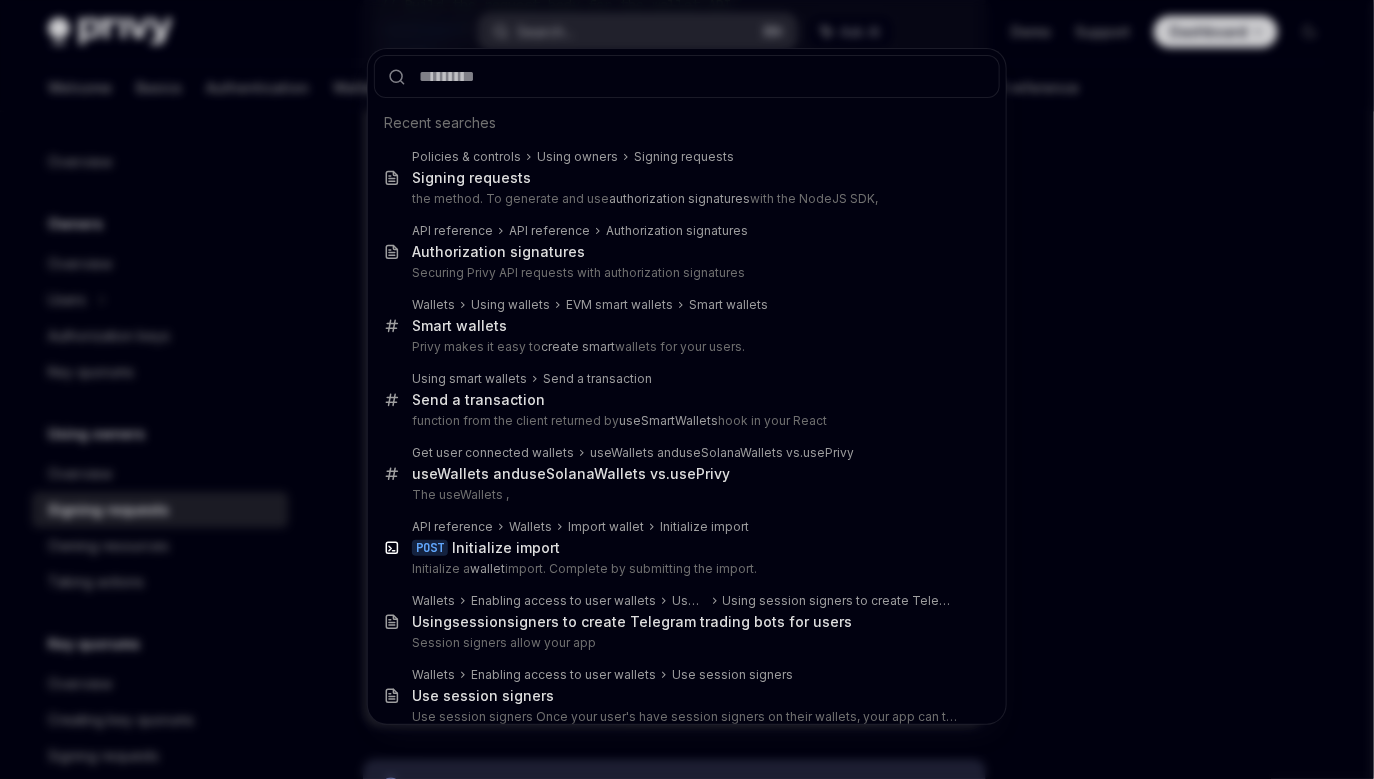 type on "**********" 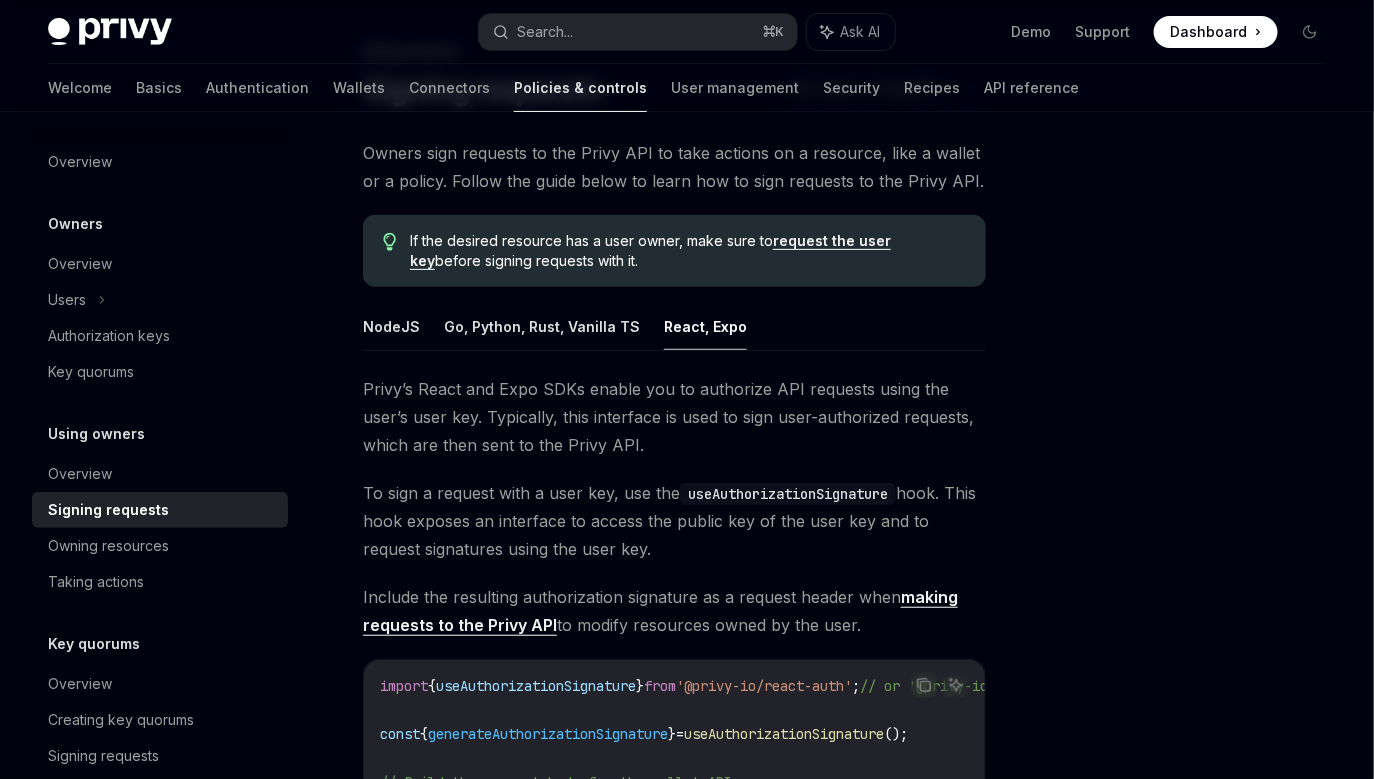 scroll, scrollTop: 111, scrollLeft: 0, axis: vertical 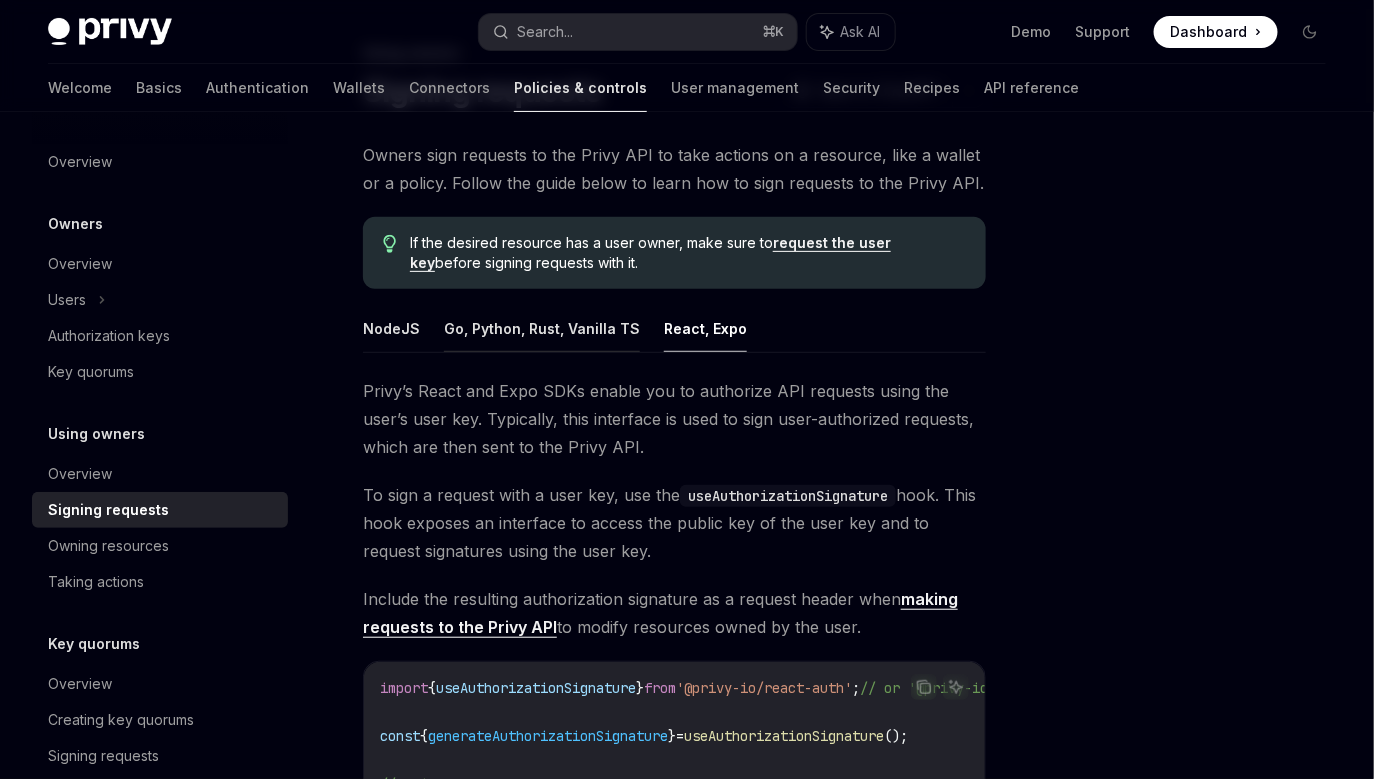 click on "Go, Python, Rust, Vanilla TS" at bounding box center [542, 328] 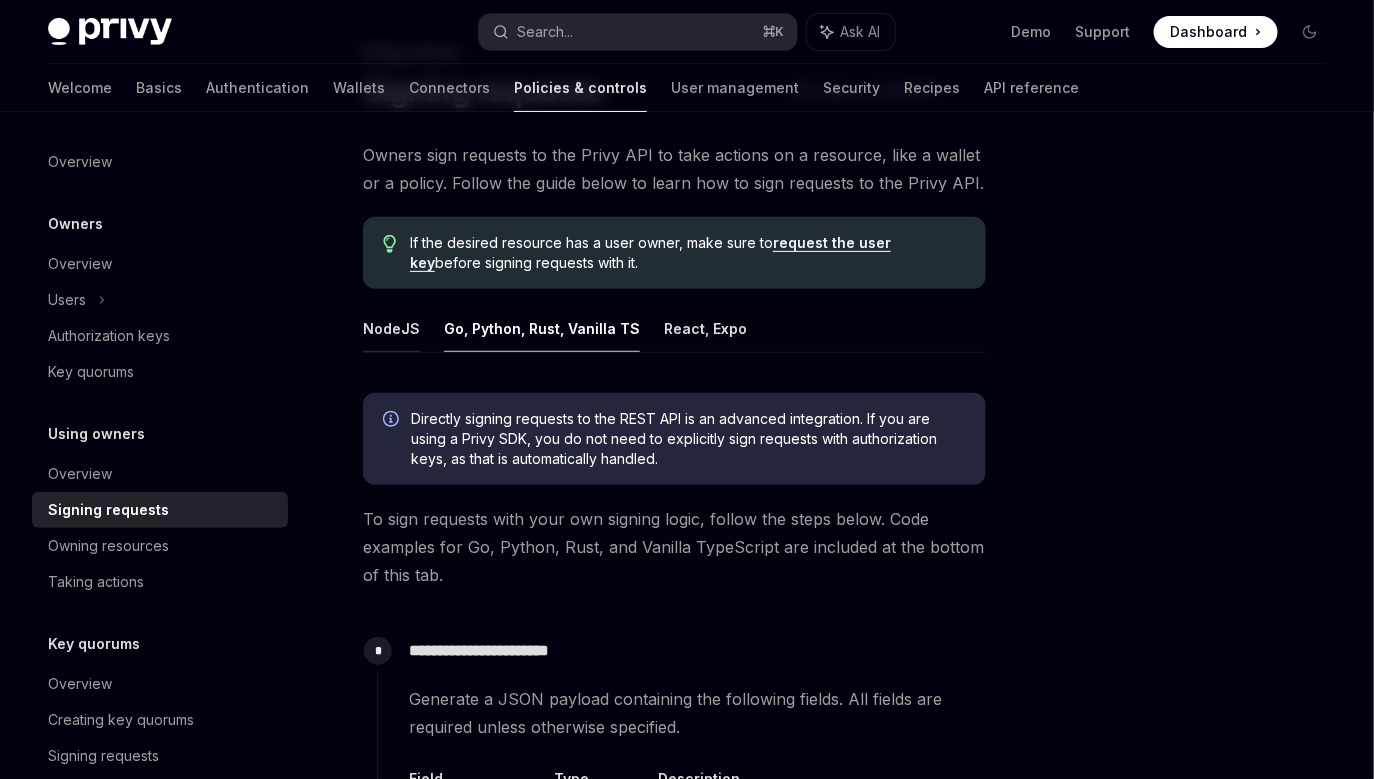 click on "NodeJS" at bounding box center [391, 328] 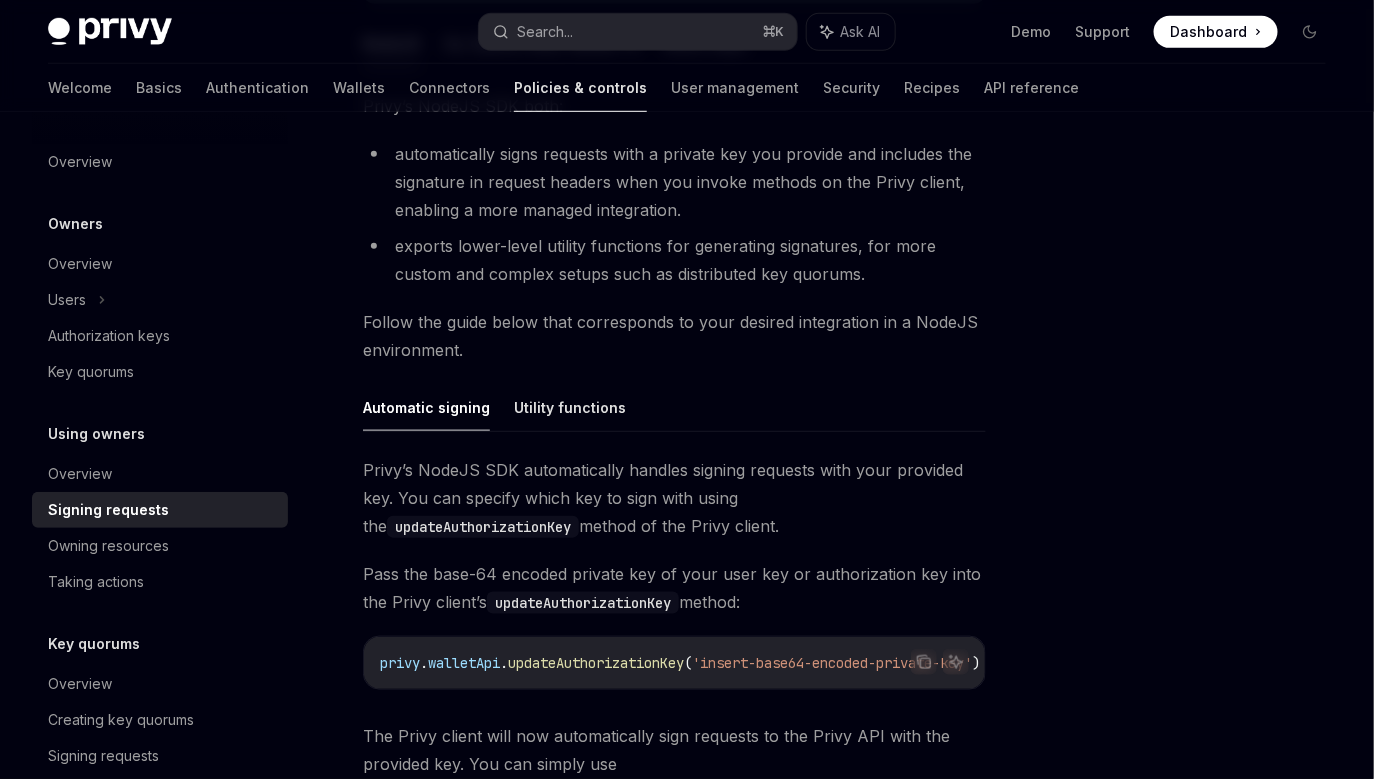 scroll, scrollTop: 390, scrollLeft: 0, axis: vertical 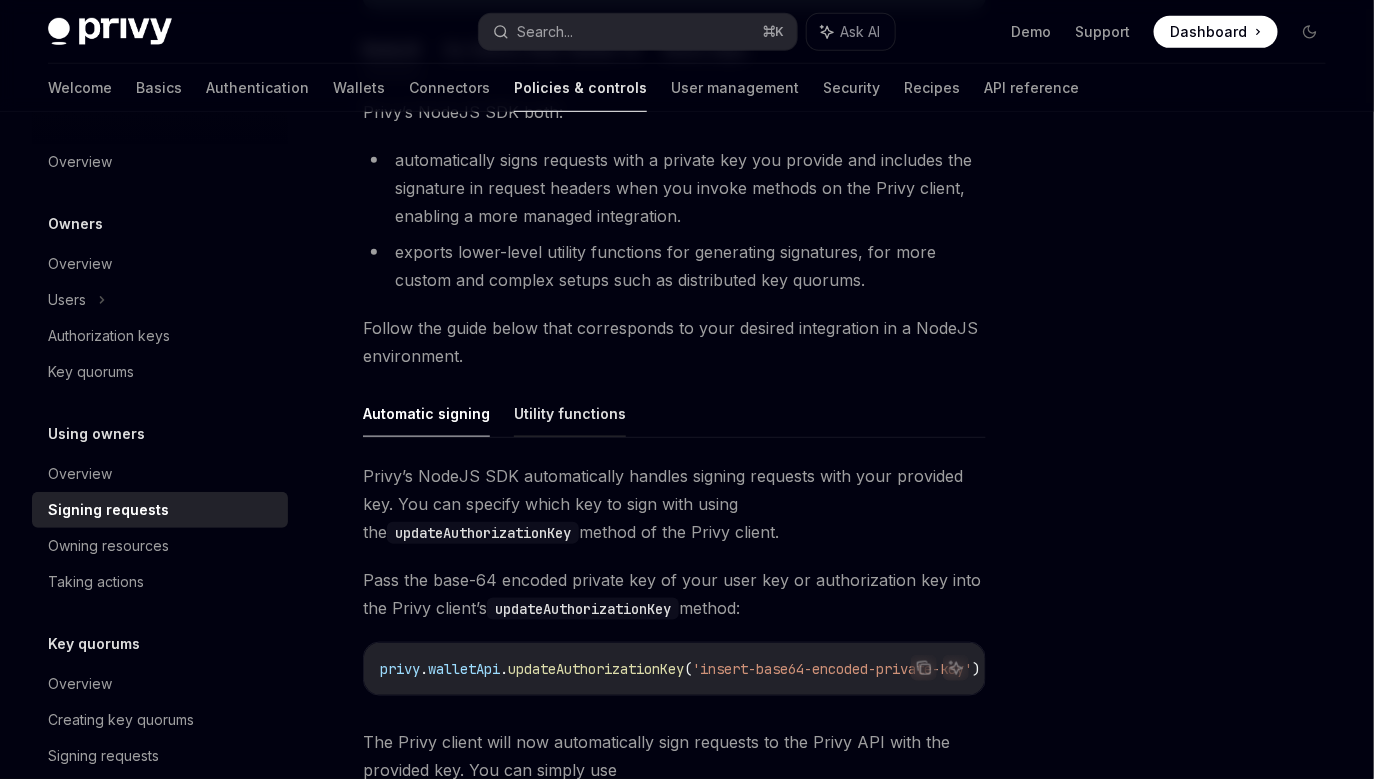 click on "Utility functions" at bounding box center [570, 413] 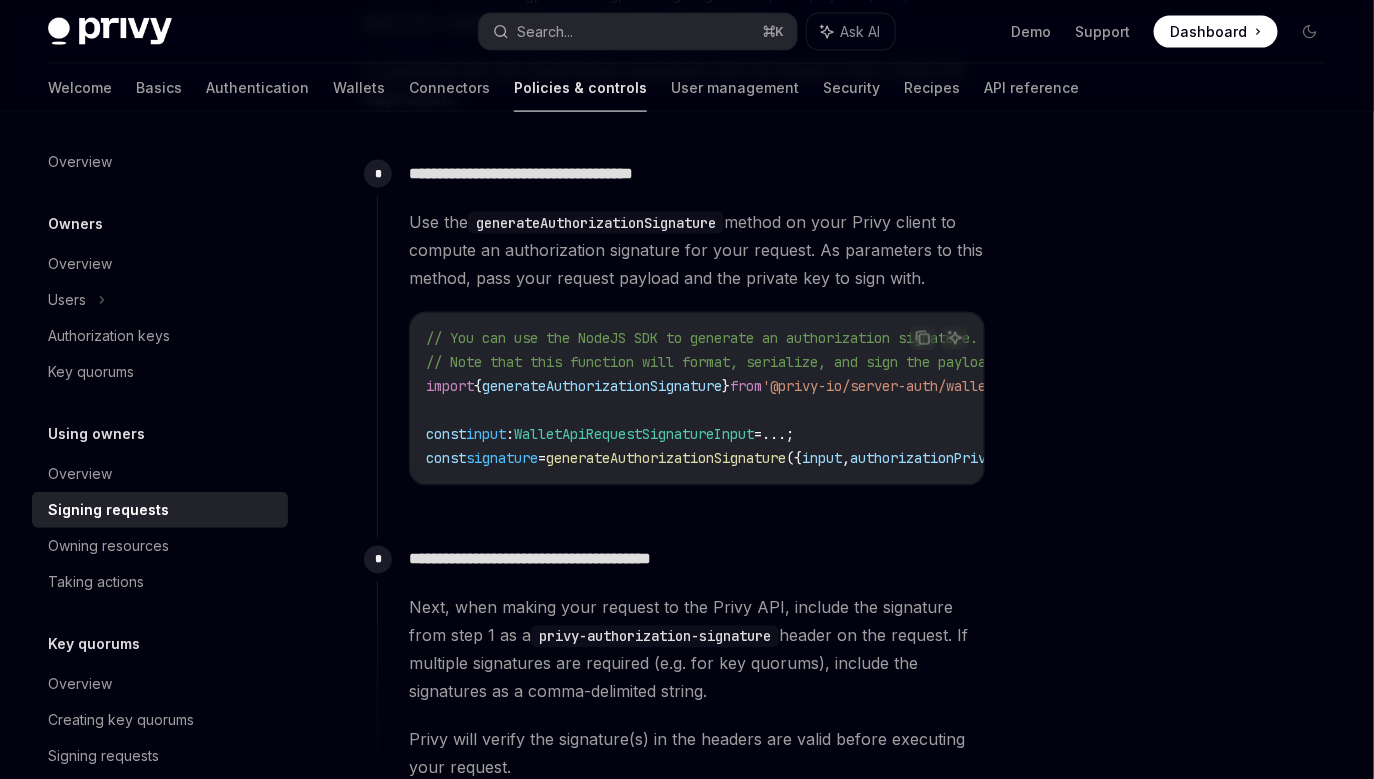 scroll, scrollTop: 1062, scrollLeft: 0, axis: vertical 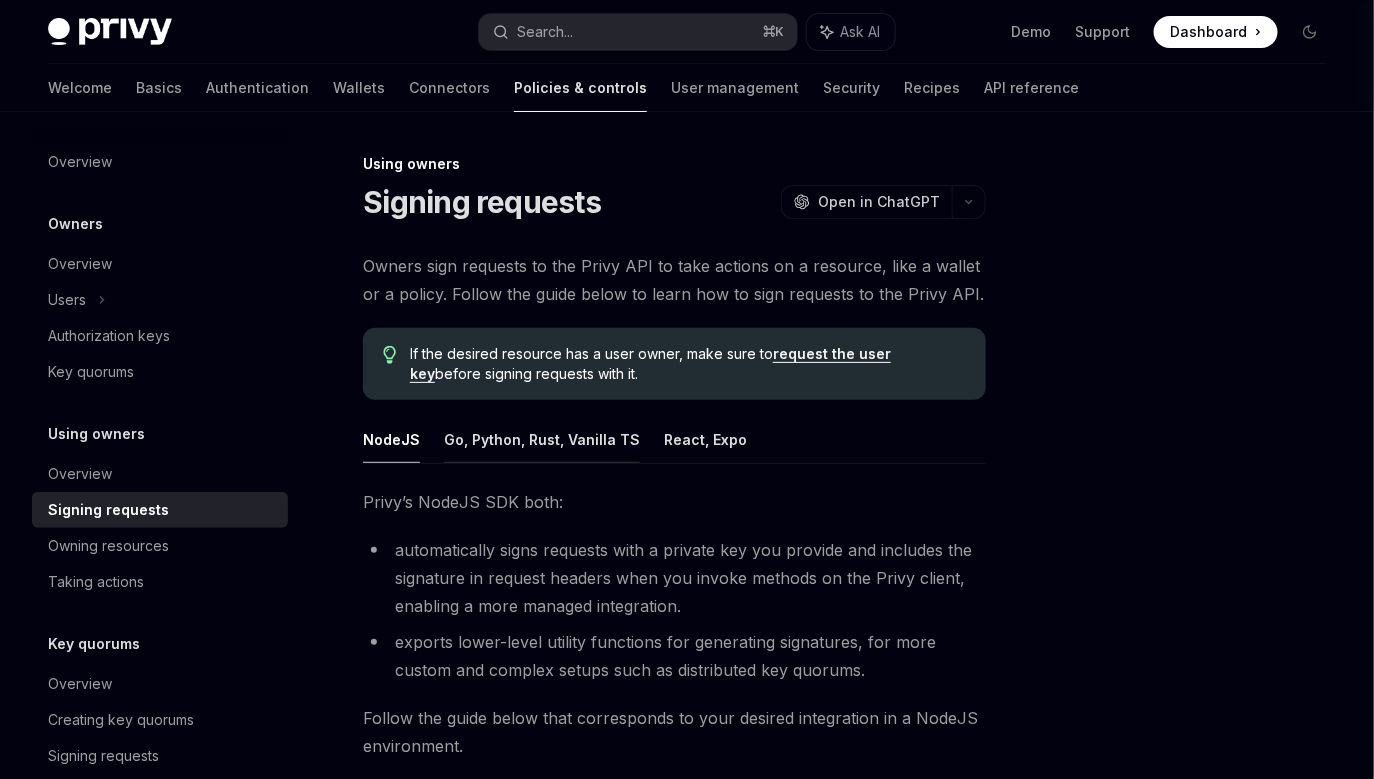 click on "Go, Python, Rust, Vanilla TS" at bounding box center (542, 439) 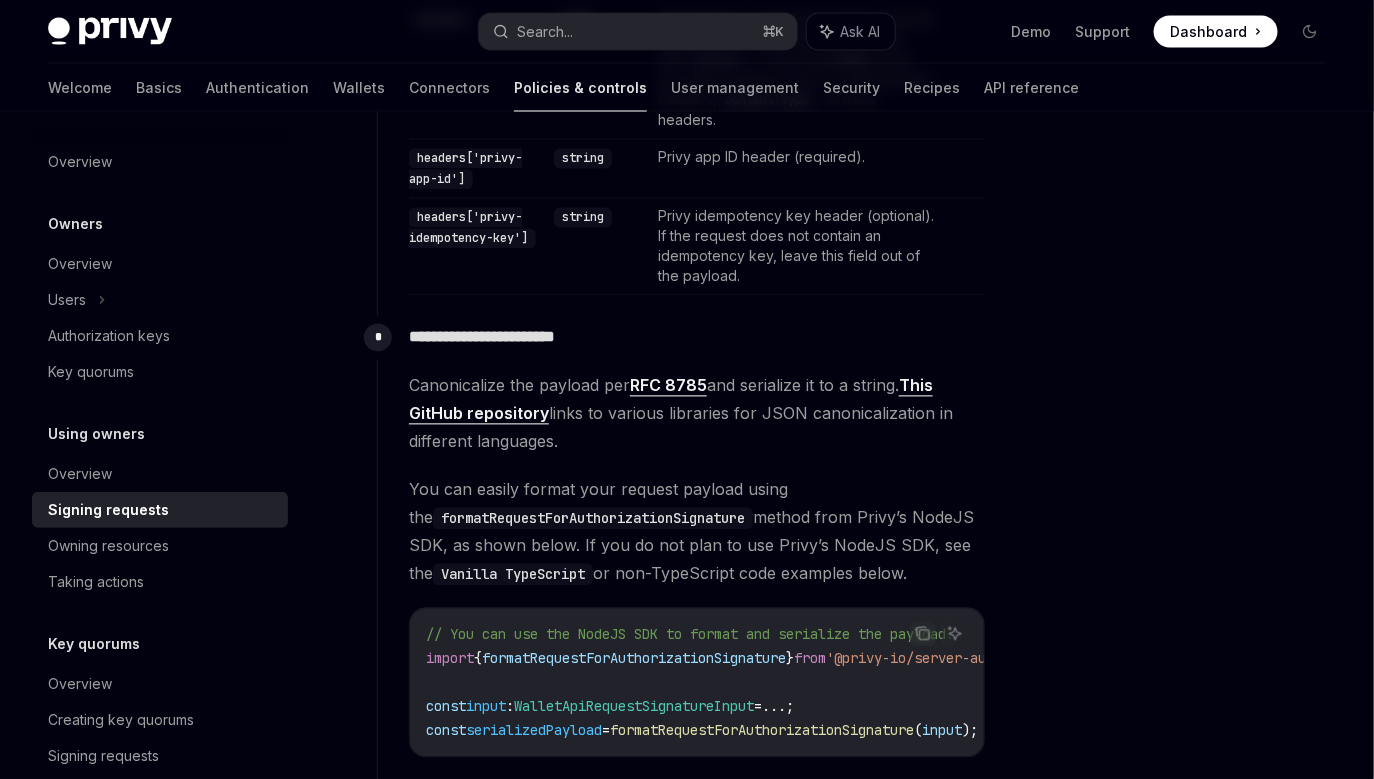 scroll, scrollTop: 1500, scrollLeft: 0, axis: vertical 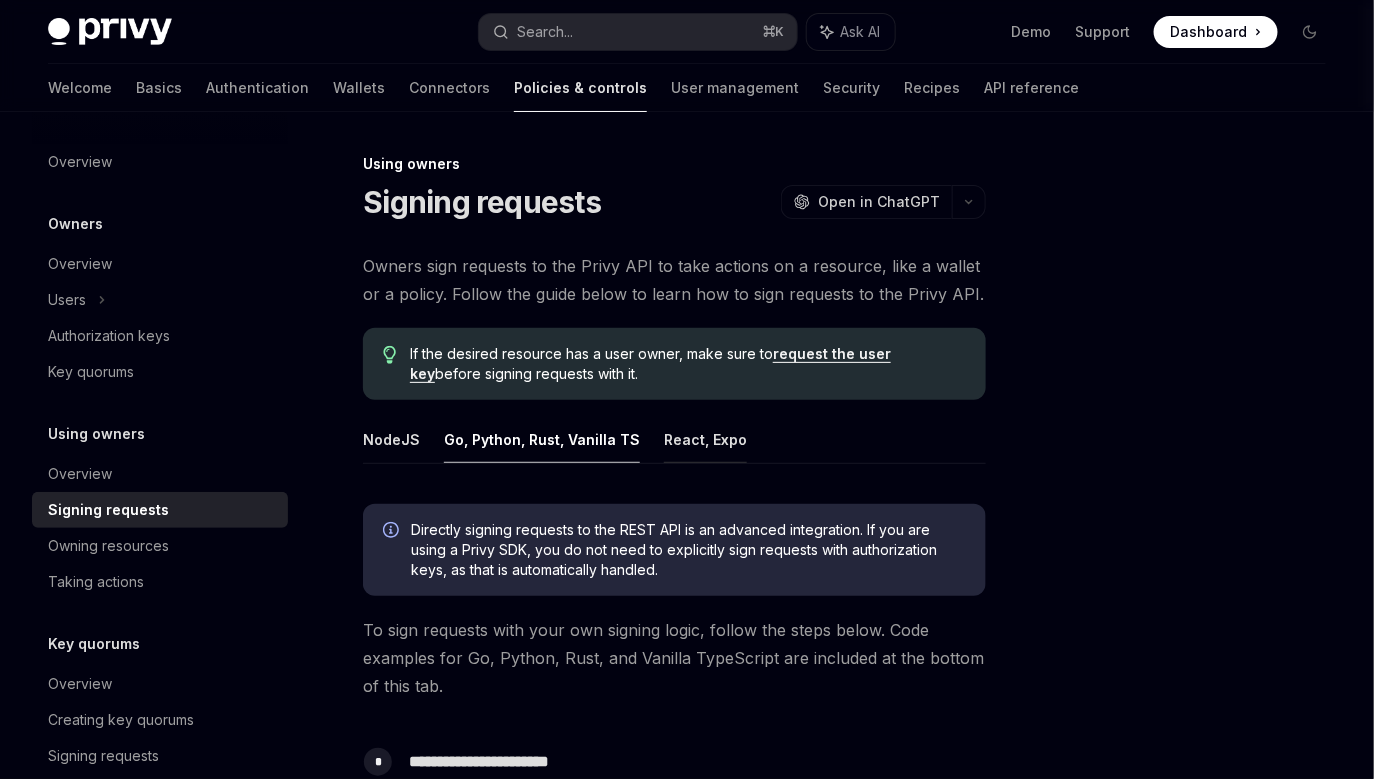 click on "React, Expo" at bounding box center [705, 439] 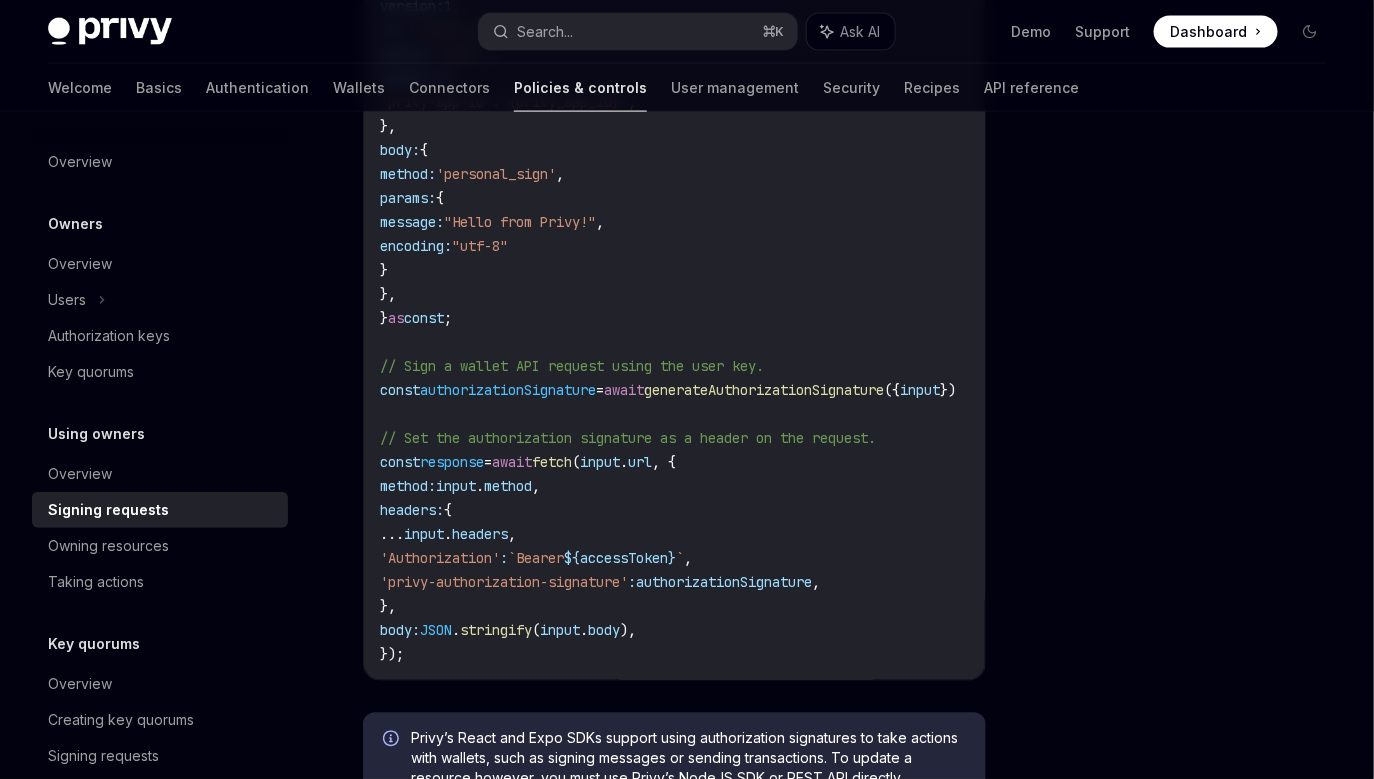 scroll, scrollTop: 939, scrollLeft: 0, axis: vertical 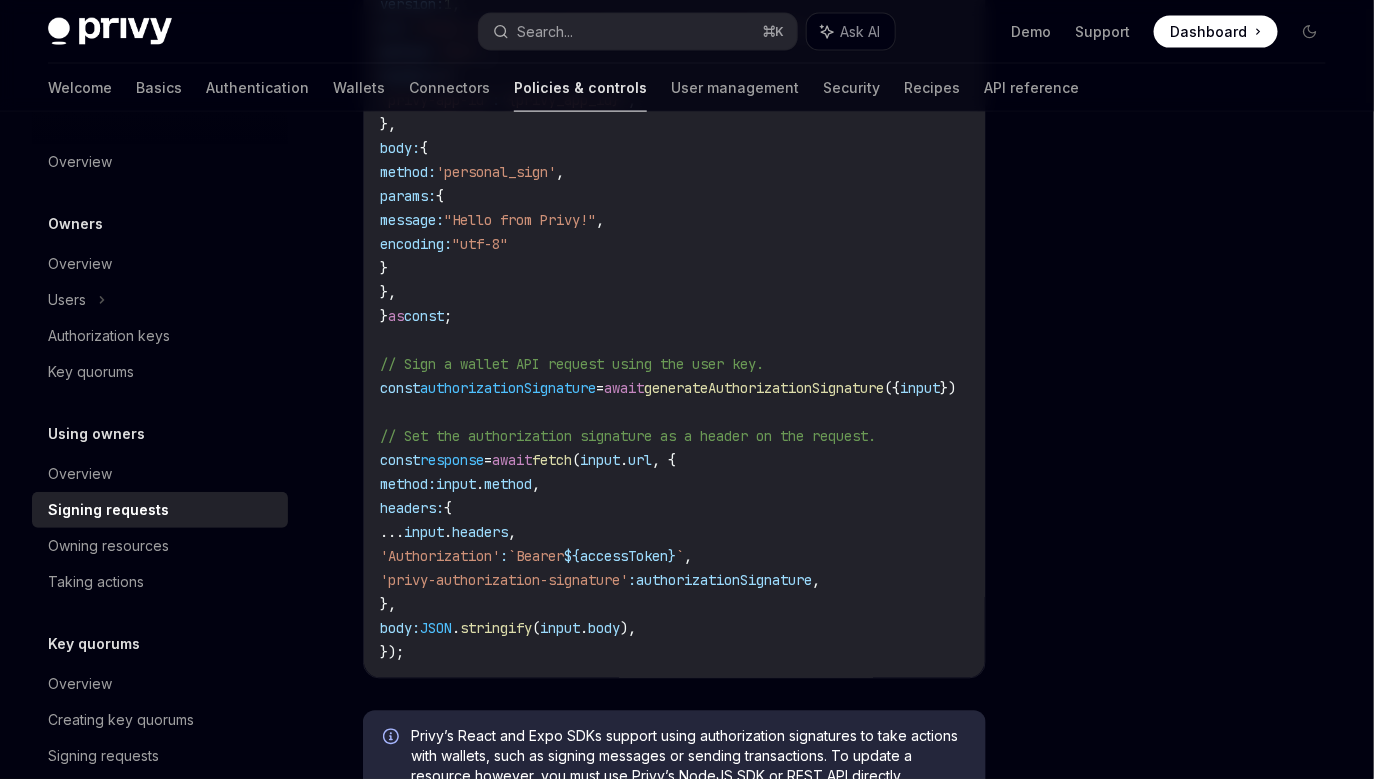 click on "import  {  useAuthorizationSignature  }  from  '@privy-io/react-auth' ;  // or '@privy-io/expo'
const  {  generateAuthorizationSignature  }  =  useAuthorizationSignature ();
// Build the request body for the wallet API.
const  input  =  {
version:  1 ,
url:  'https://api.privy.io/v1/wallets/{wallet_id}/rpc' ,
method:  'POST' ,
headers:  {
'privy-app-id' :  '{privy_app_id}' ,
},
body:  {
method:  'personal_sign' ,
params:  {
message:  "Hello from Privy!" ,
encoding:  "utf-8"
}
},
}  as  const ;
// Sign a wallet API request using the user key.
const  authorizationSignature  =  await  generateAuthorizationSignature ({ input })
// Set the authorization signature as a header on the request.
const  response  =  await  fetch ( input . url , {
method:  input . method ,
headers:  {
... input . headers ,
'Authorization' :  `Bearer  ${ accessToken } ` ,
'privy-authorization-signature' : ,
},
body: ." at bounding box center [732, 256] 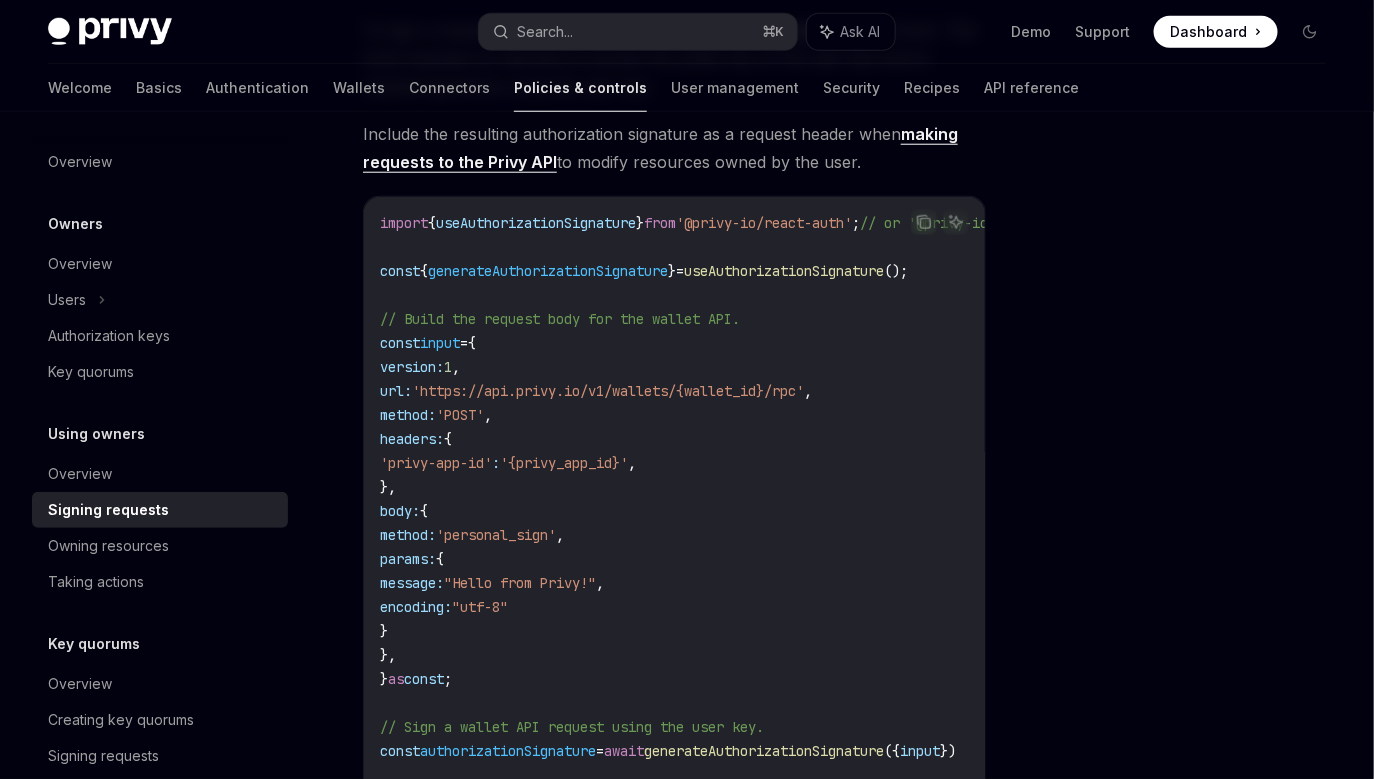 scroll, scrollTop: 555, scrollLeft: 0, axis: vertical 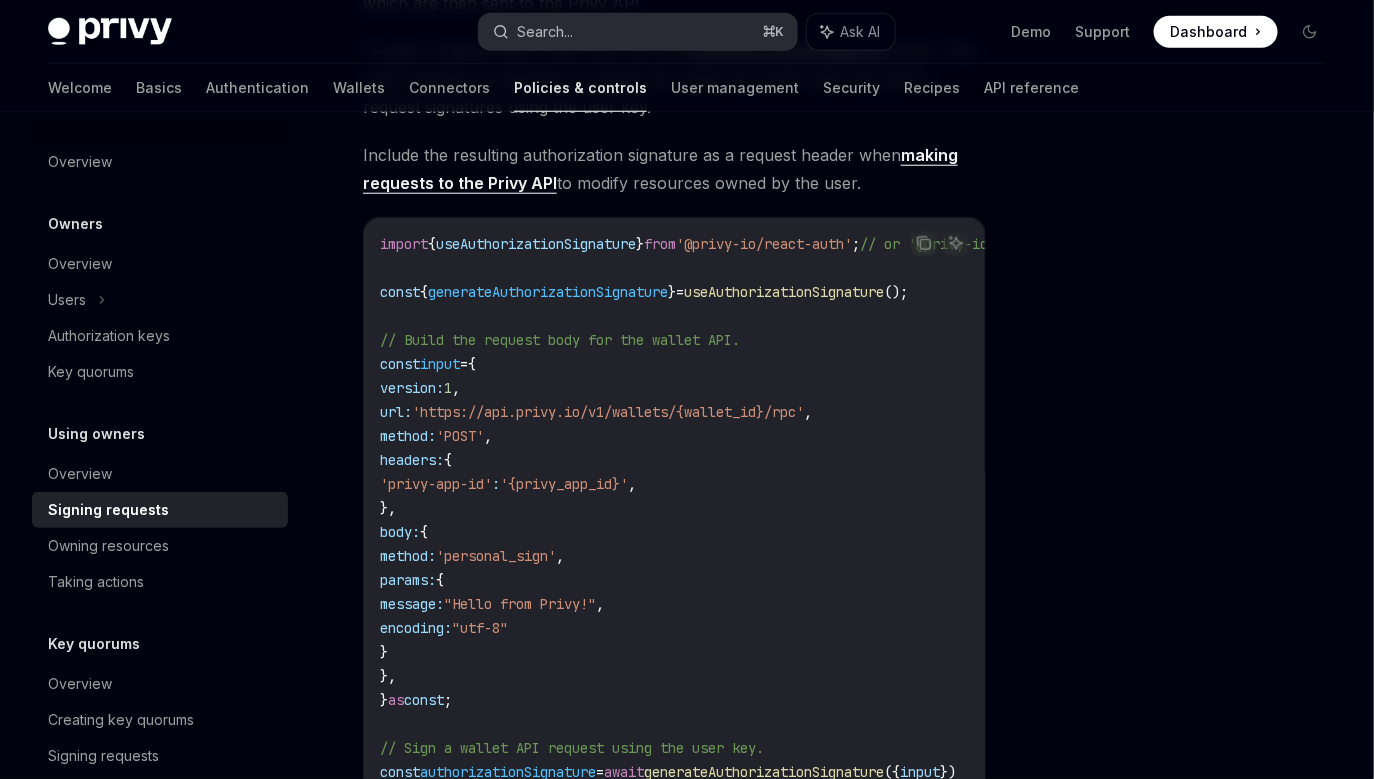 click on "Search..." at bounding box center (545, 32) 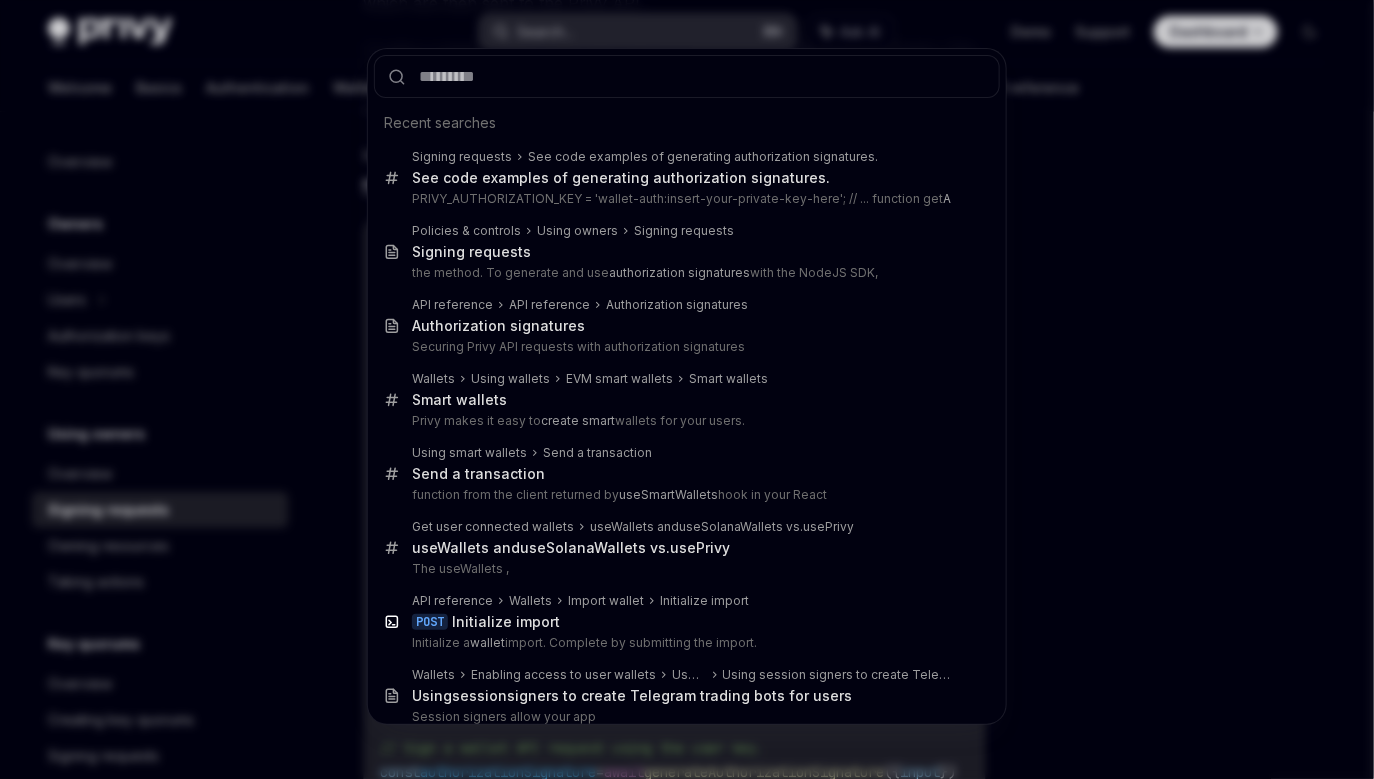 type on "**********" 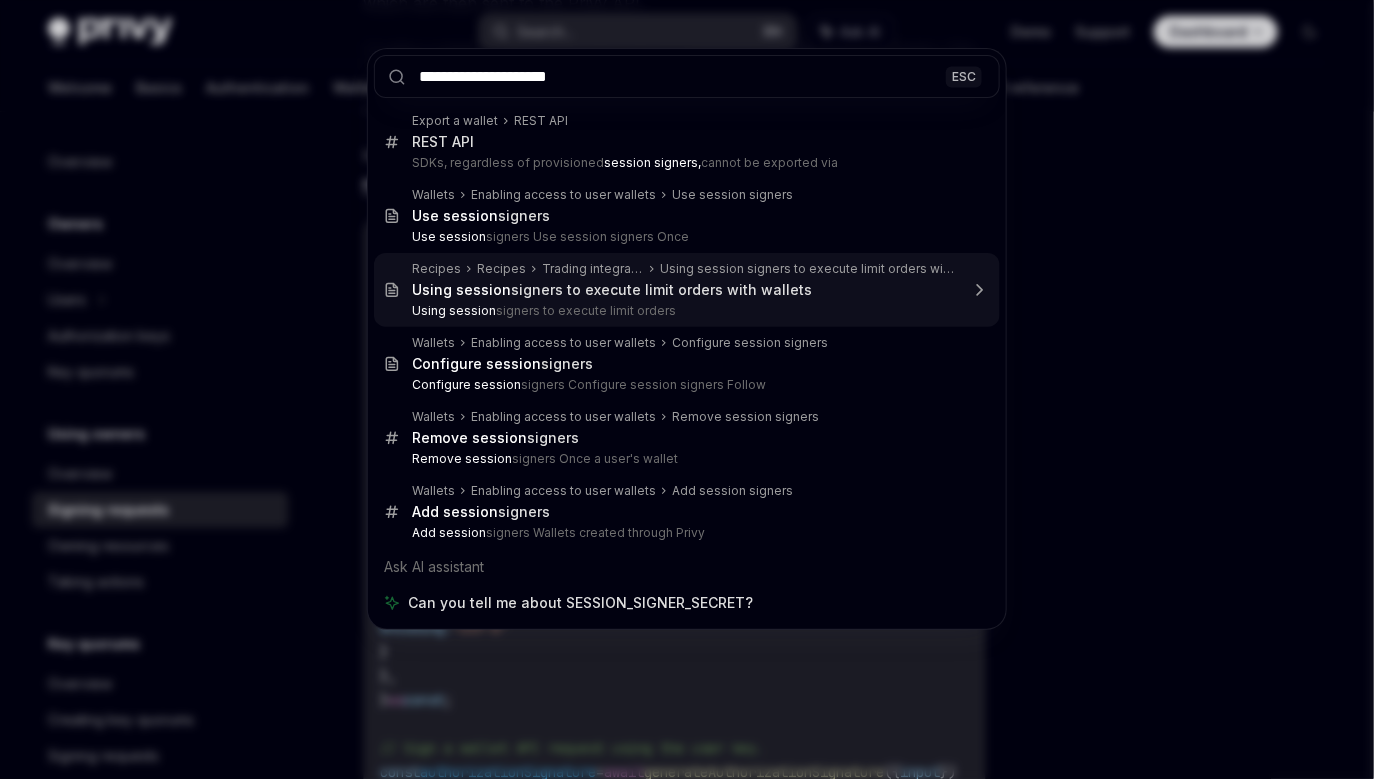 type 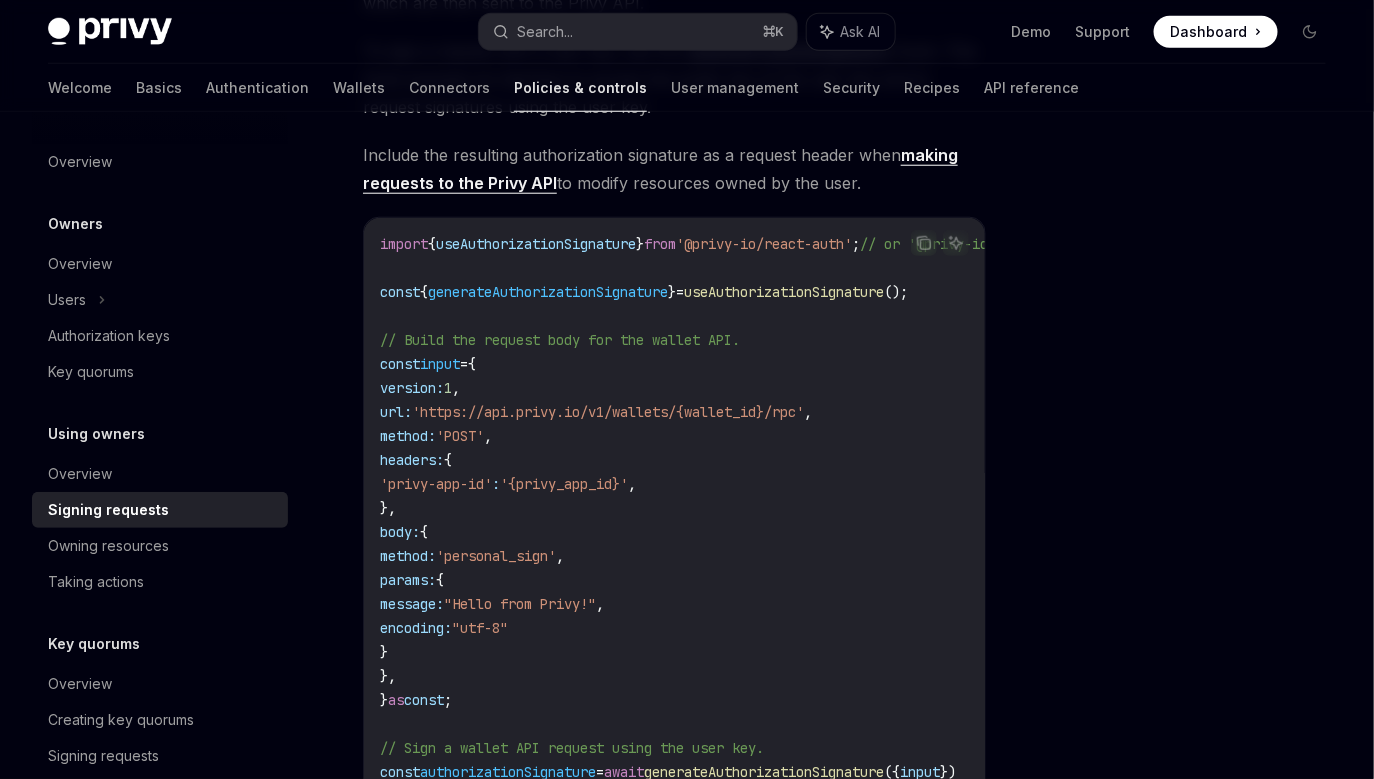 type on "*" 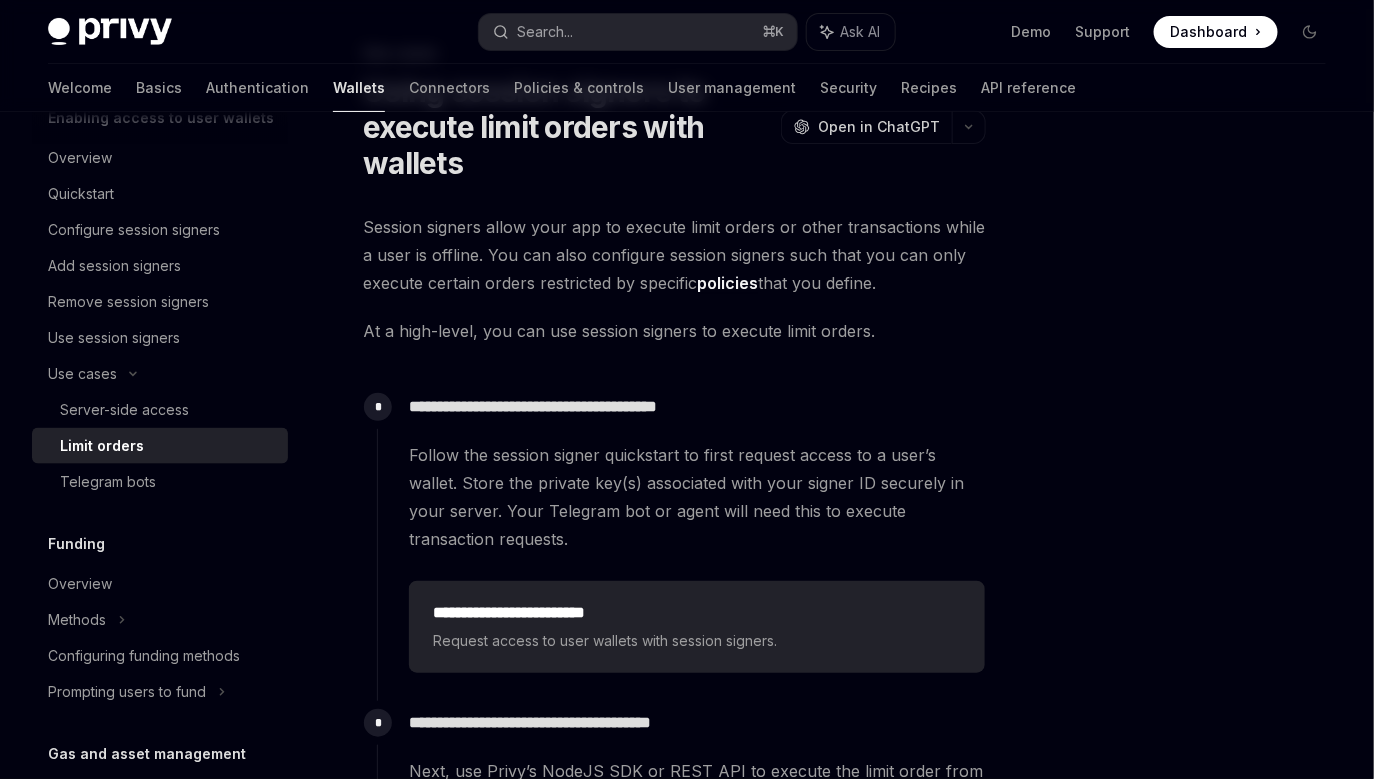 click on "**********" at bounding box center (674, 675) 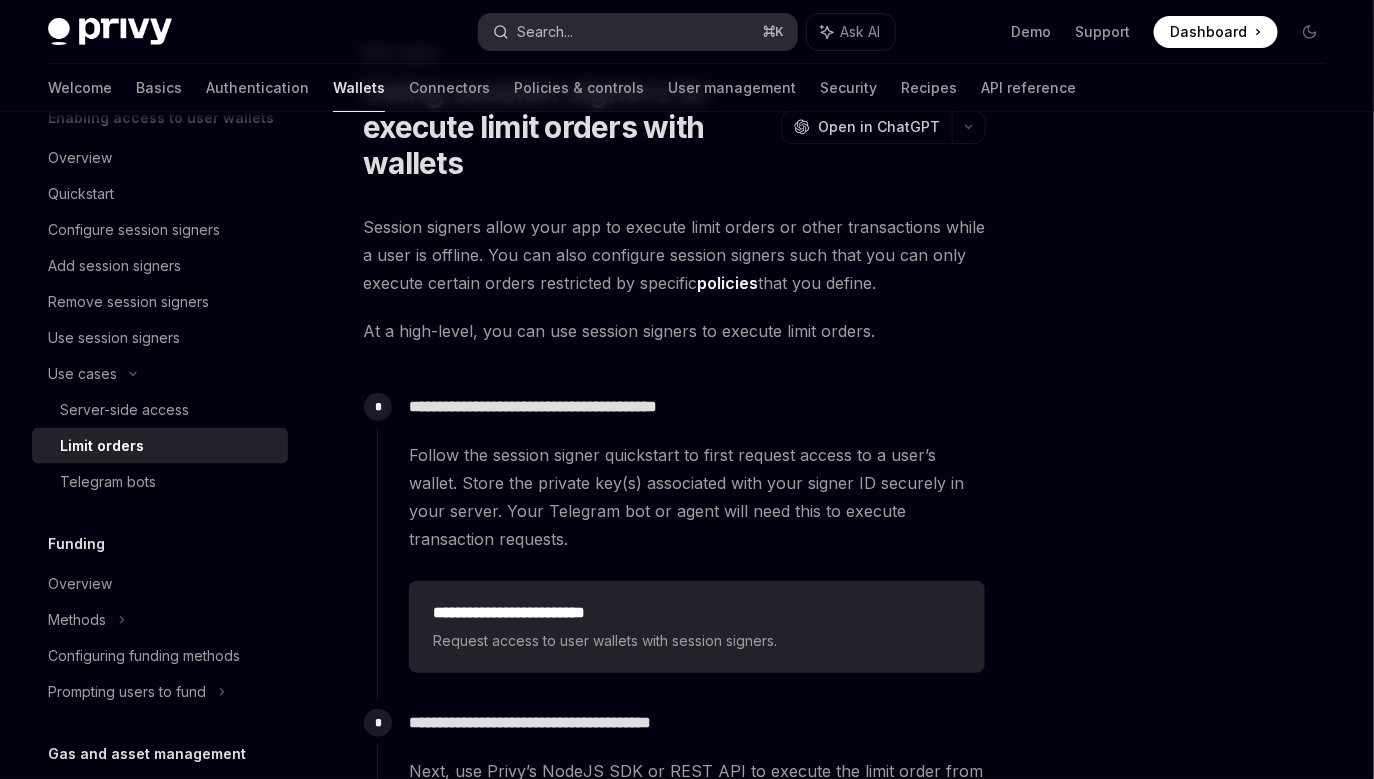 click on "Search... ⌘ K" at bounding box center (637, 32) 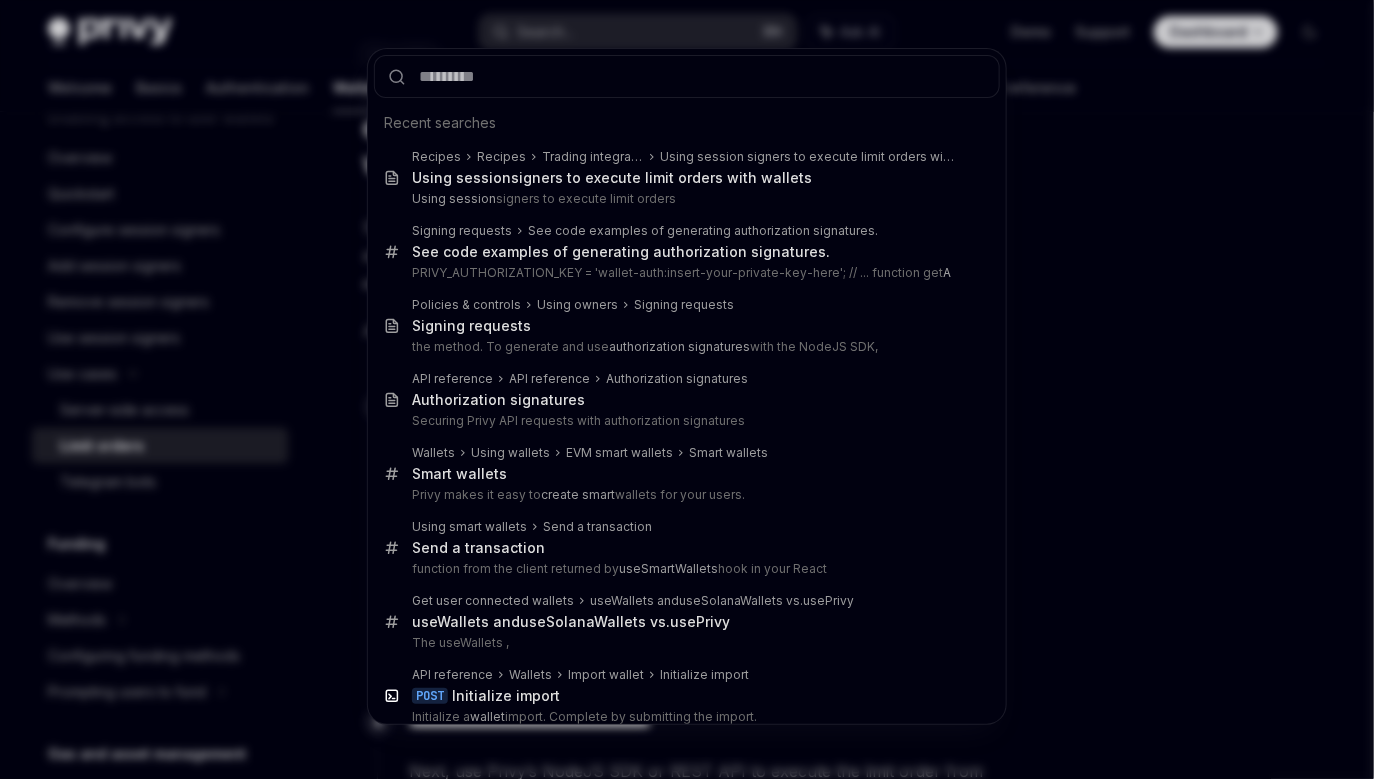 type on "**********" 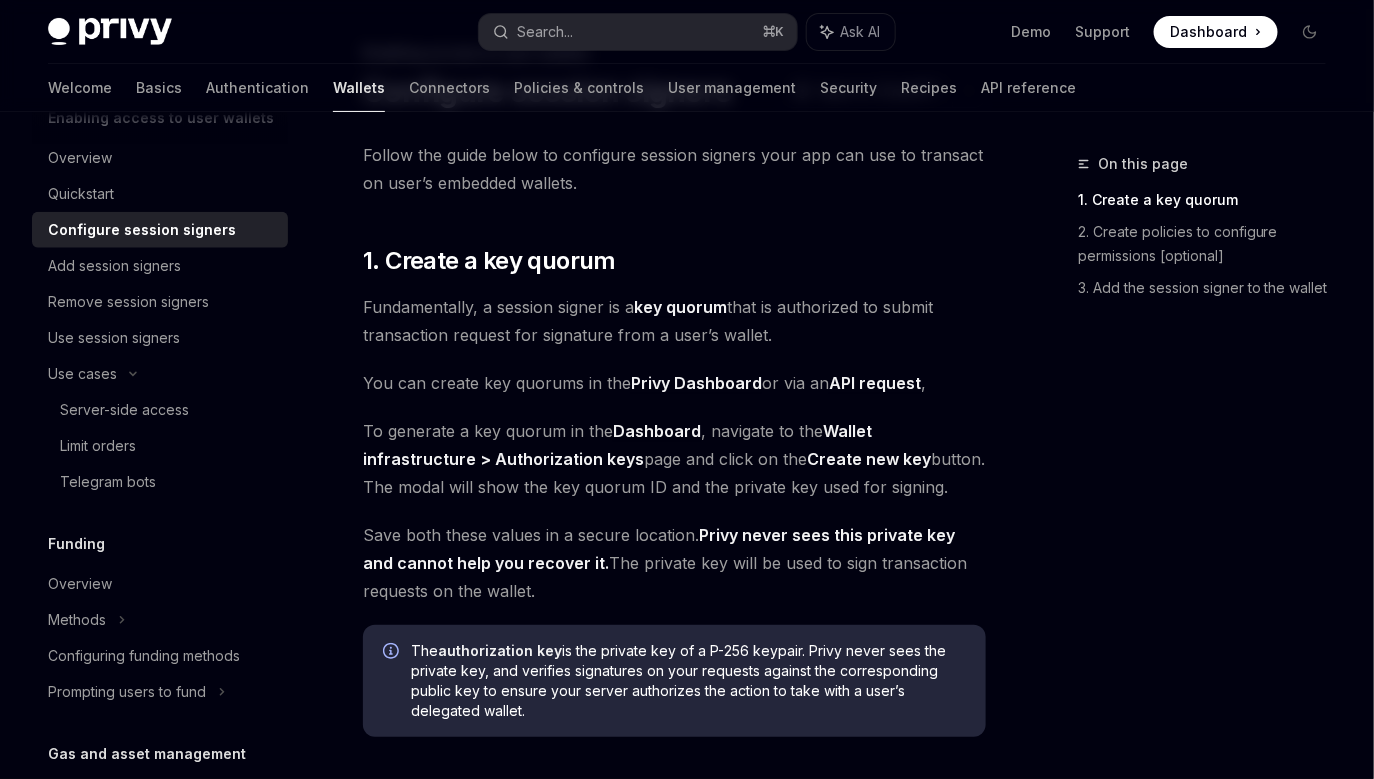 click on "Follow the guide below to configure session signers your app can use to transact on user’s embedded wallets.
​ 1. Create a key quorum
Fundamentally, a session signer is a  key quorum  that is authorized to submit transaction request for signature from a user’s wallet.
You can create key quorums in the  Privy Dashboard  or via an  API request ,
To generate a key quorum in the  Dashboard , navigate to the  Wallet infrastructure > Authorization keys  page and click on the  Create new key  button. The modal will show the key quorum ID and the private key used for signing.
Save both these values in a secure location.  Privy never sees this private key and cannot help you recover it.  The private key will be used to sign transaction requests on the wallet.
The  authorization key
​ 2. Create policies to configure permissions [optional]
policies  in your Privy dashboard under  Wallet infrastructure > Policies .
​ 3. Add the session signer to the wallet" at bounding box center [674, 633] 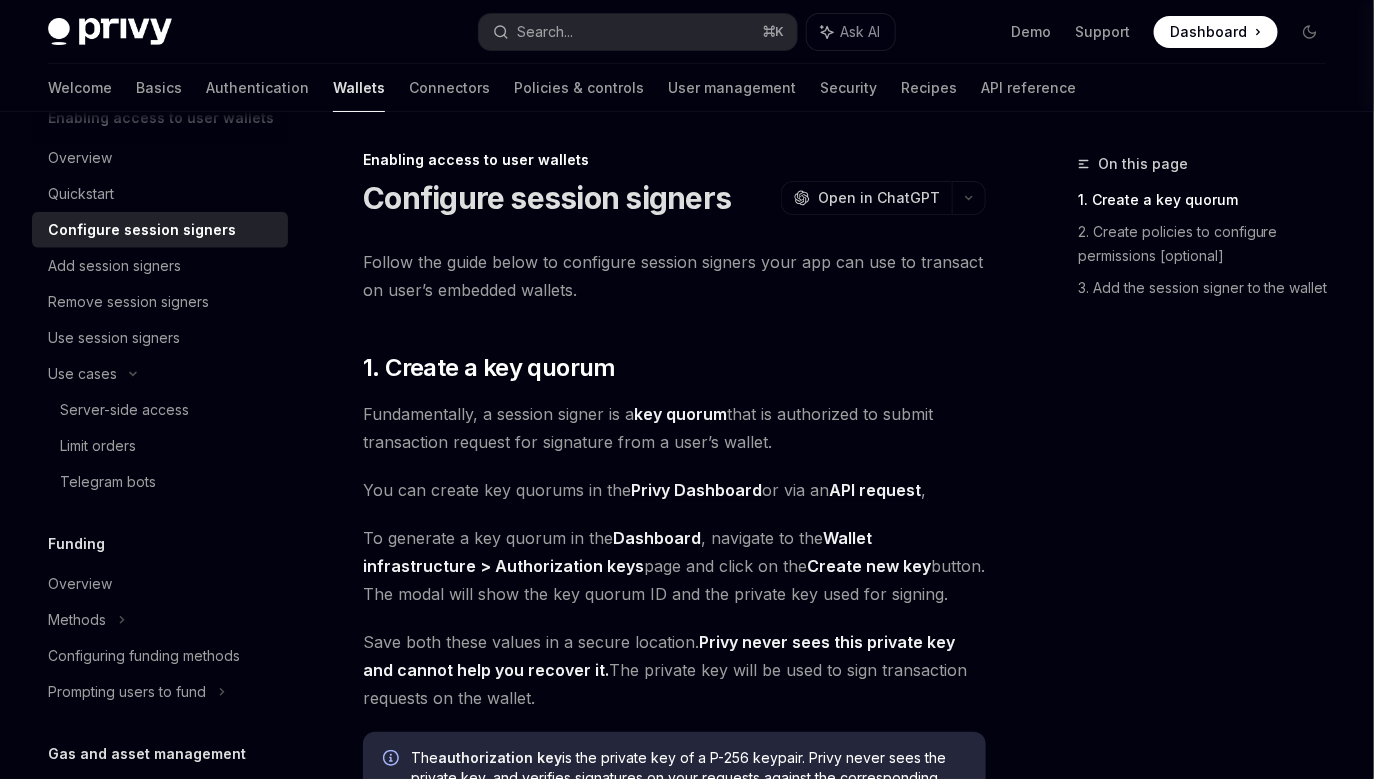 scroll, scrollTop: 0, scrollLeft: 0, axis: both 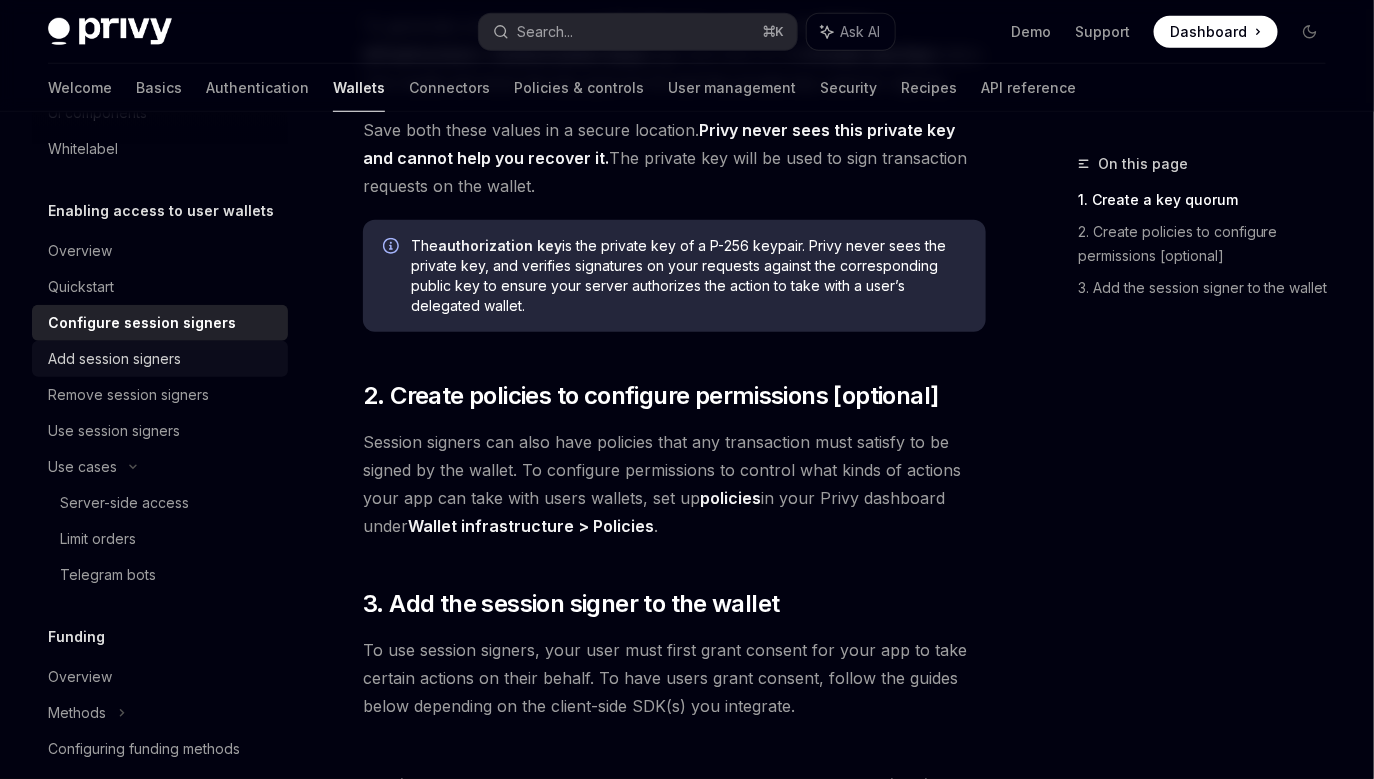 click on "Add session signers" at bounding box center (114, 359) 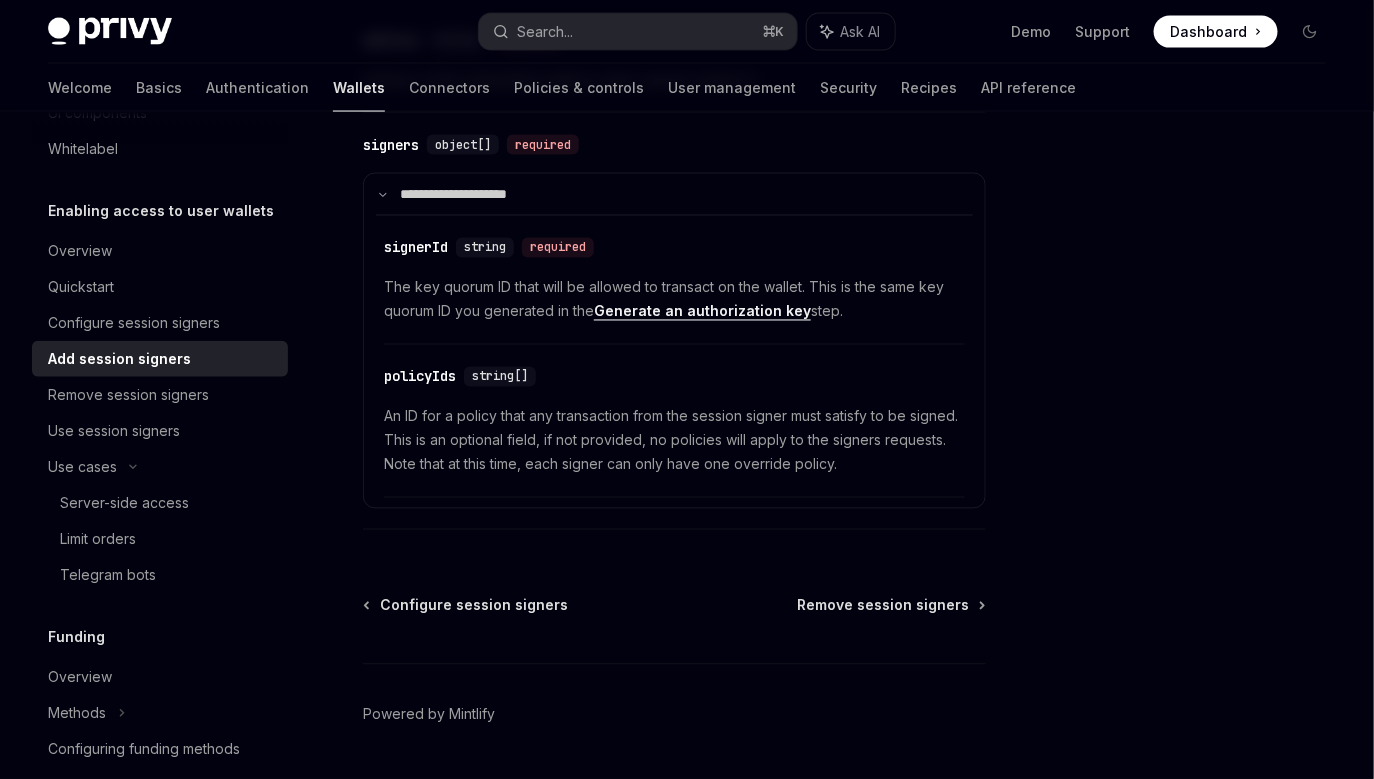scroll, scrollTop: 1134, scrollLeft: 0, axis: vertical 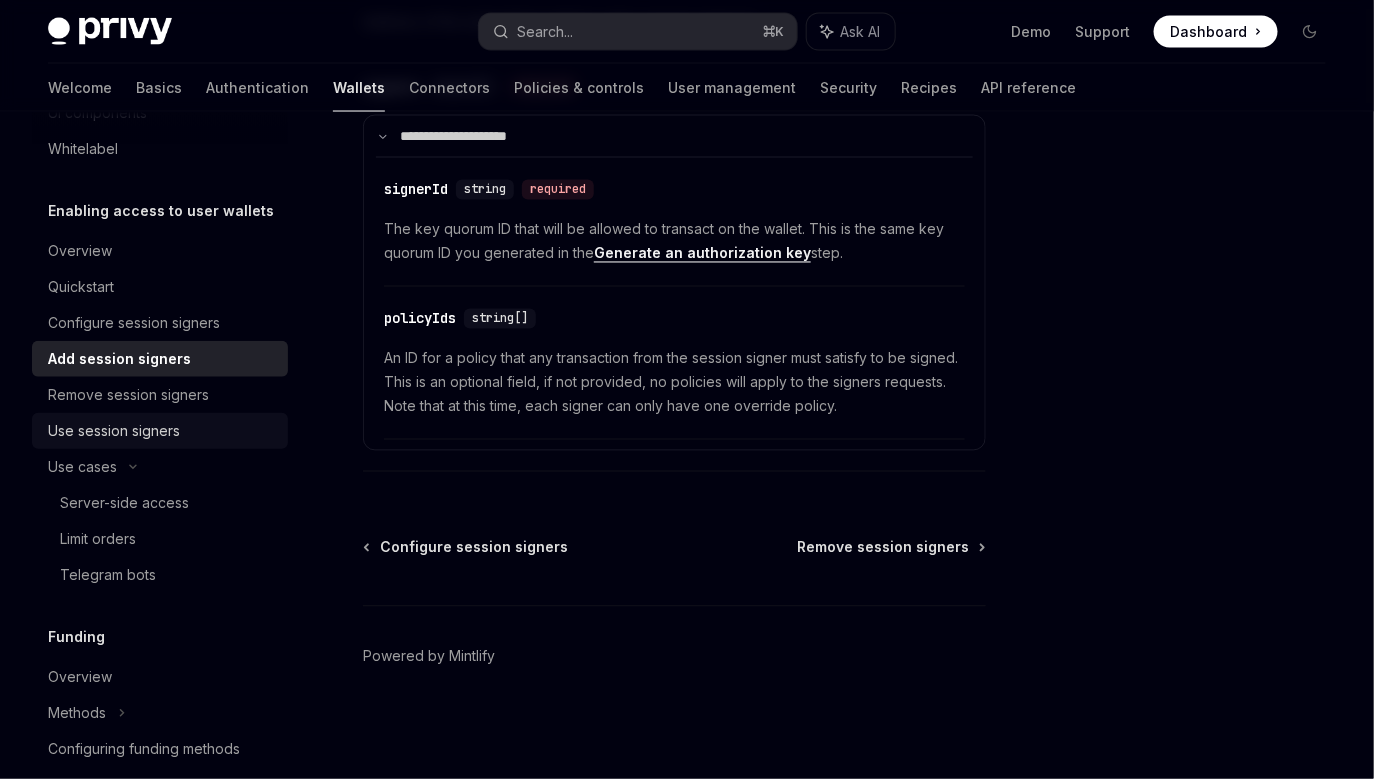 click on "Use session signers" at bounding box center [114, 431] 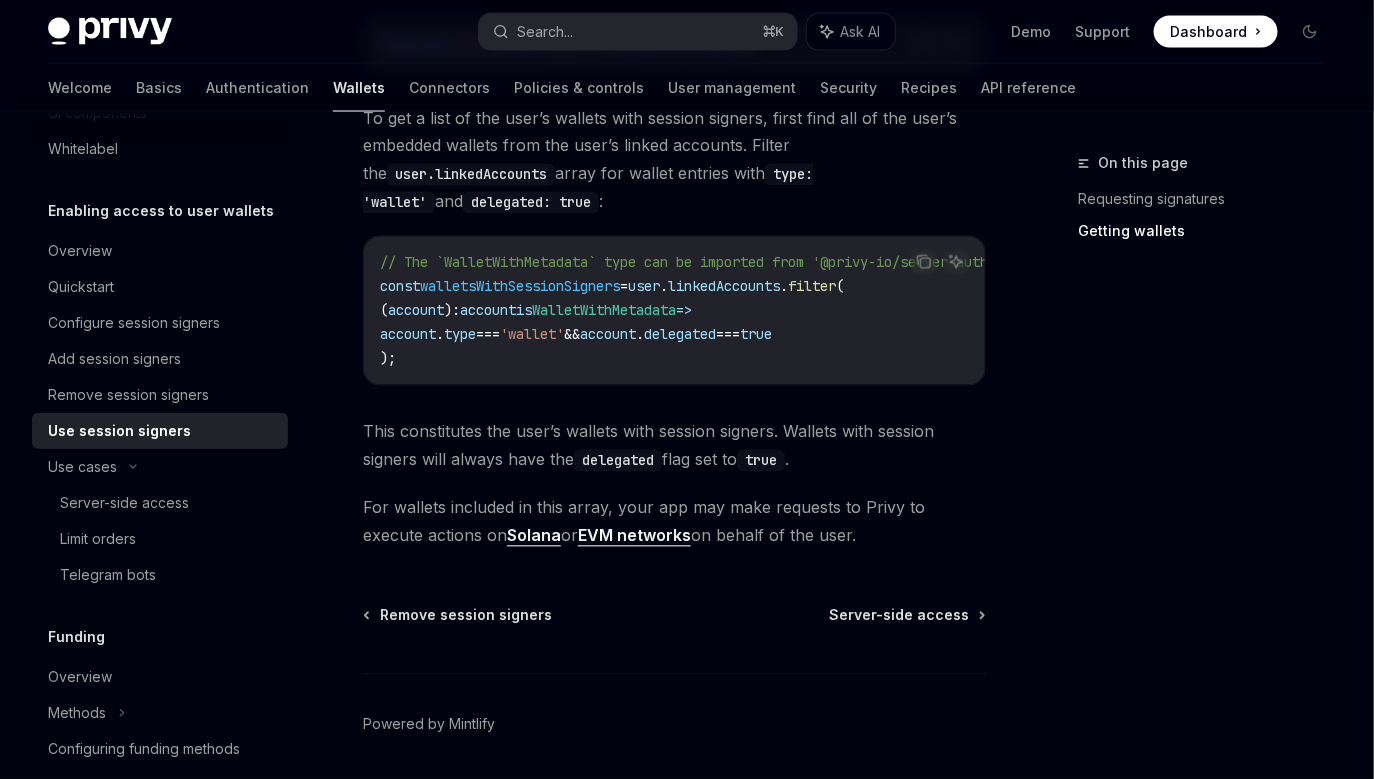 scroll, scrollTop: 1185, scrollLeft: 0, axis: vertical 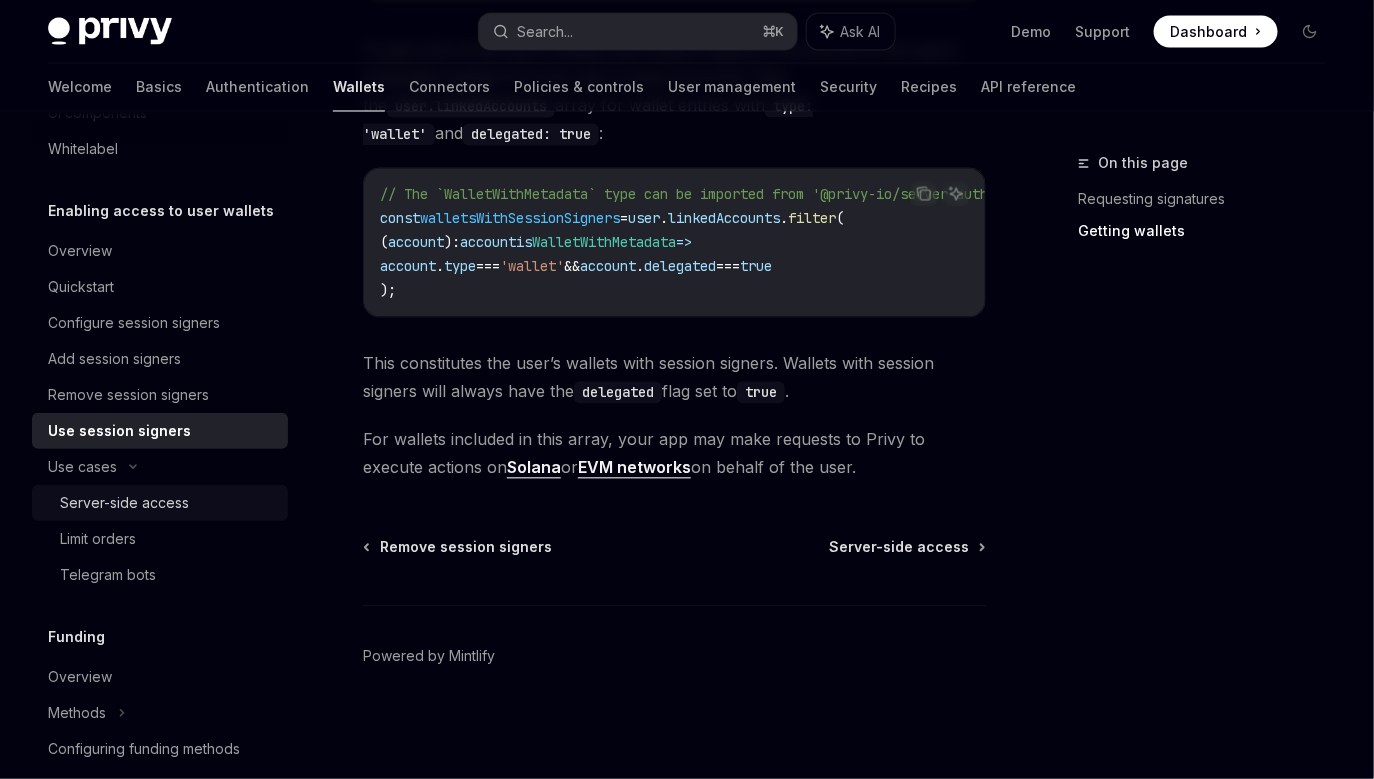 click on "Server-side access" at bounding box center (124, 503) 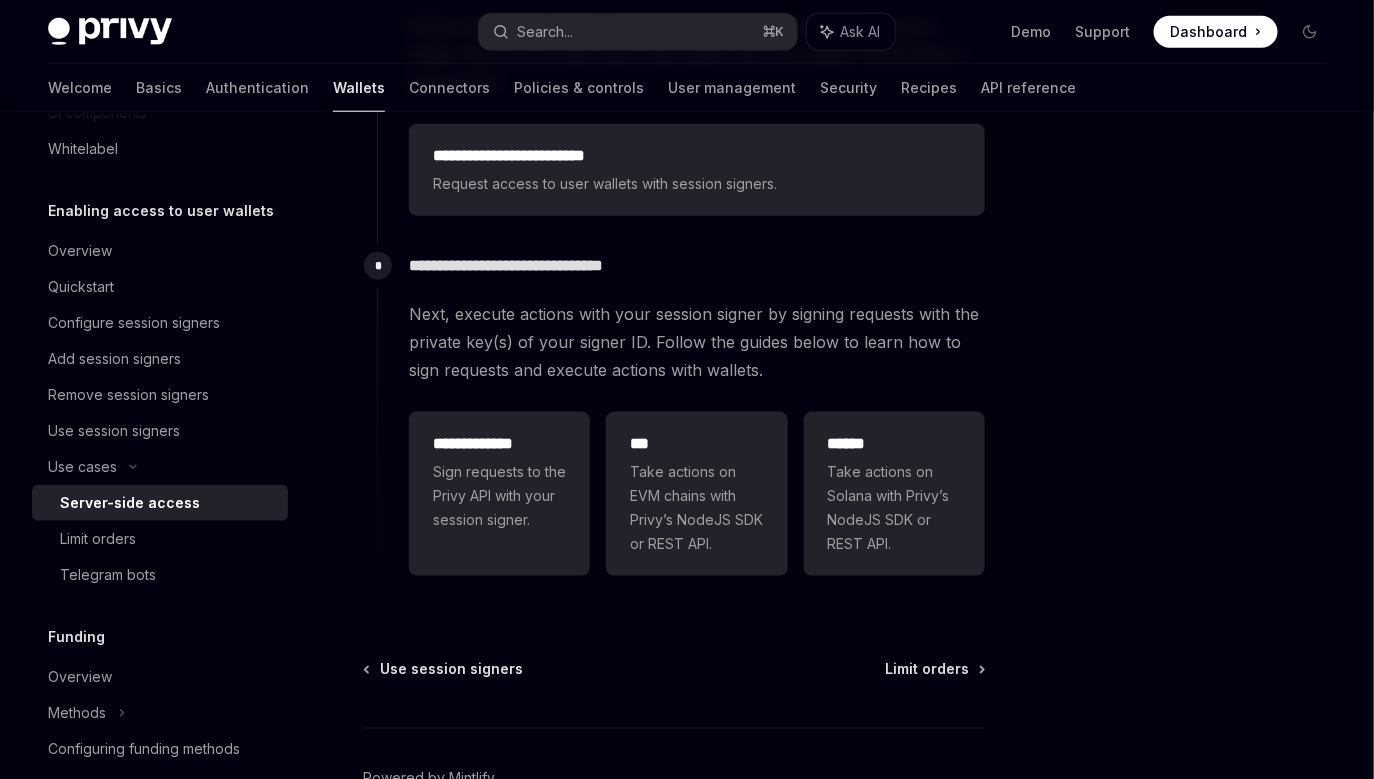 scroll, scrollTop: 643, scrollLeft: 0, axis: vertical 